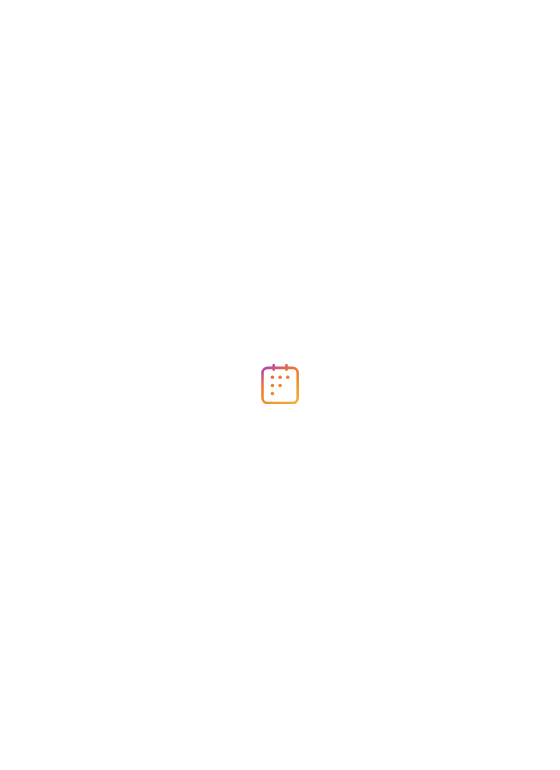 scroll, scrollTop: 0, scrollLeft: 0, axis: both 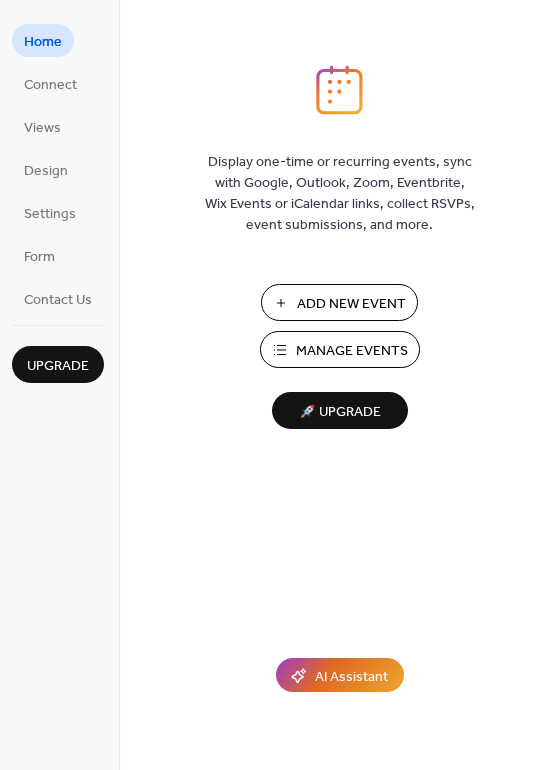 click on "Add New Event" at bounding box center [351, 304] 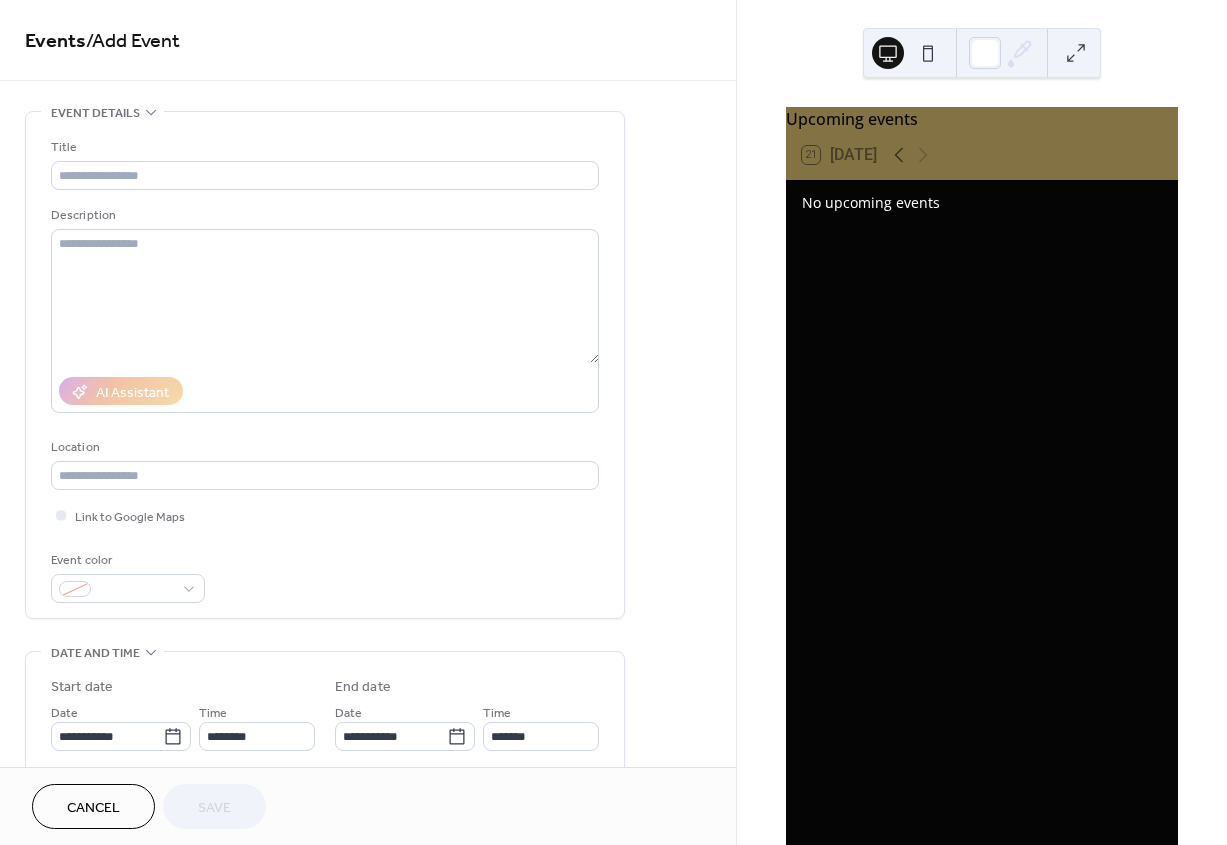 scroll, scrollTop: 0, scrollLeft: 0, axis: both 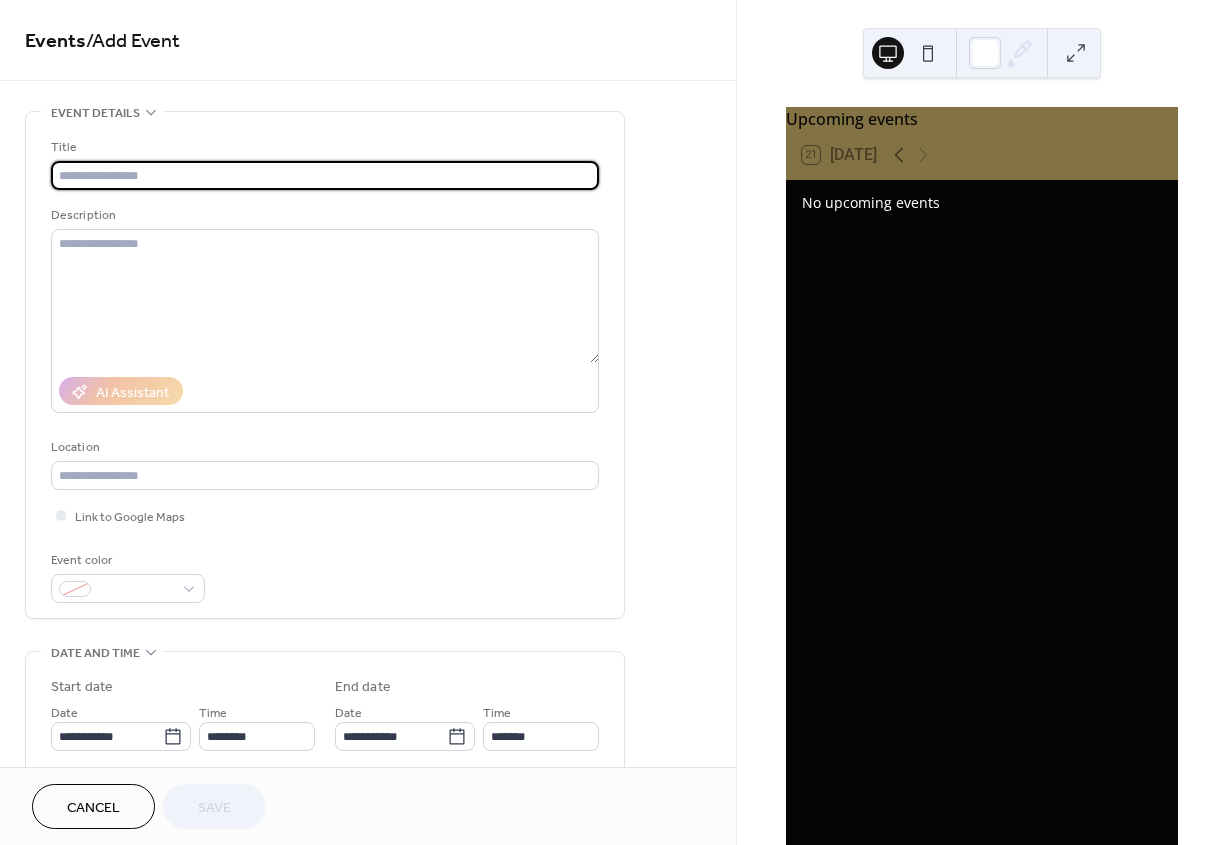 click at bounding box center (325, 175) 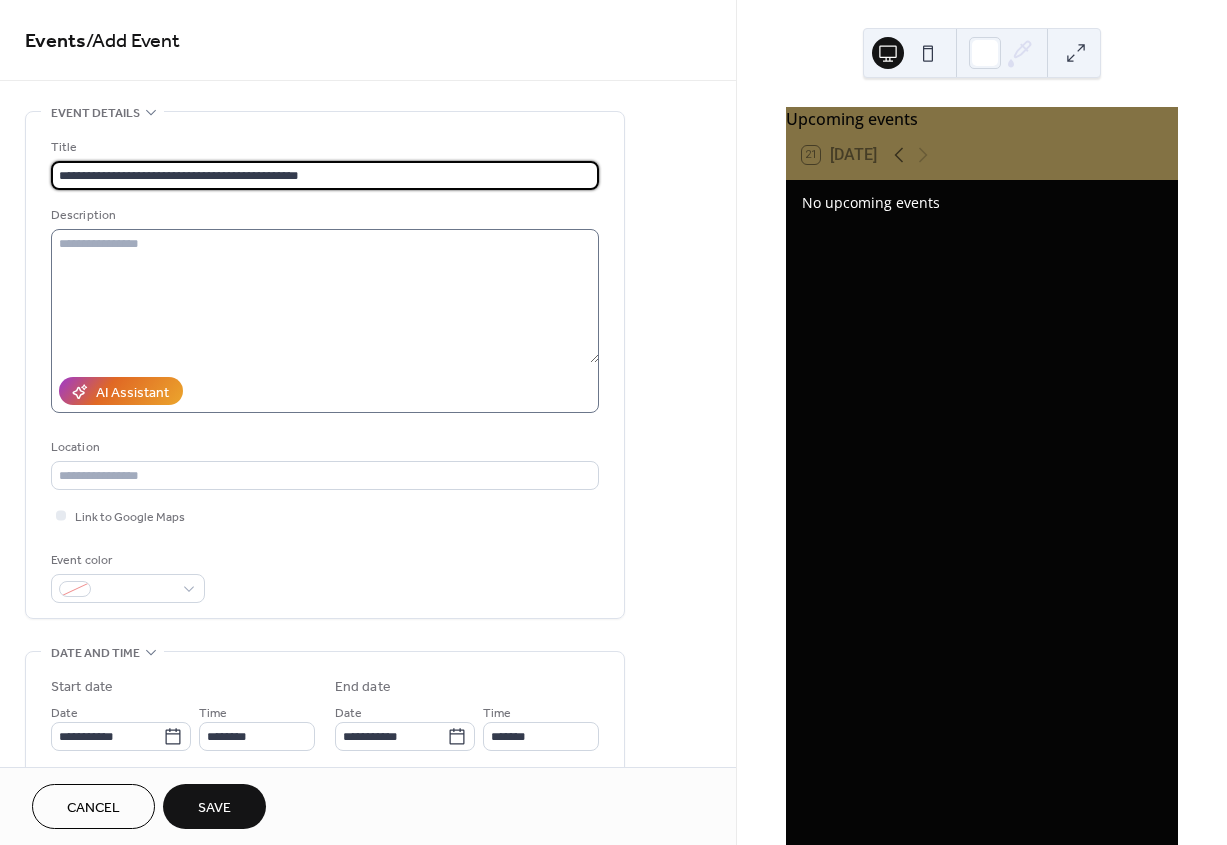 type on "**********" 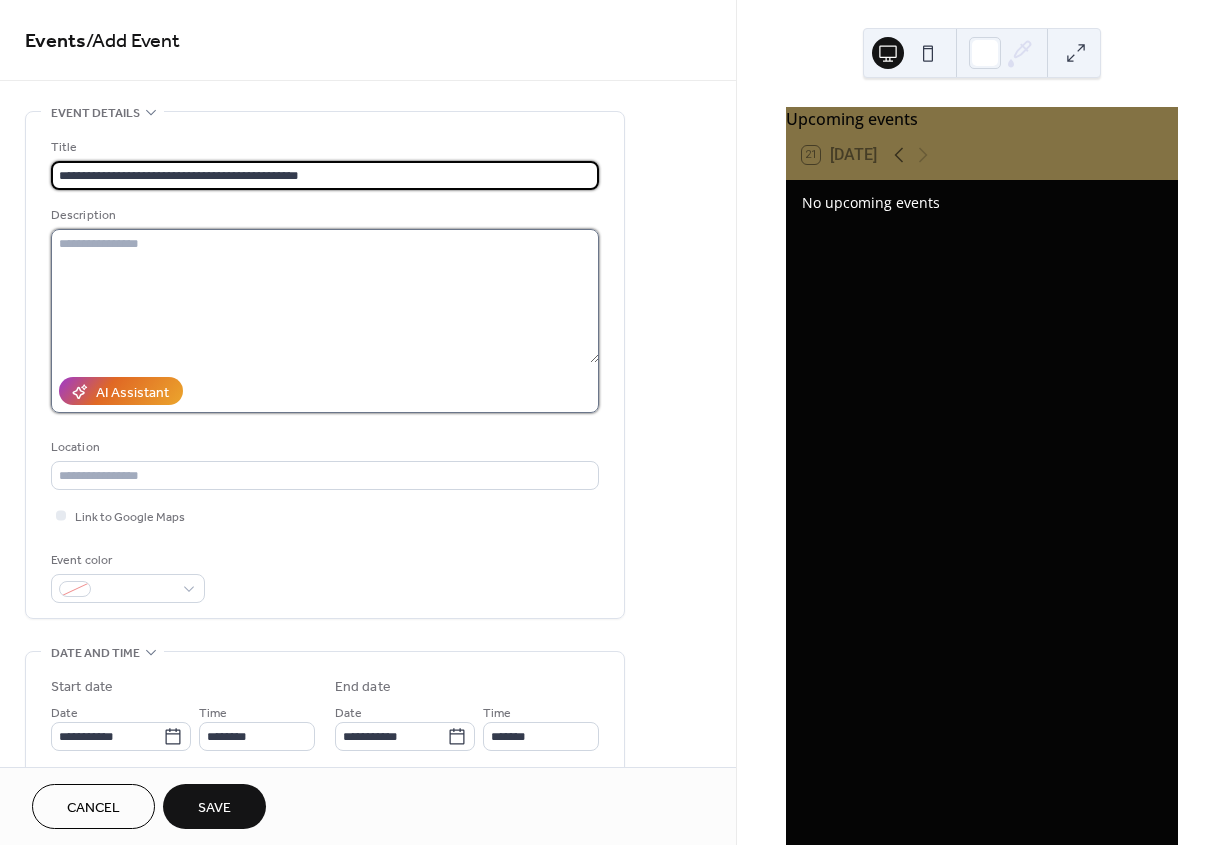 click at bounding box center (325, 296) 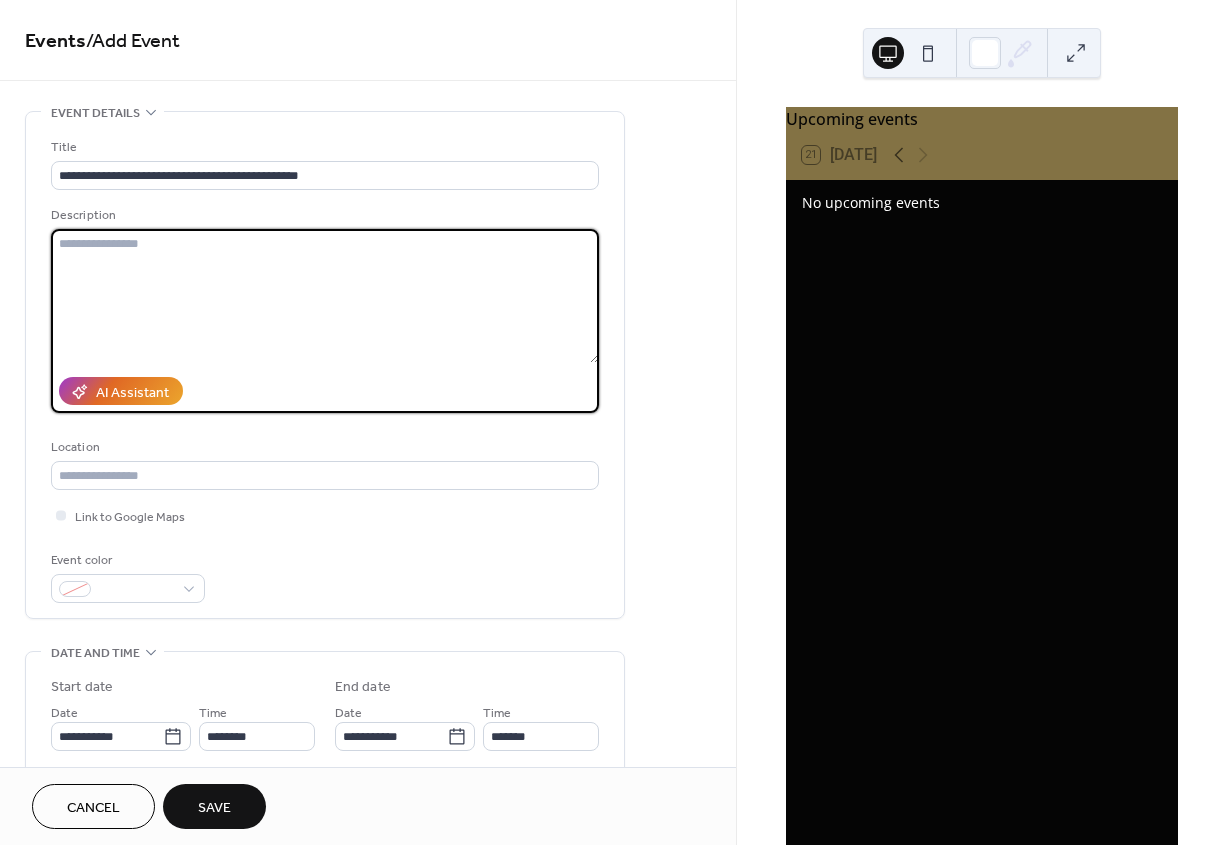 paste on "**********" 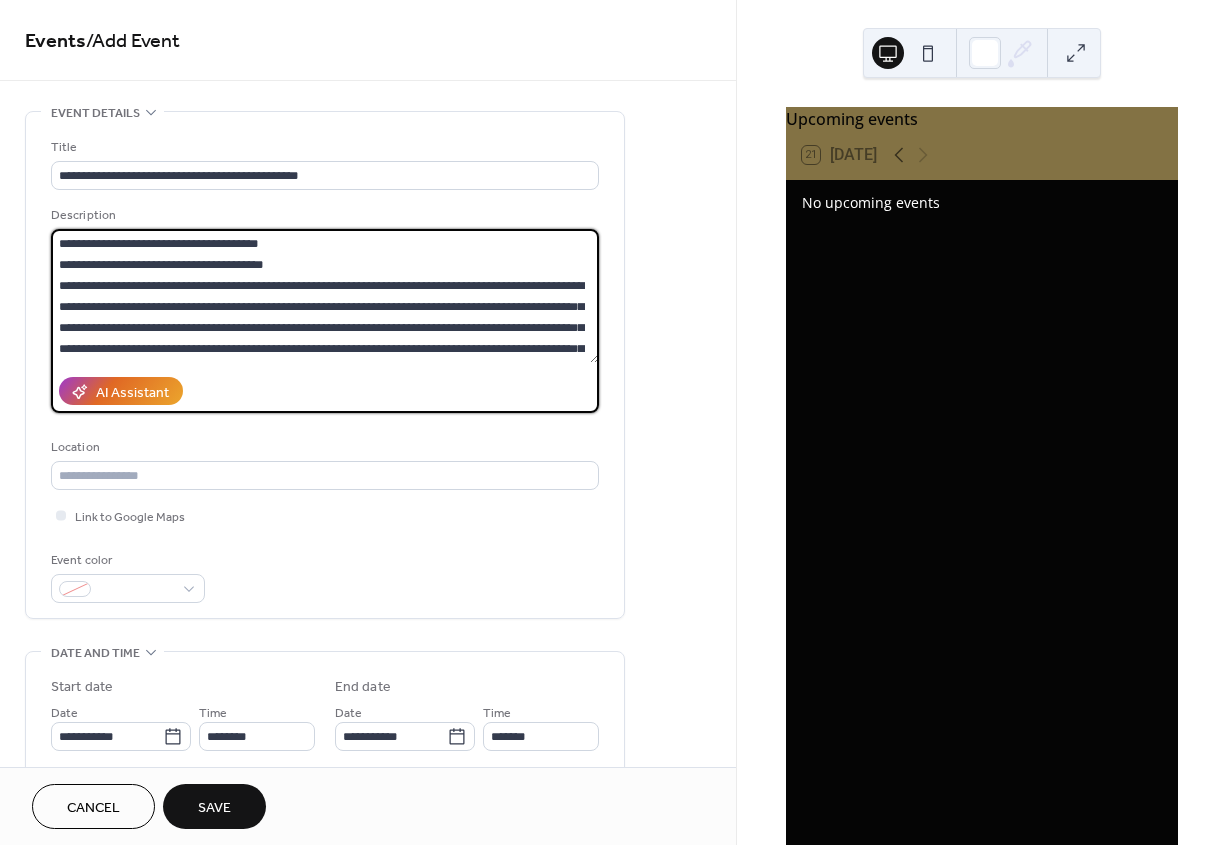 scroll, scrollTop: 462, scrollLeft: 0, axis: vertical 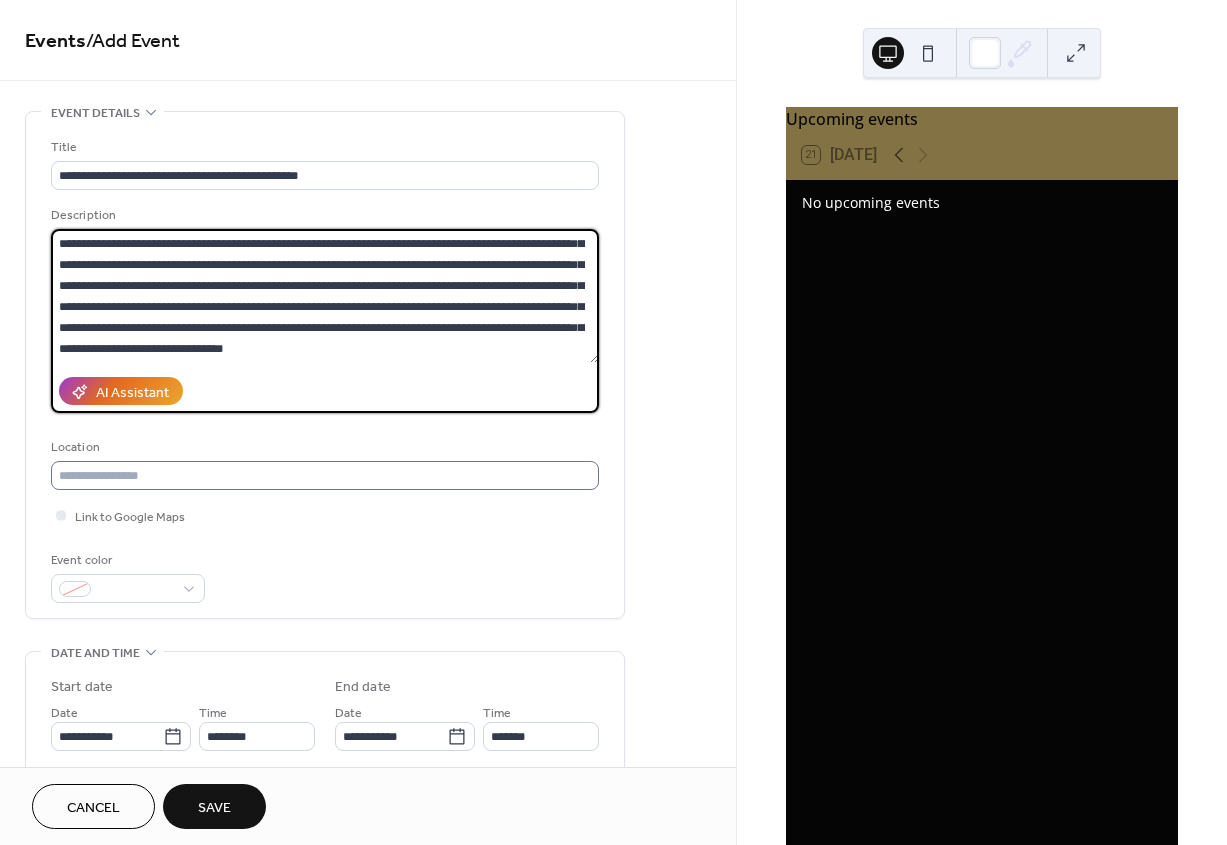 type on "**********" 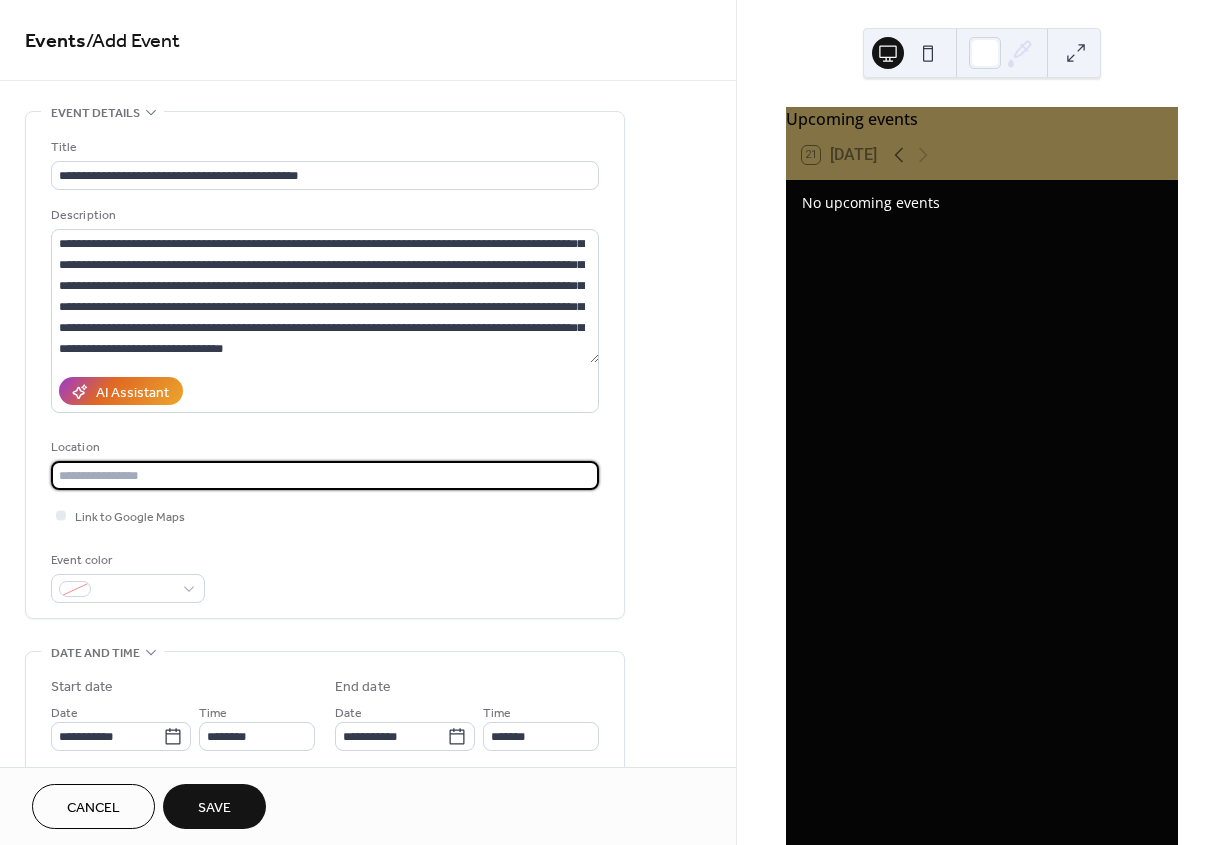click at bounding box center (325, 475) 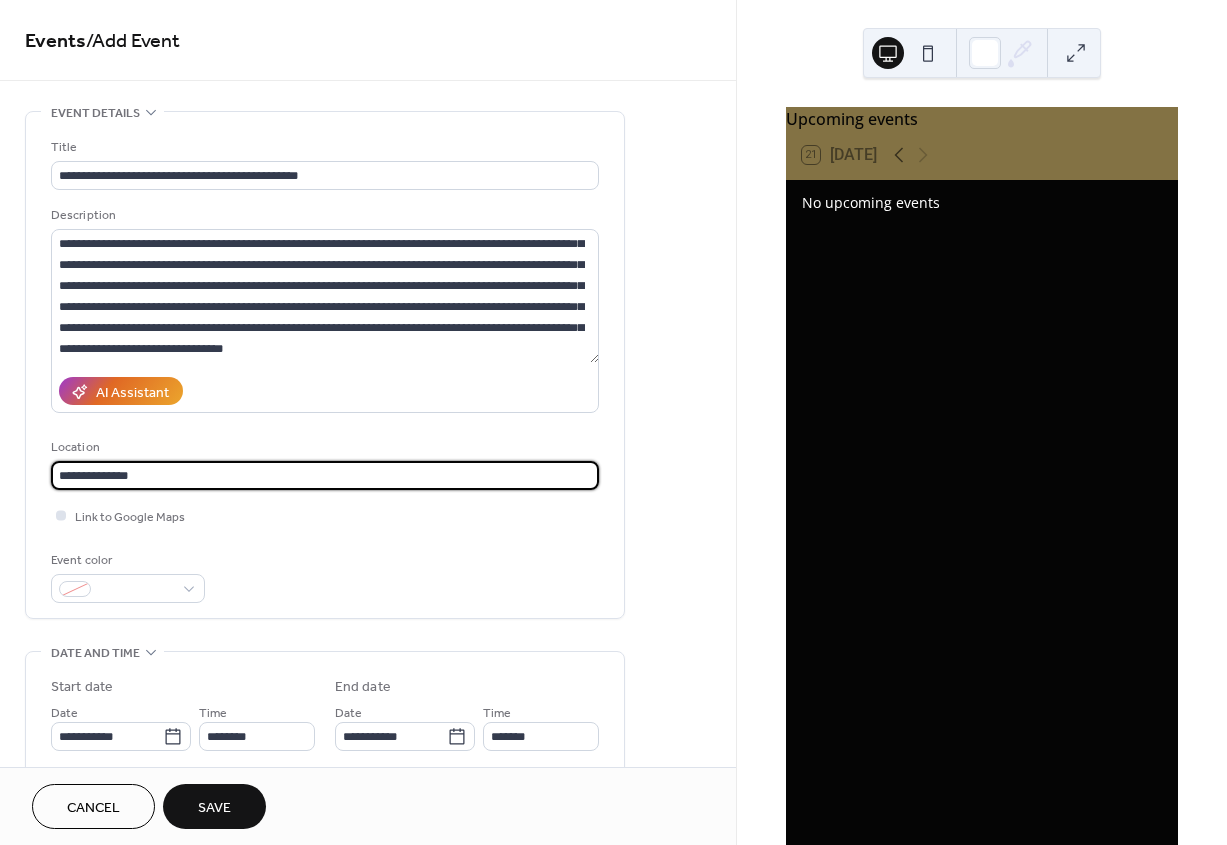 type on "**********" 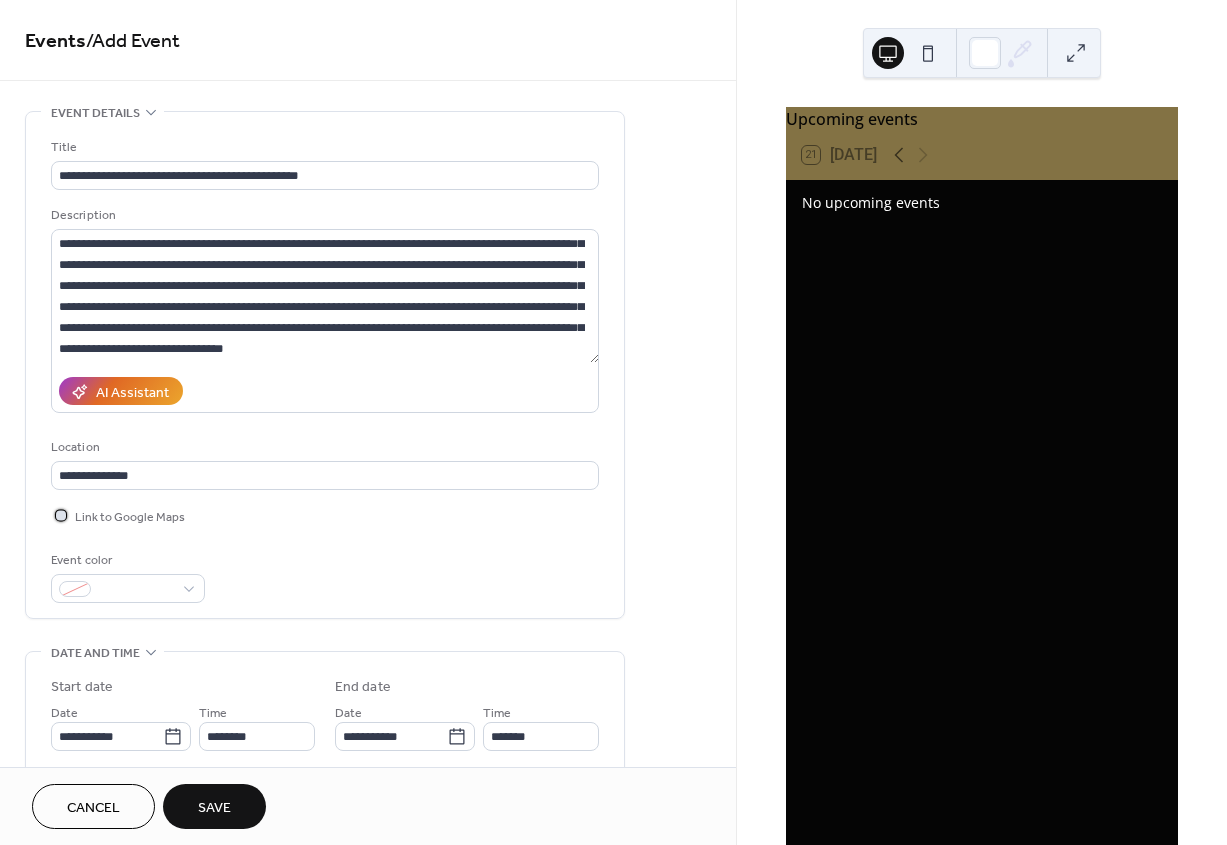click at bounding box center (61, 515) 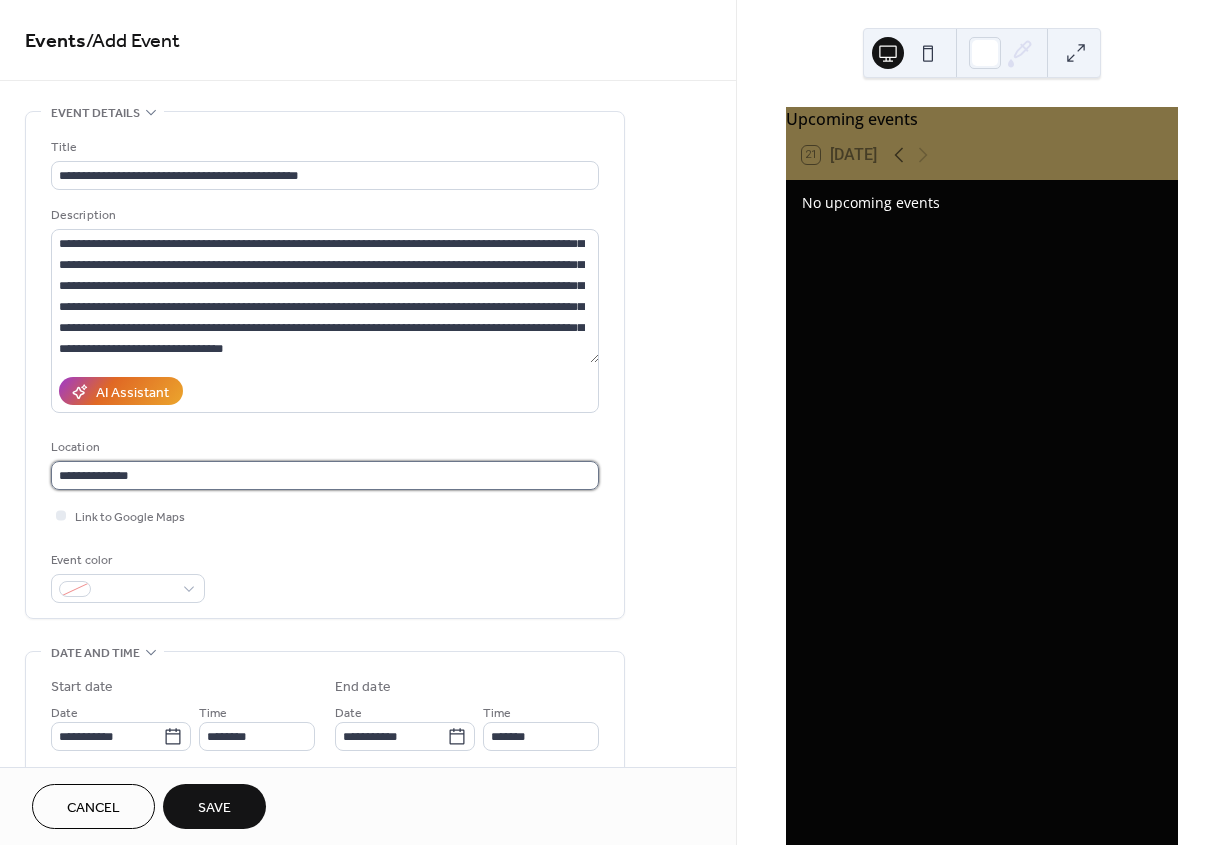 click on "**********" at bounding box center [325, 475] 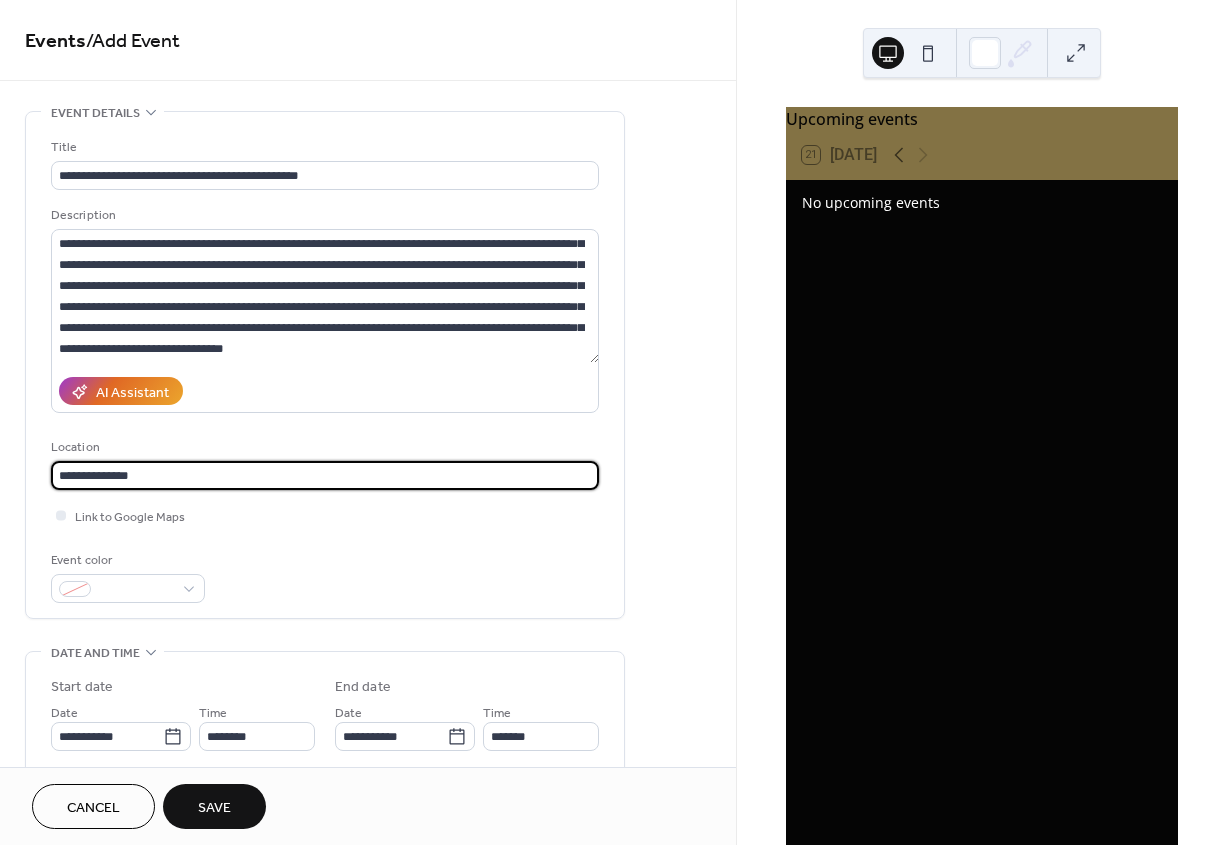 click on "**********" at bounding box center (325, 475) 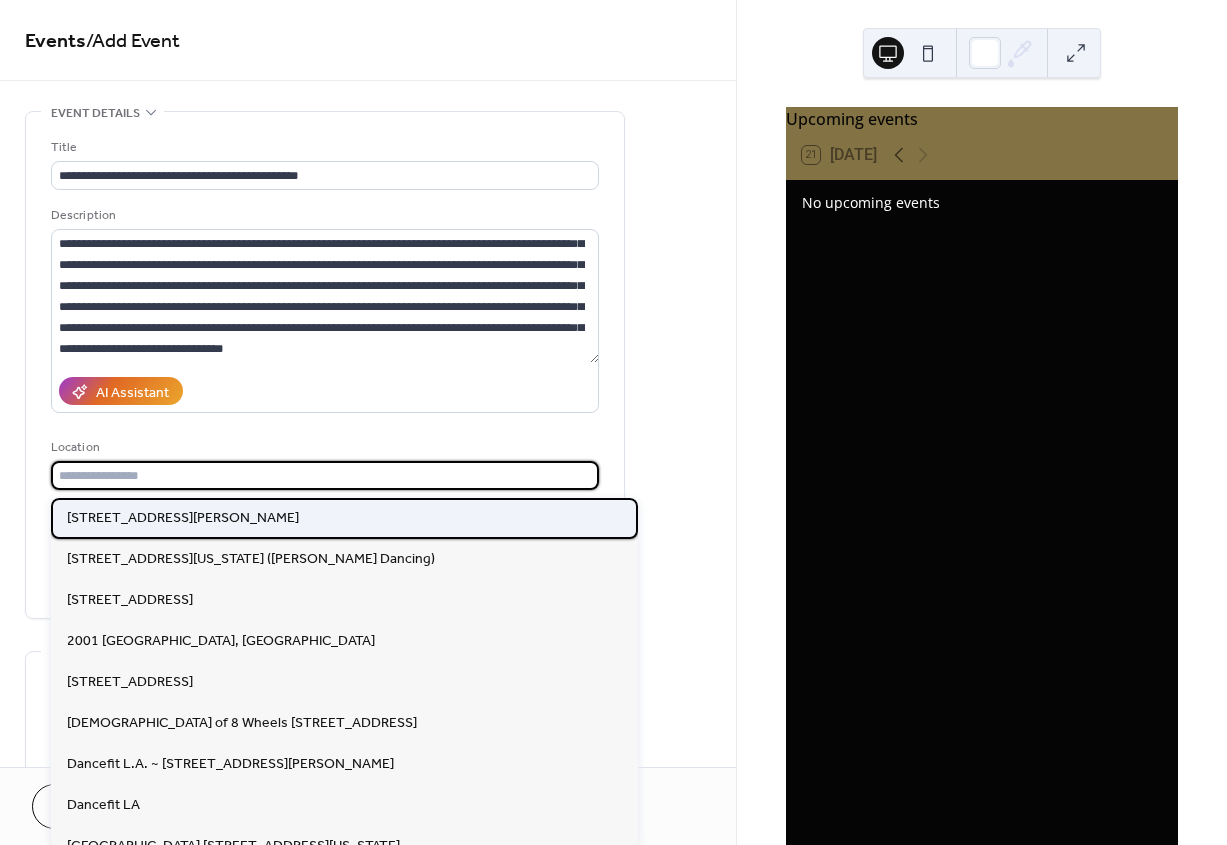 click on "[STREET_ADDRESS][PERSON_NAME]" at bounding box center (183, 518) 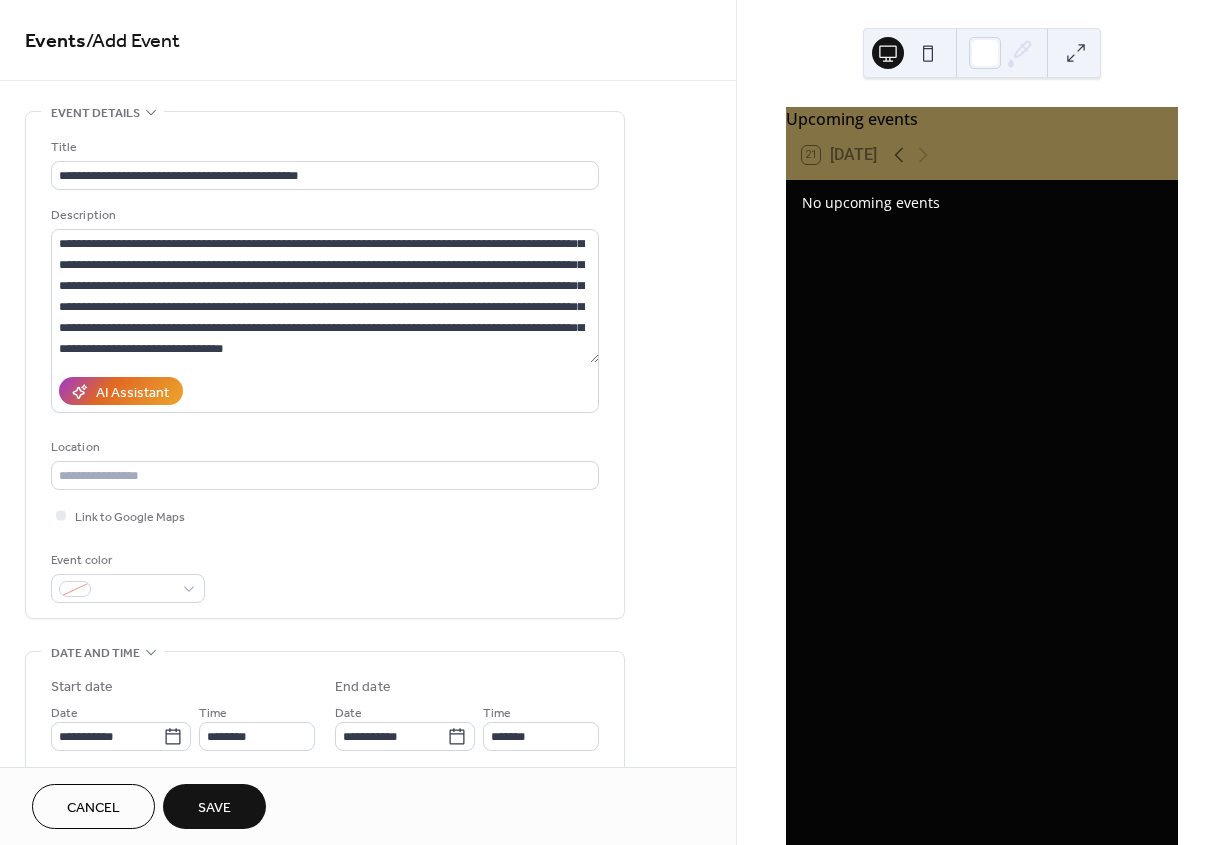type on "**********" 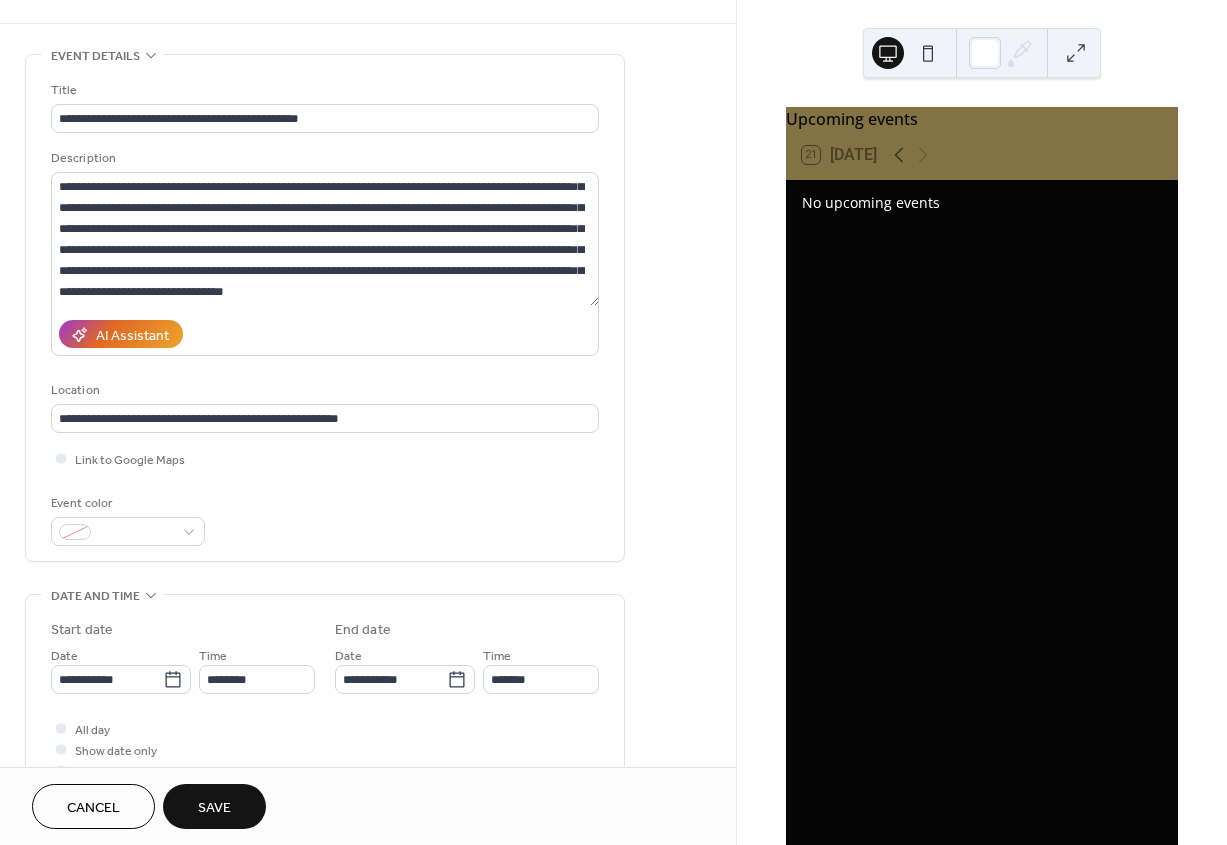 scroll, scrollTop: 80, scrollLeft: 0, axis: vertical 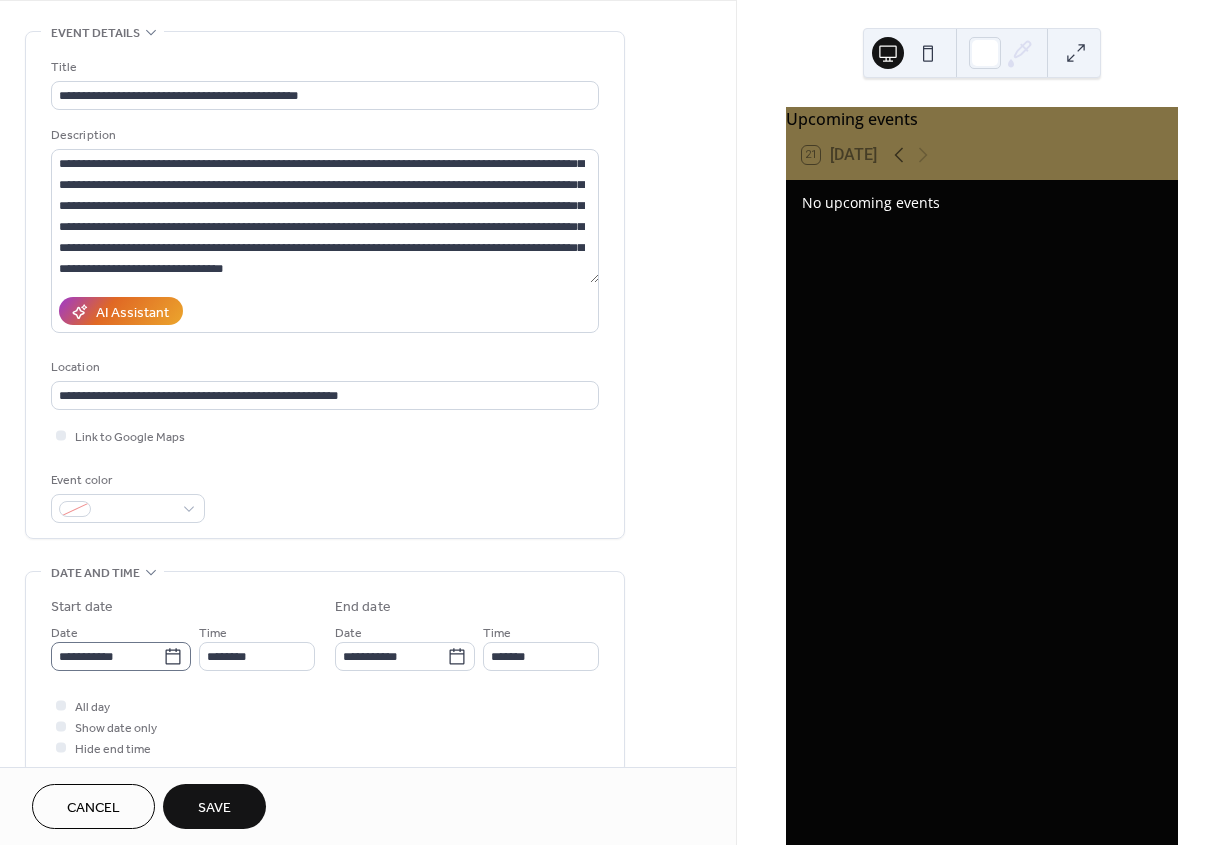 click 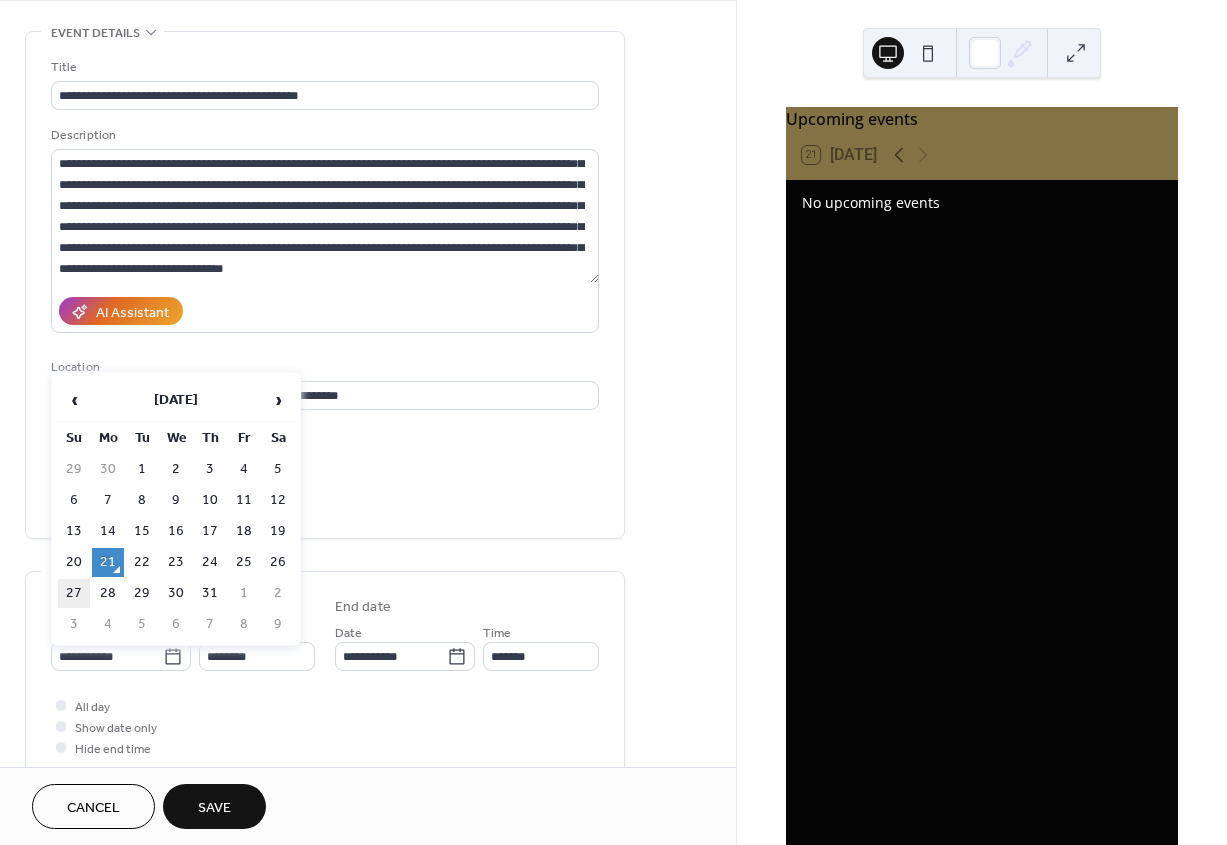 click on "27" at bounding box center [74, 593] 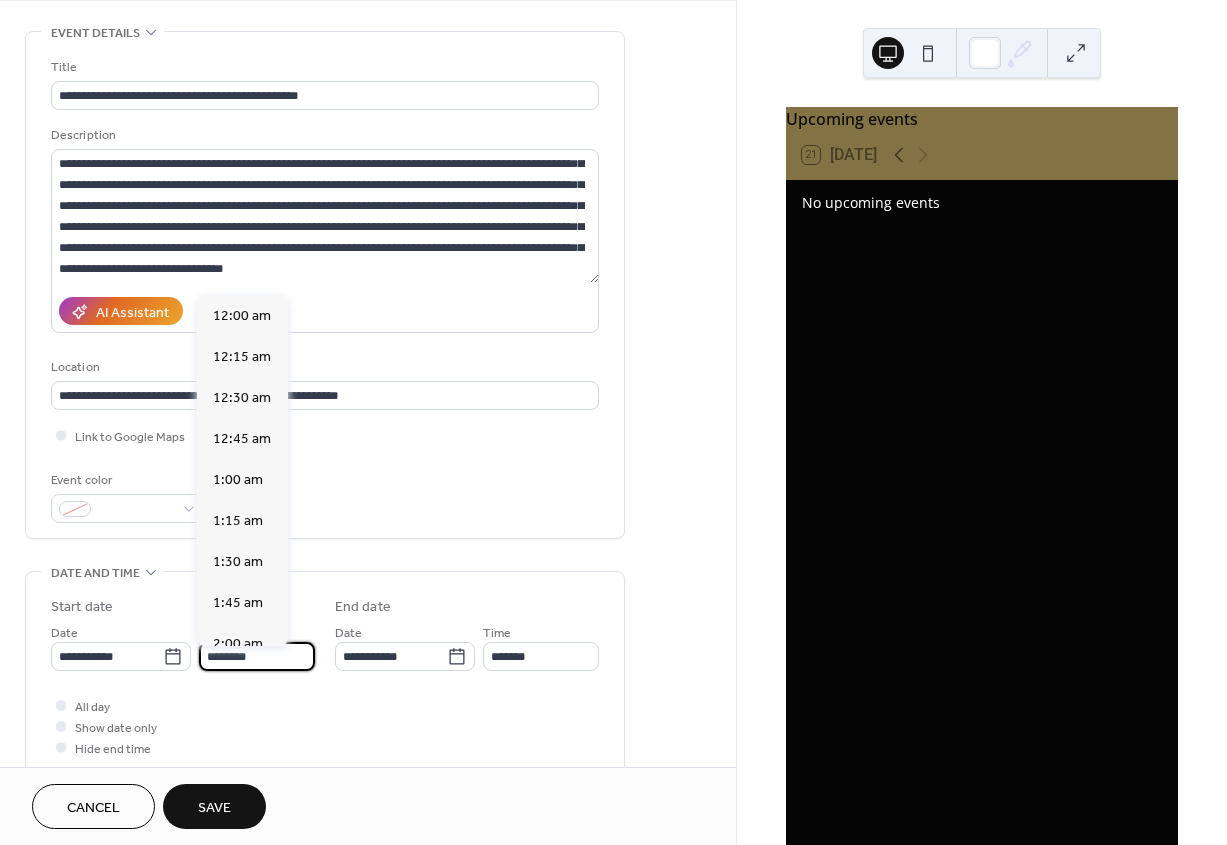 click on "********" at bounding box center [257, 656] 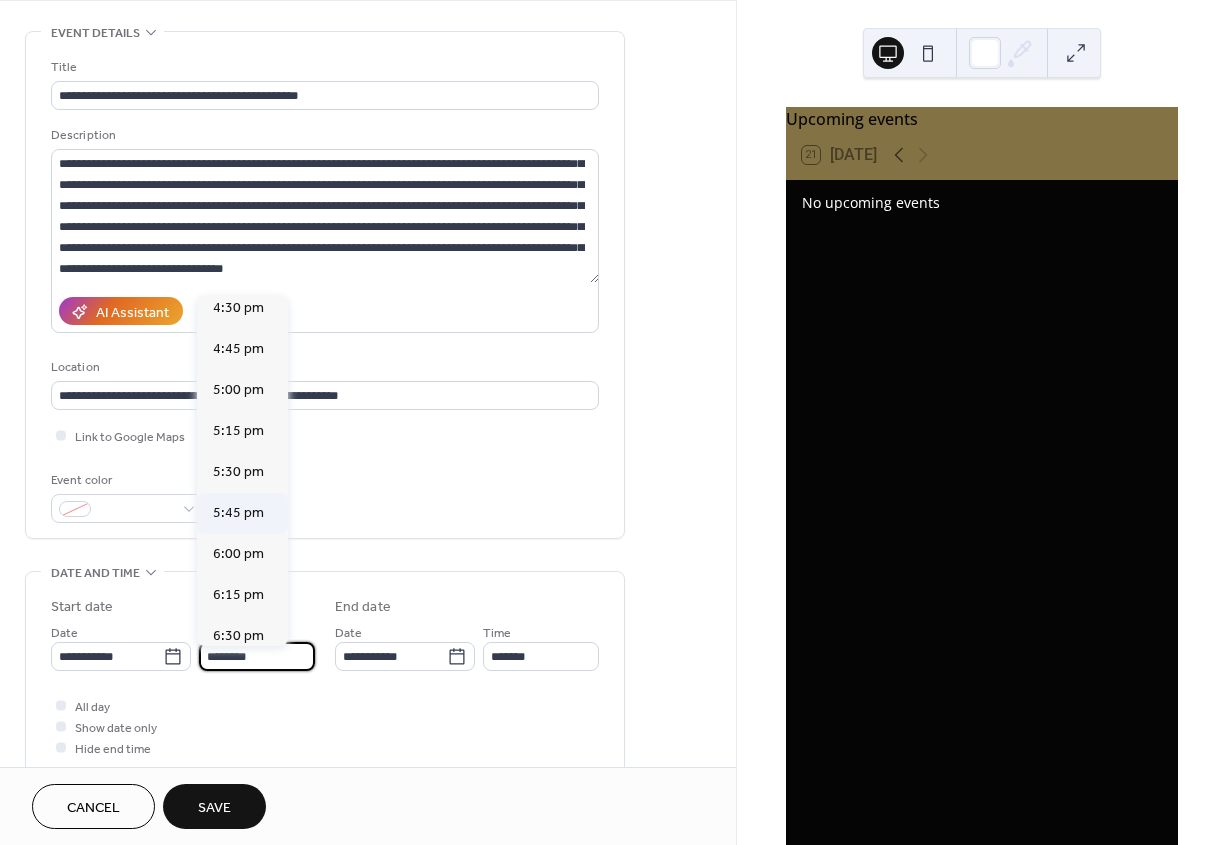scroll, scrollTop: 2719, scrollLeft: 0, axis: vertical 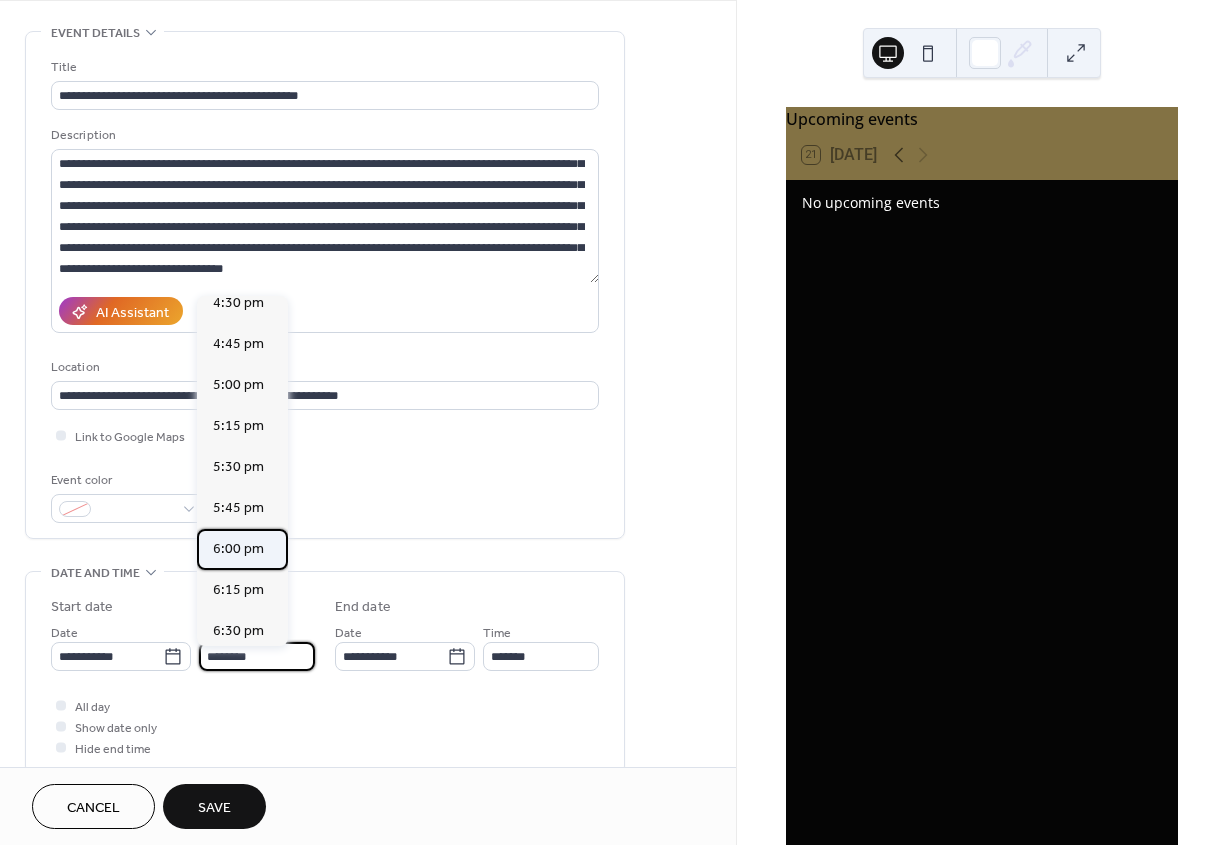 click on "6:00 pm" at bounding box center [238, 549] 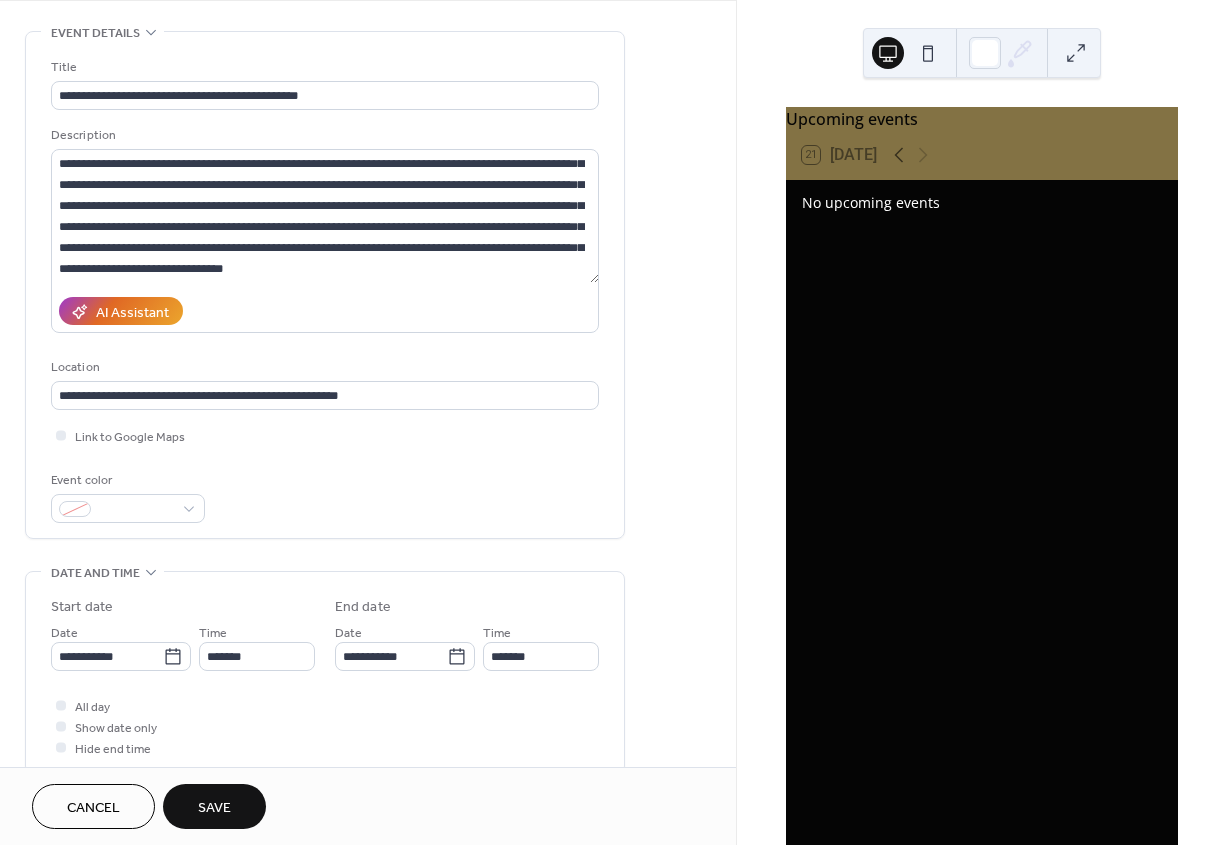 type on "*******" 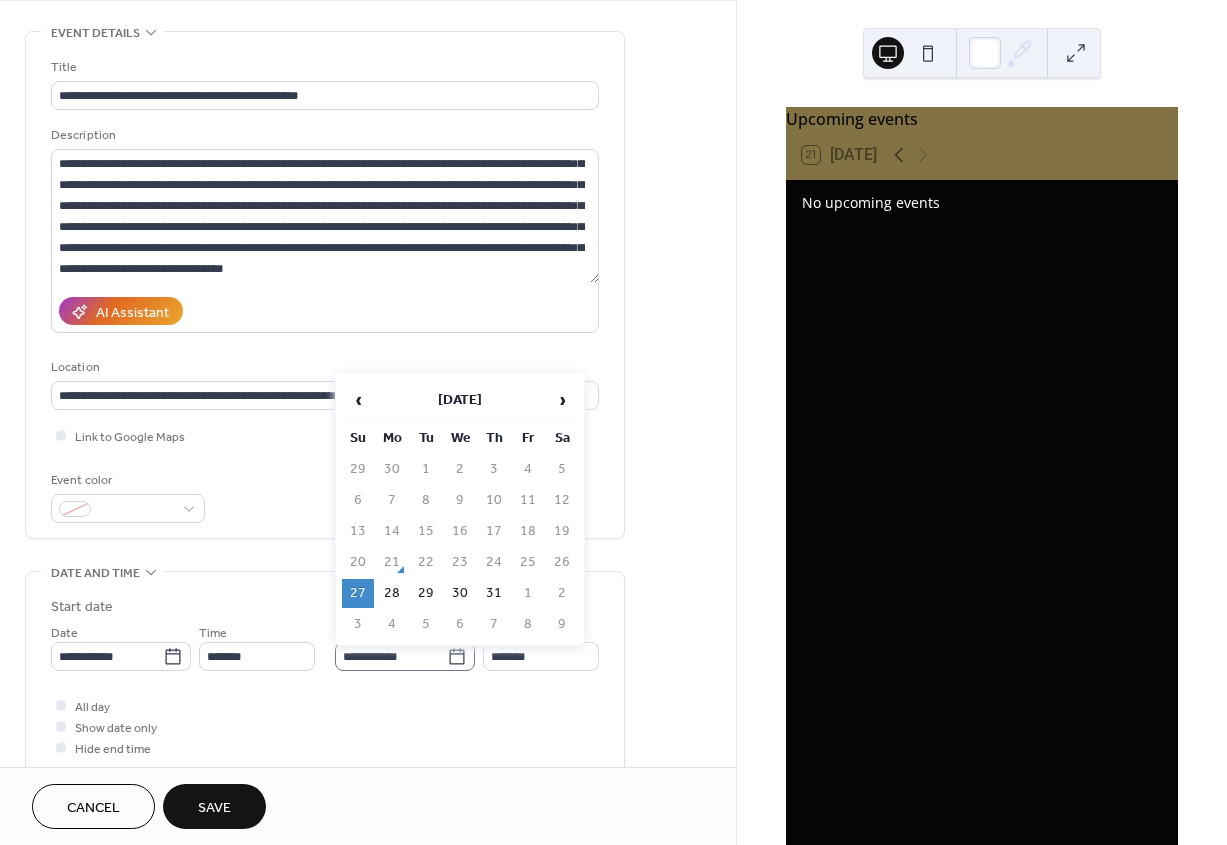 click 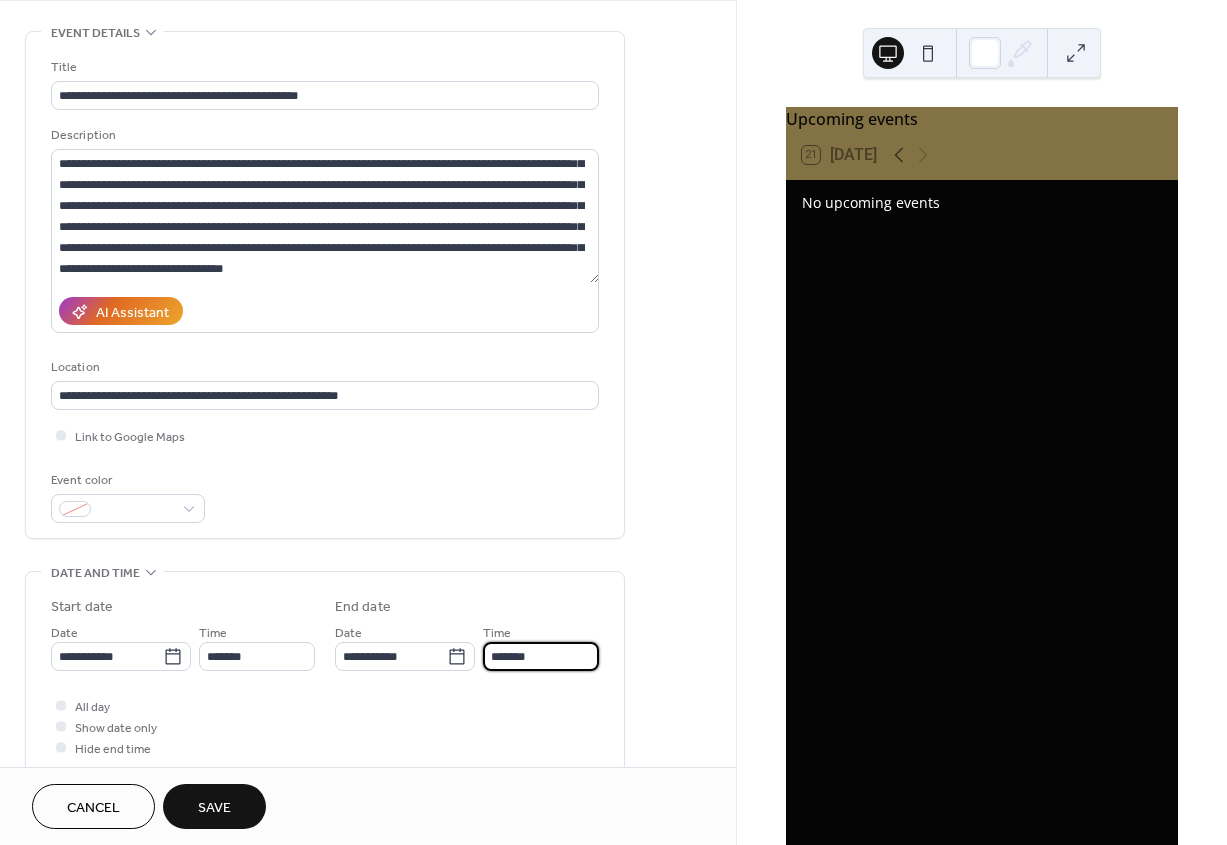 click on "*******" at bounding box center [541, 656] 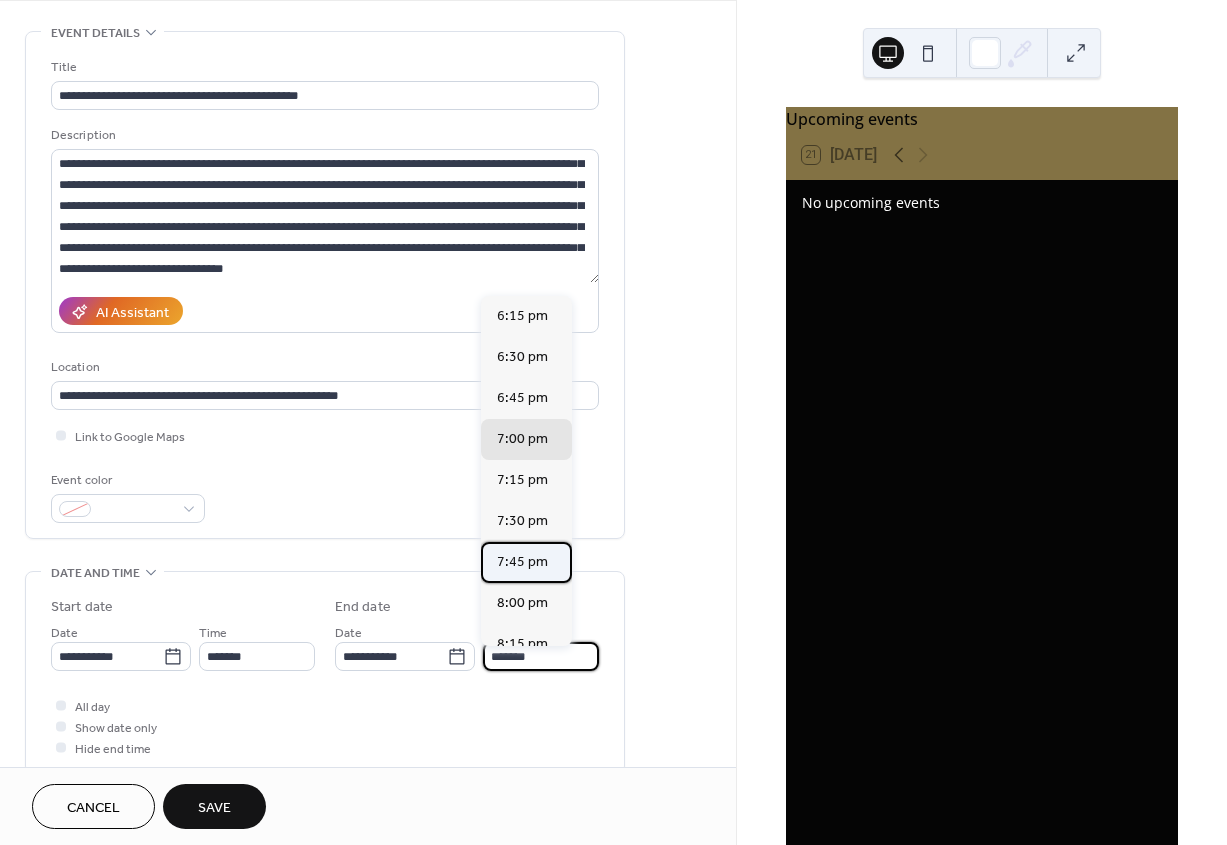 click on "7:45 pm" at bounding box center [522, 562] 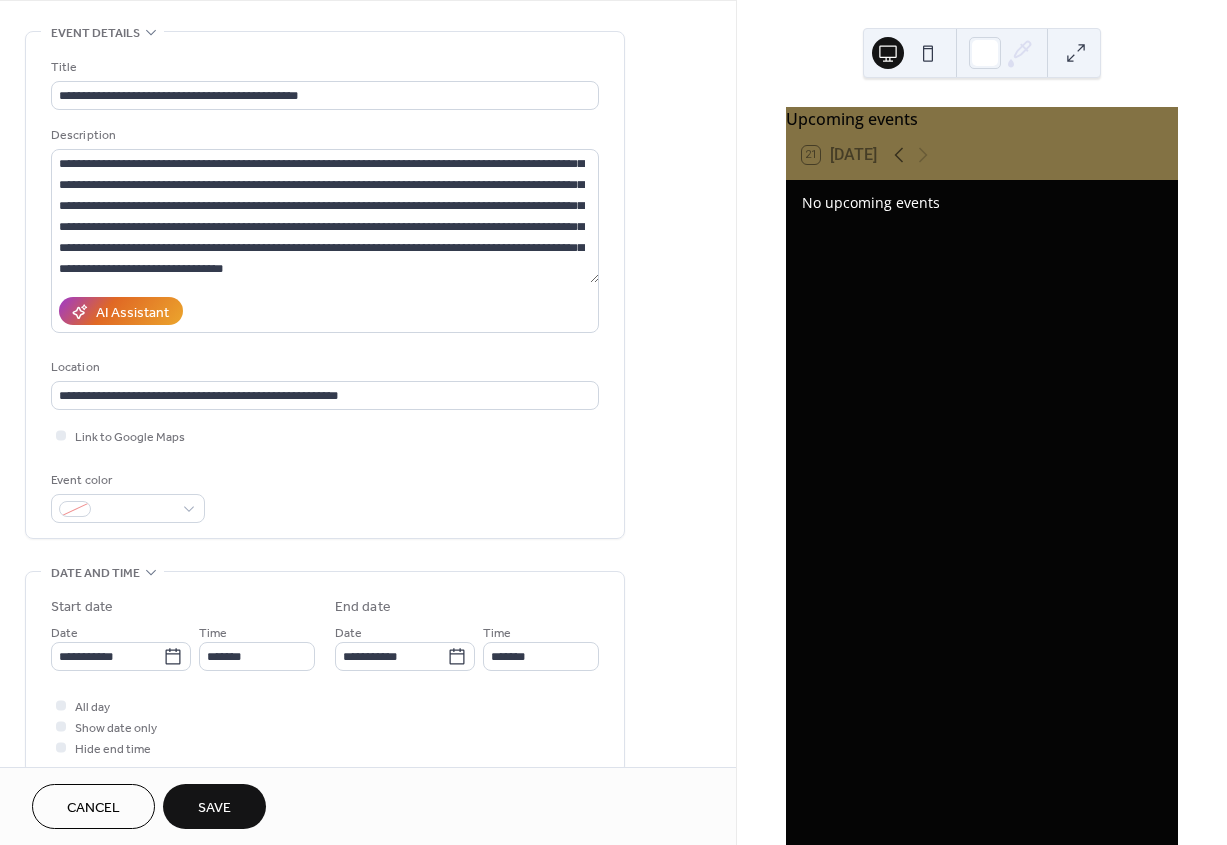 type on "*******" 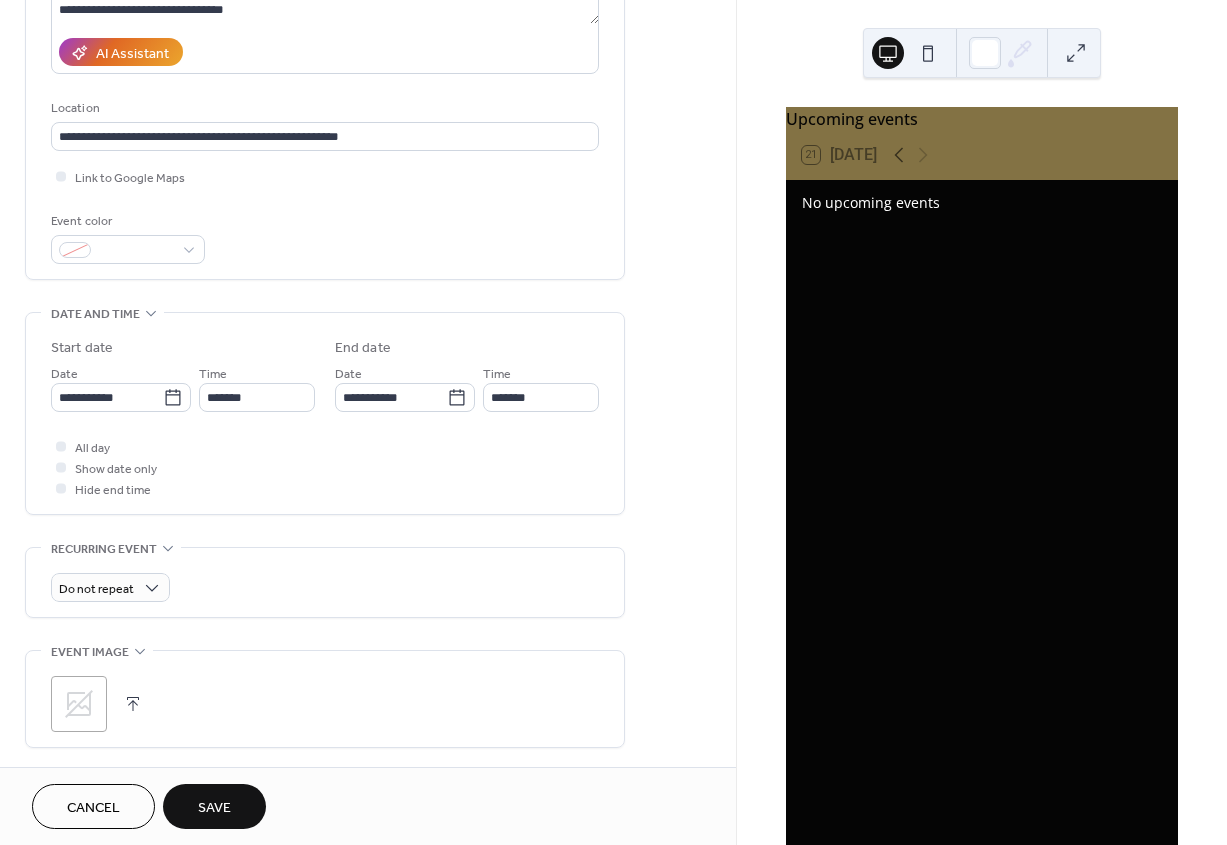 scroll, scrollTop: 340, scrollLeft: 0, axis: vertical 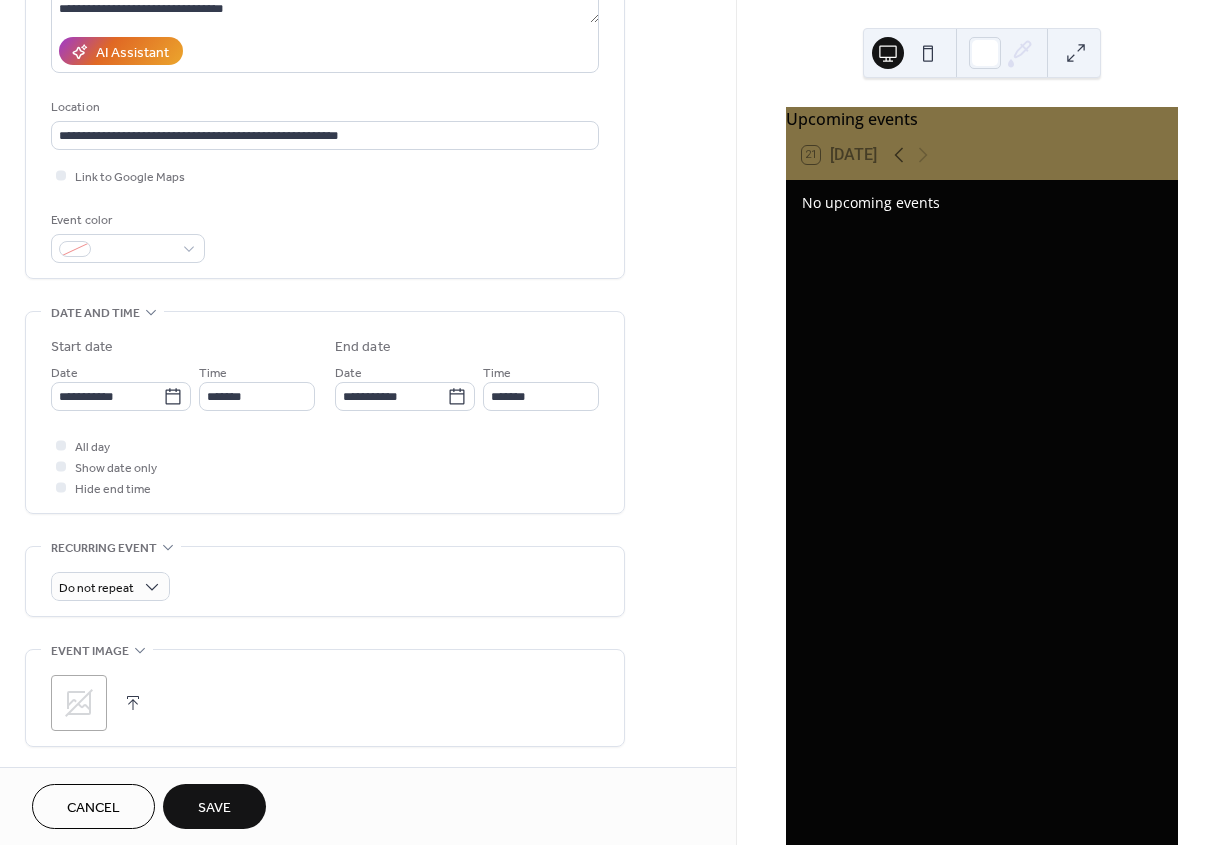 click 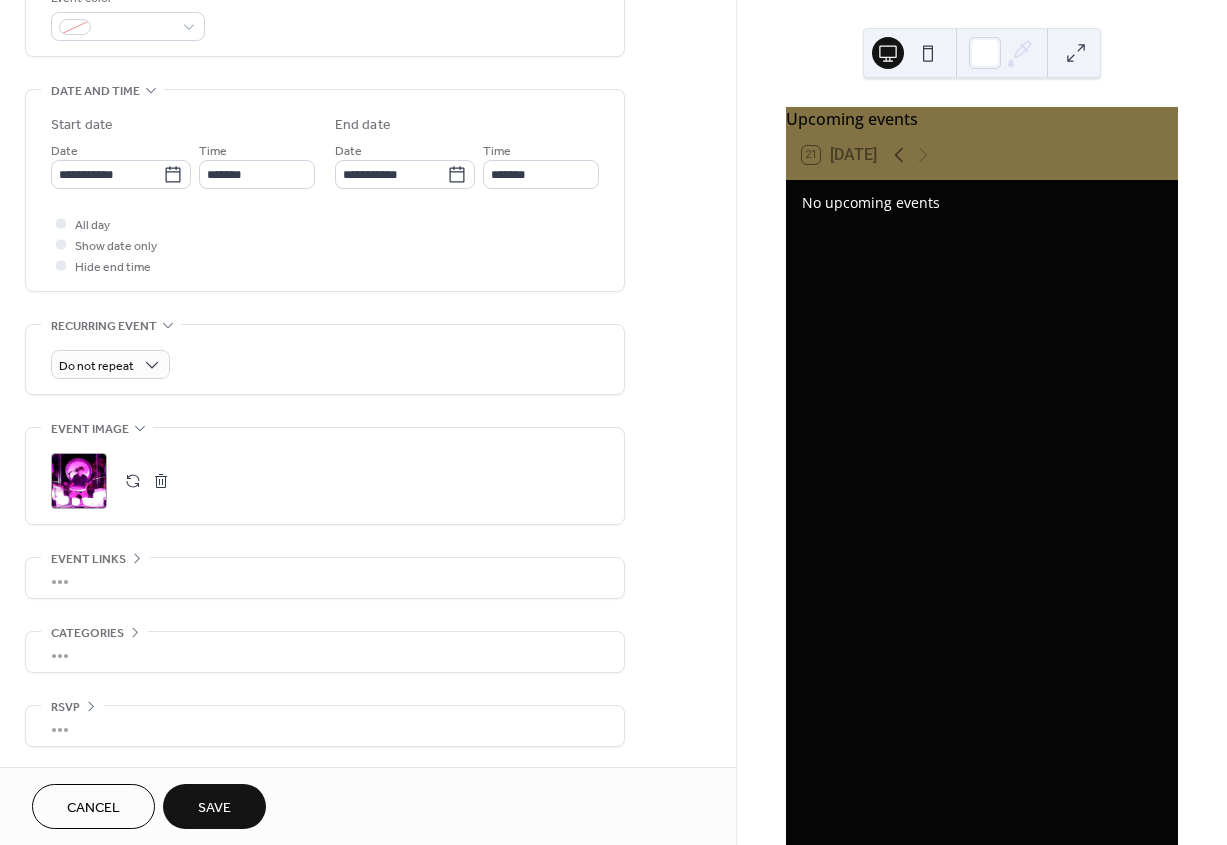 scroll, scrollTop: 563, scrollLeft: 0, axis: vertical 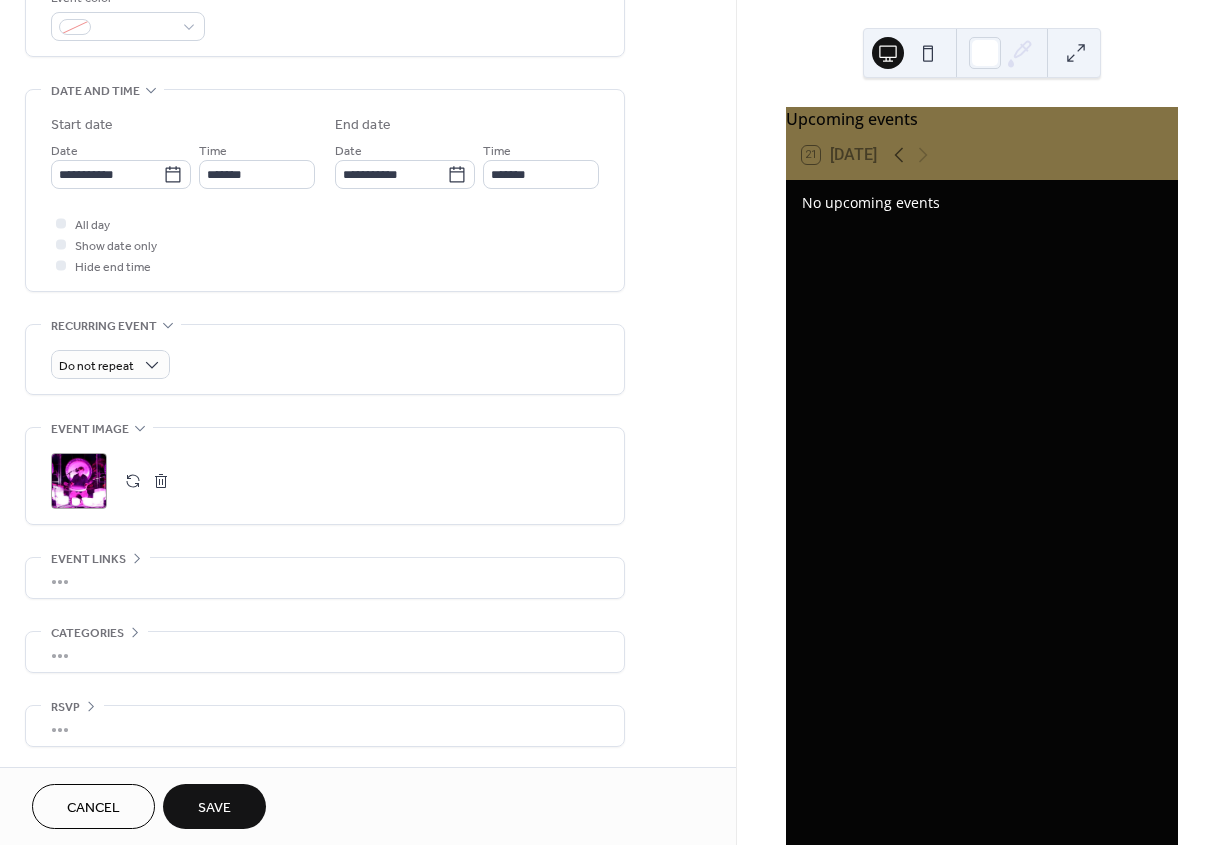 click on "•••" at bounding box center [325, 578] 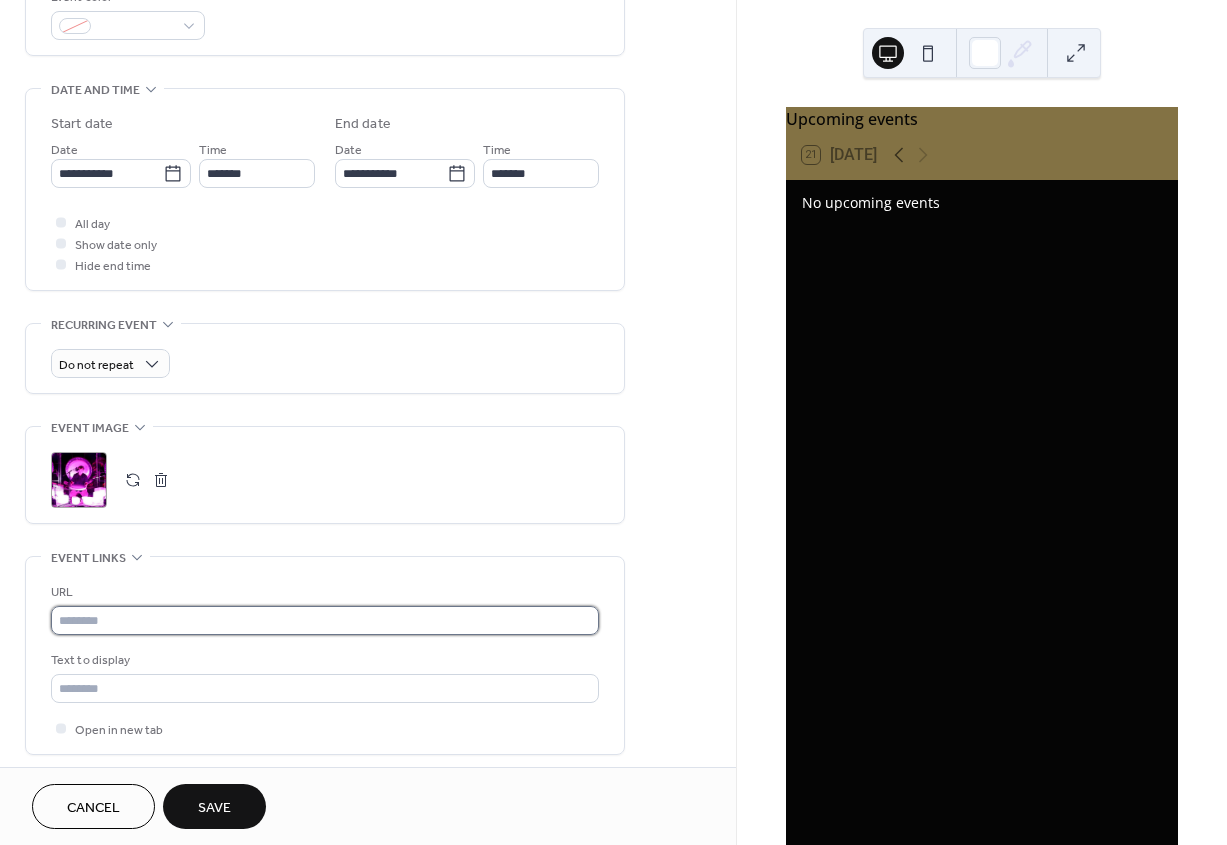 click at bounding box center [325, 620] 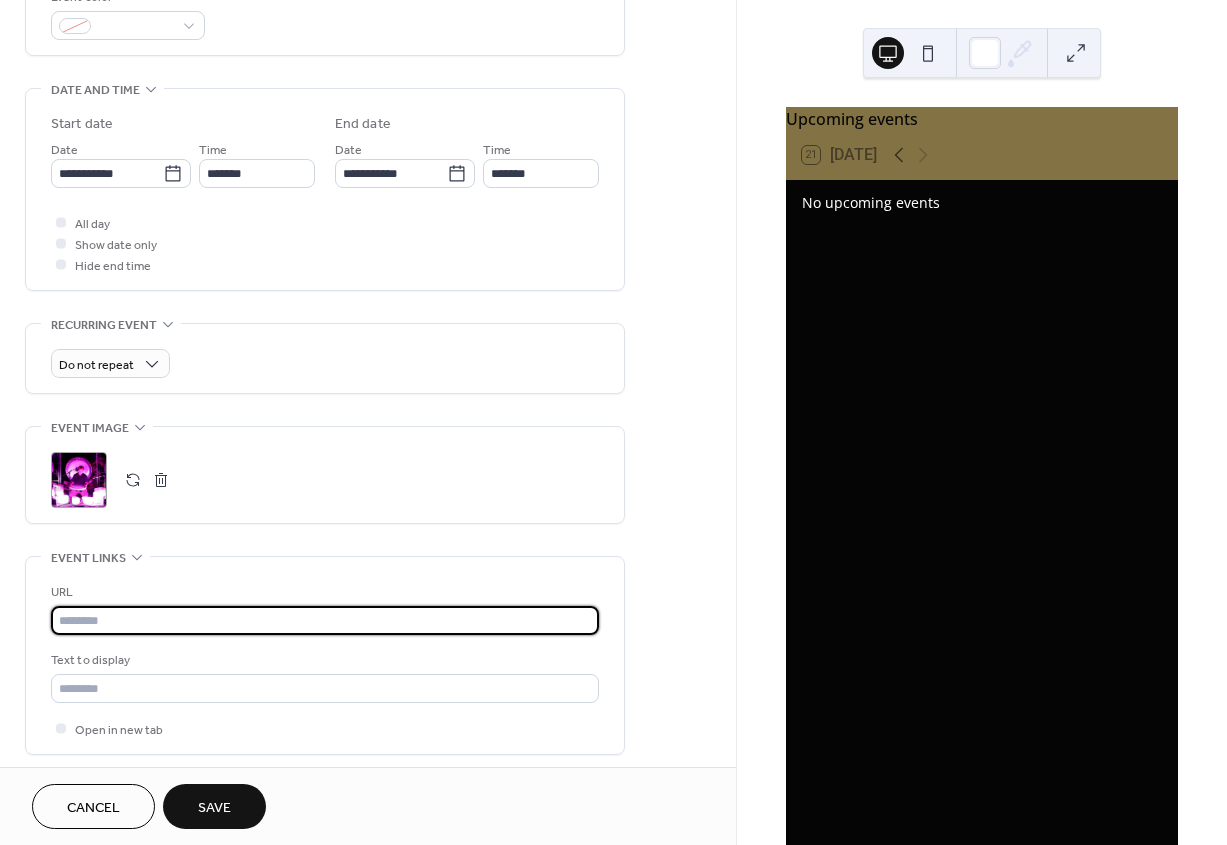 paste on "**********" 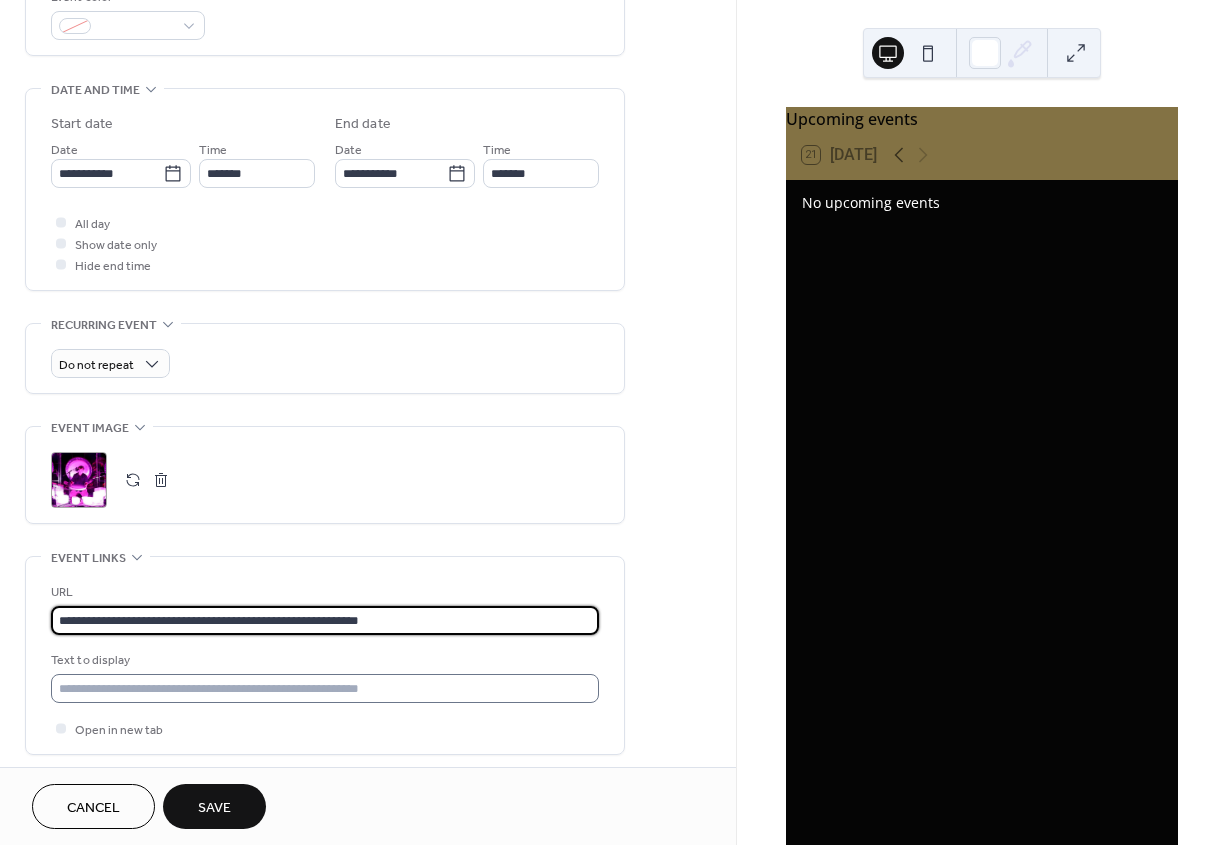 type on "**********" 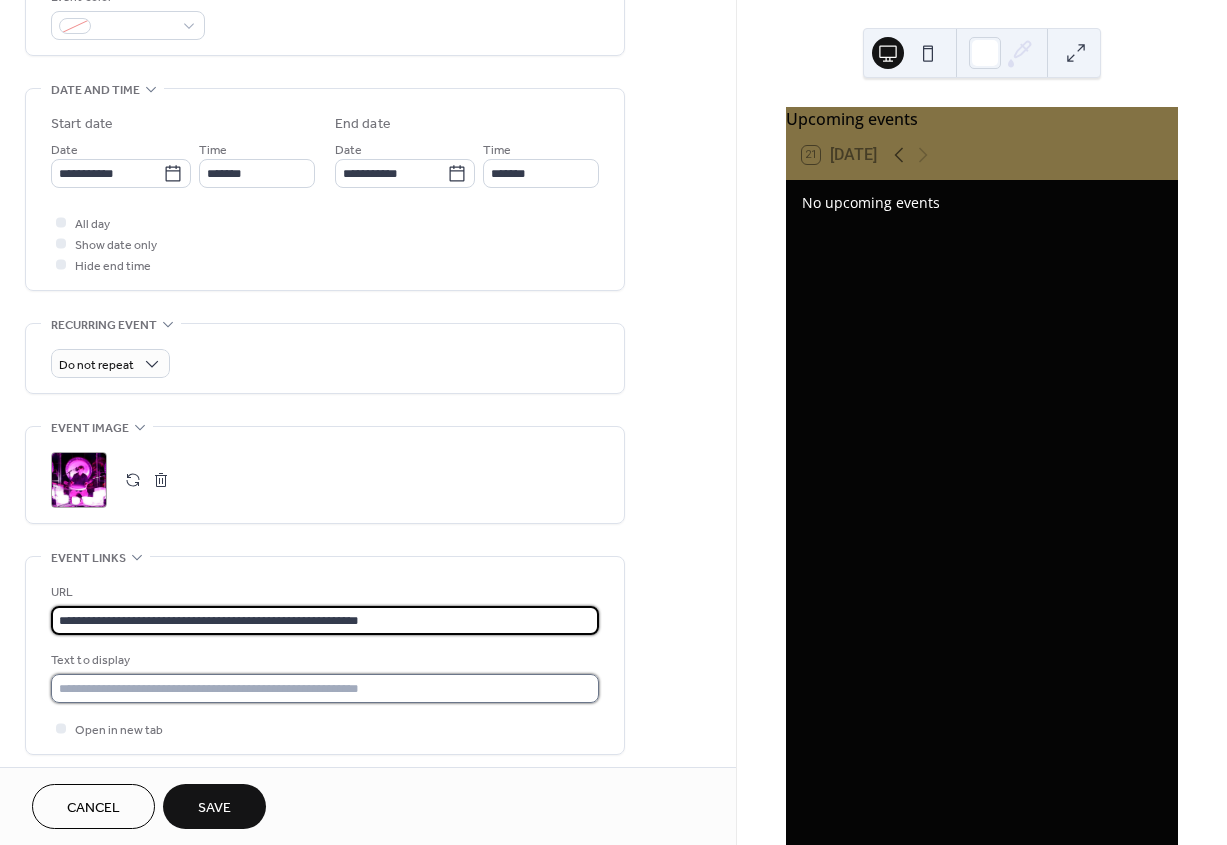 click at bounding box center (325, 688) 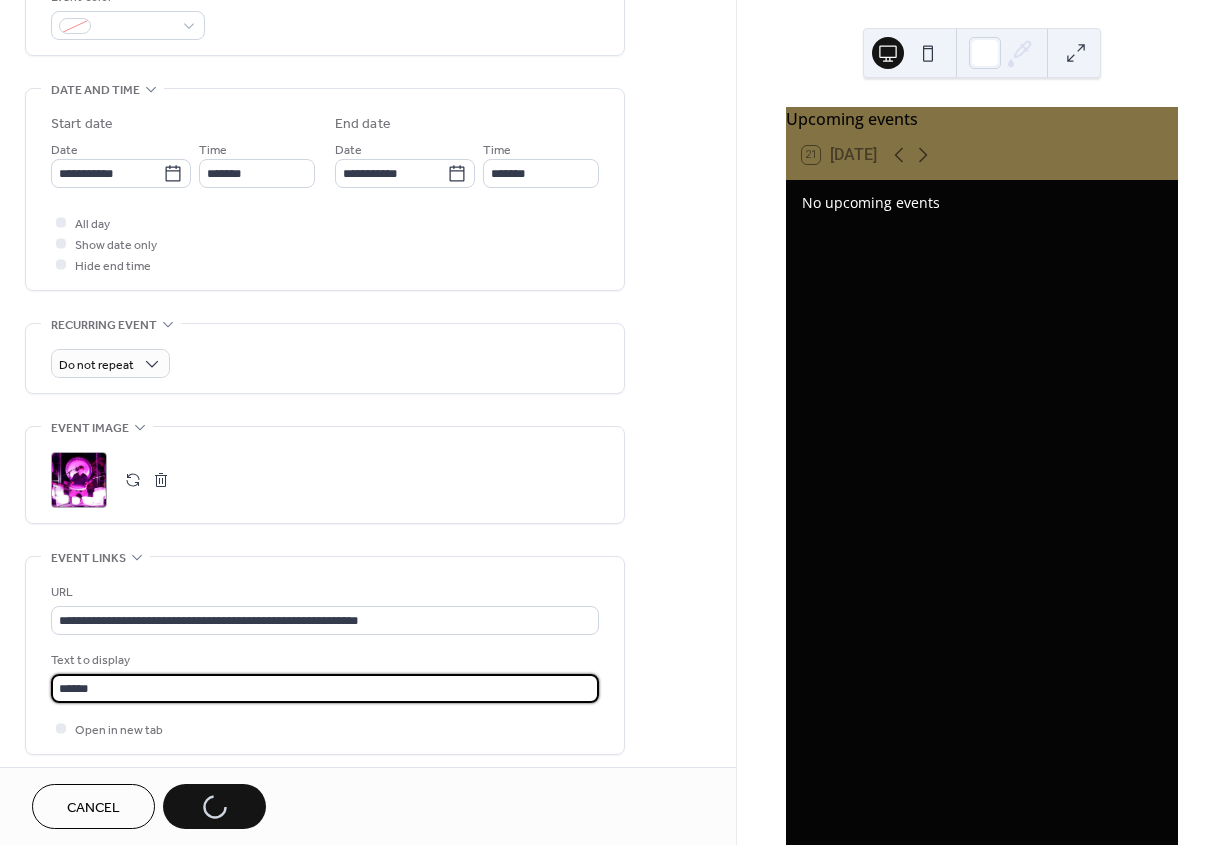 type on "*****" 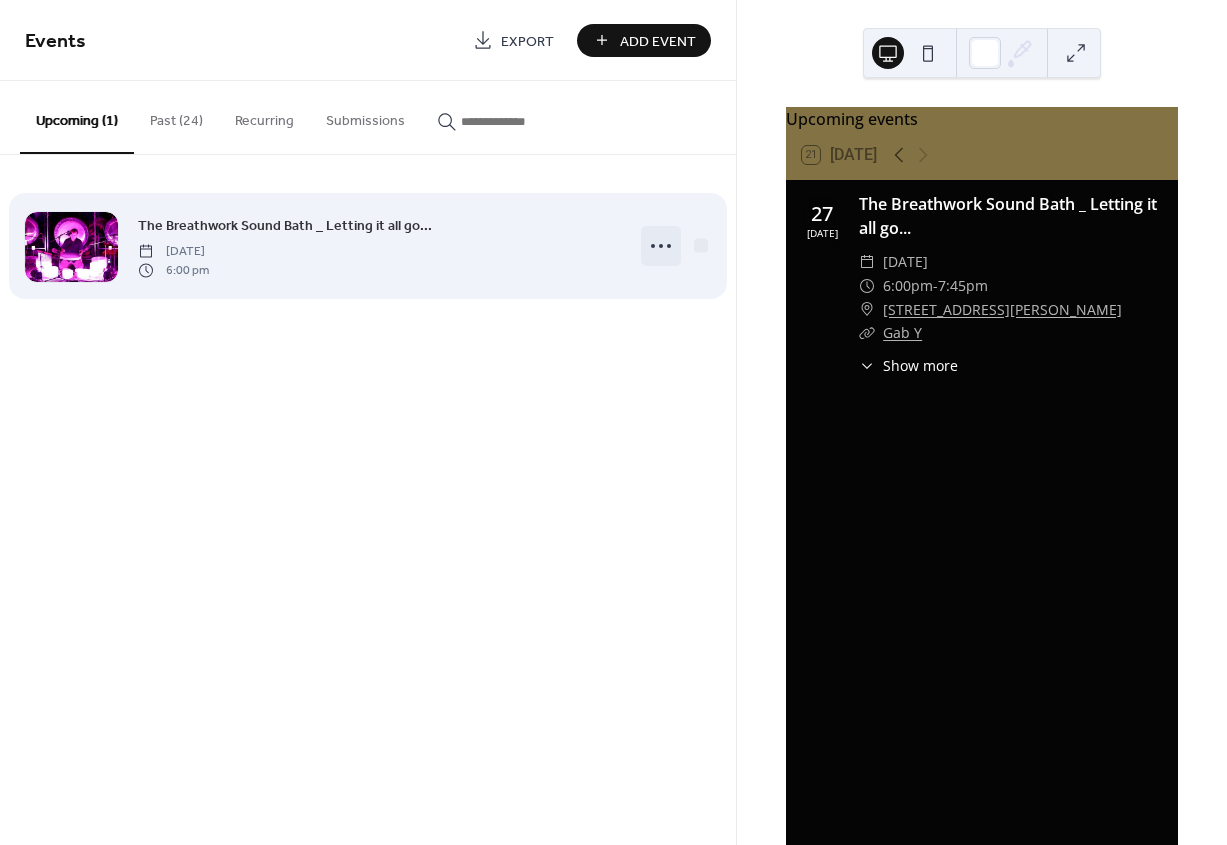 click 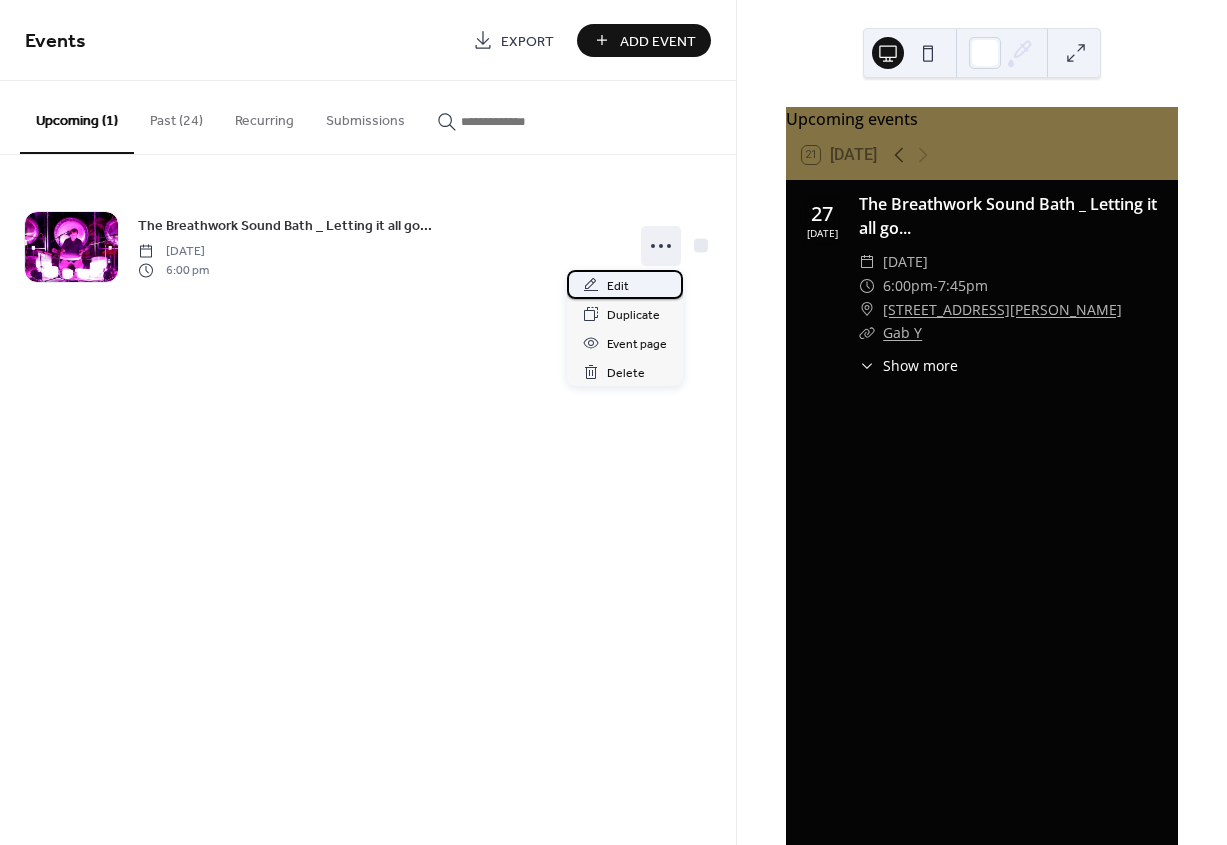 click on "Edit" at bounding box center (618, 286) 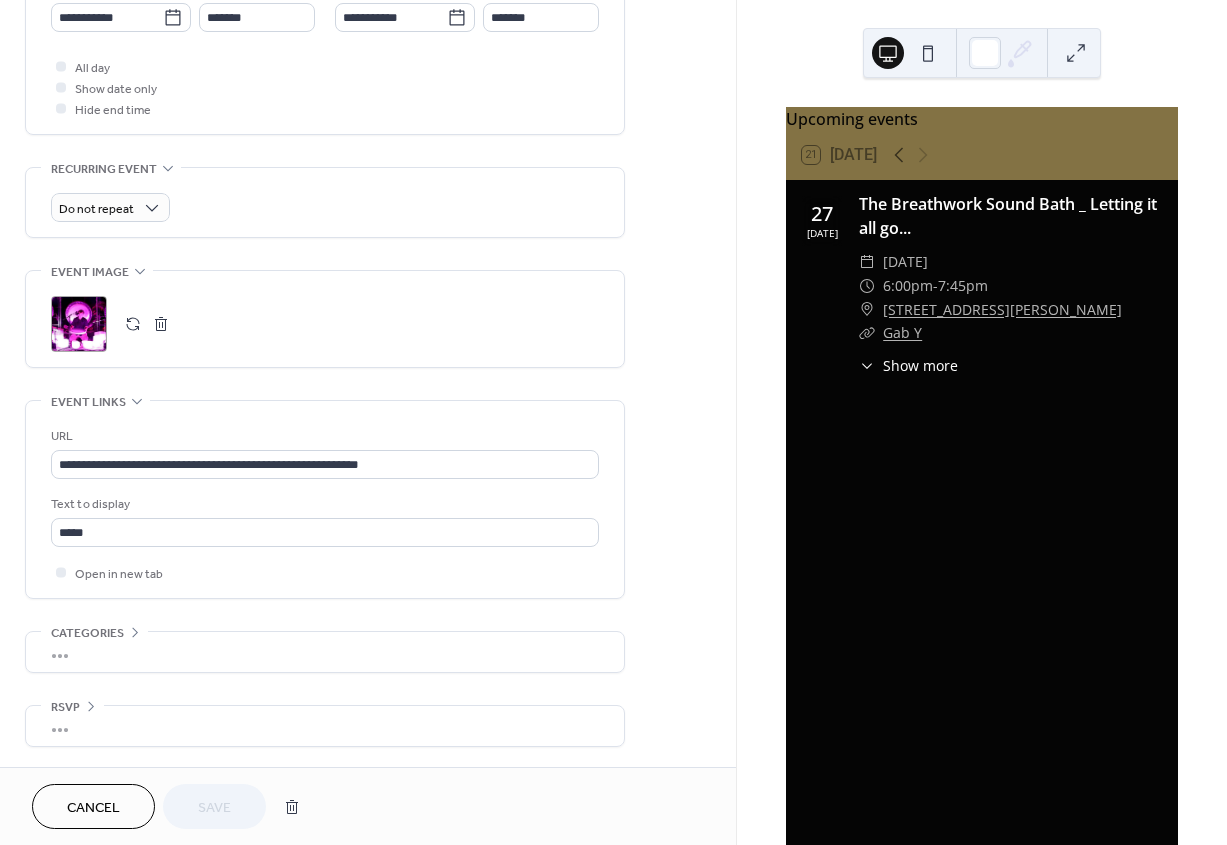 scroll, scrollTop: 729, scrollLeft: 0, axis: vertical 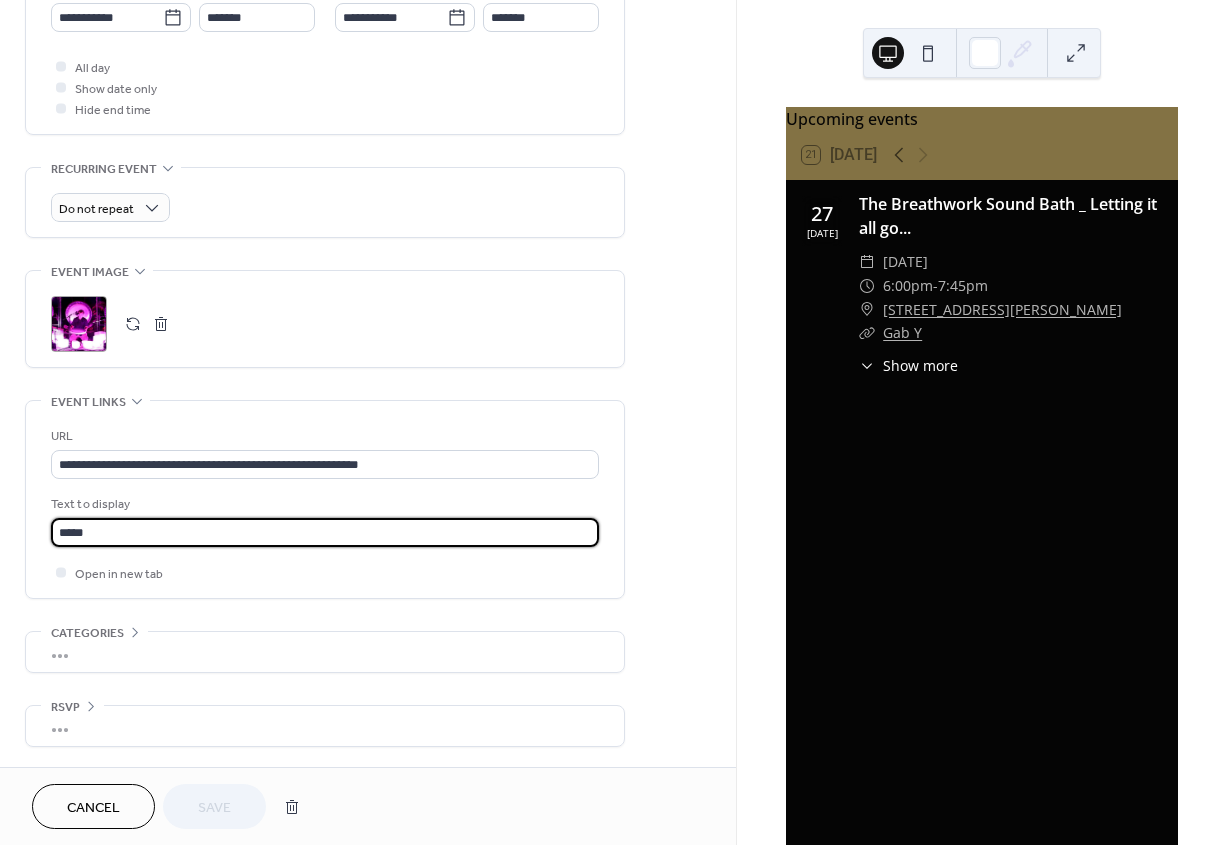 click on "*****" at bounding box center (325, 532) 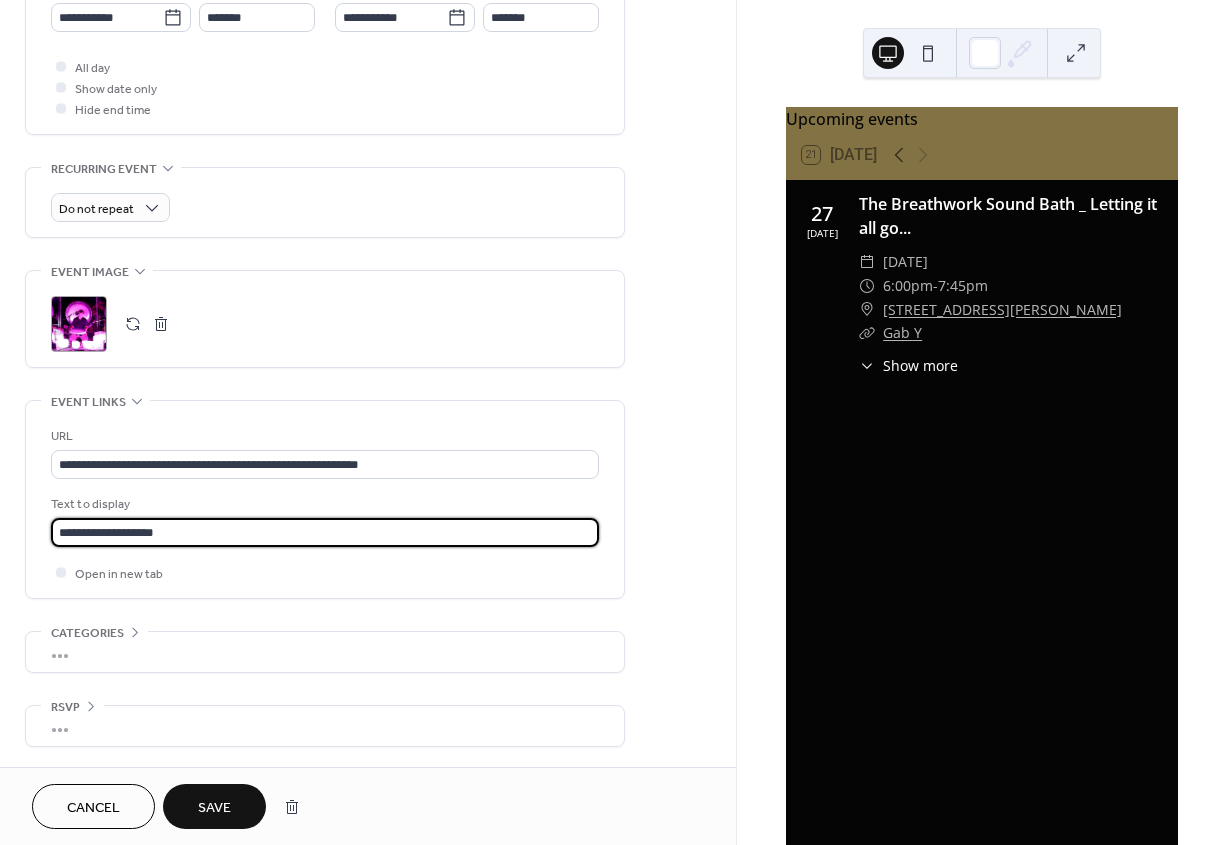 type on "**********" 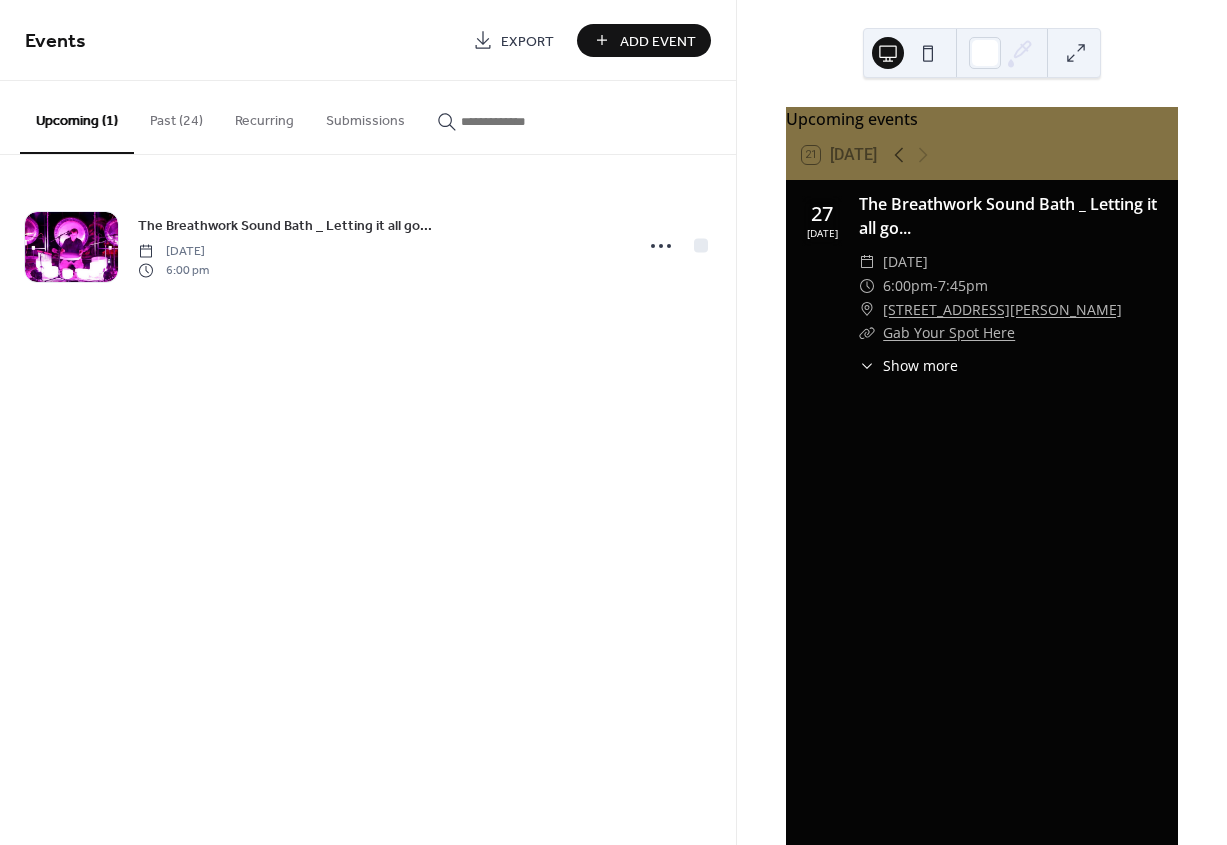 click on "Add Event" at bounding box center (658, 41) 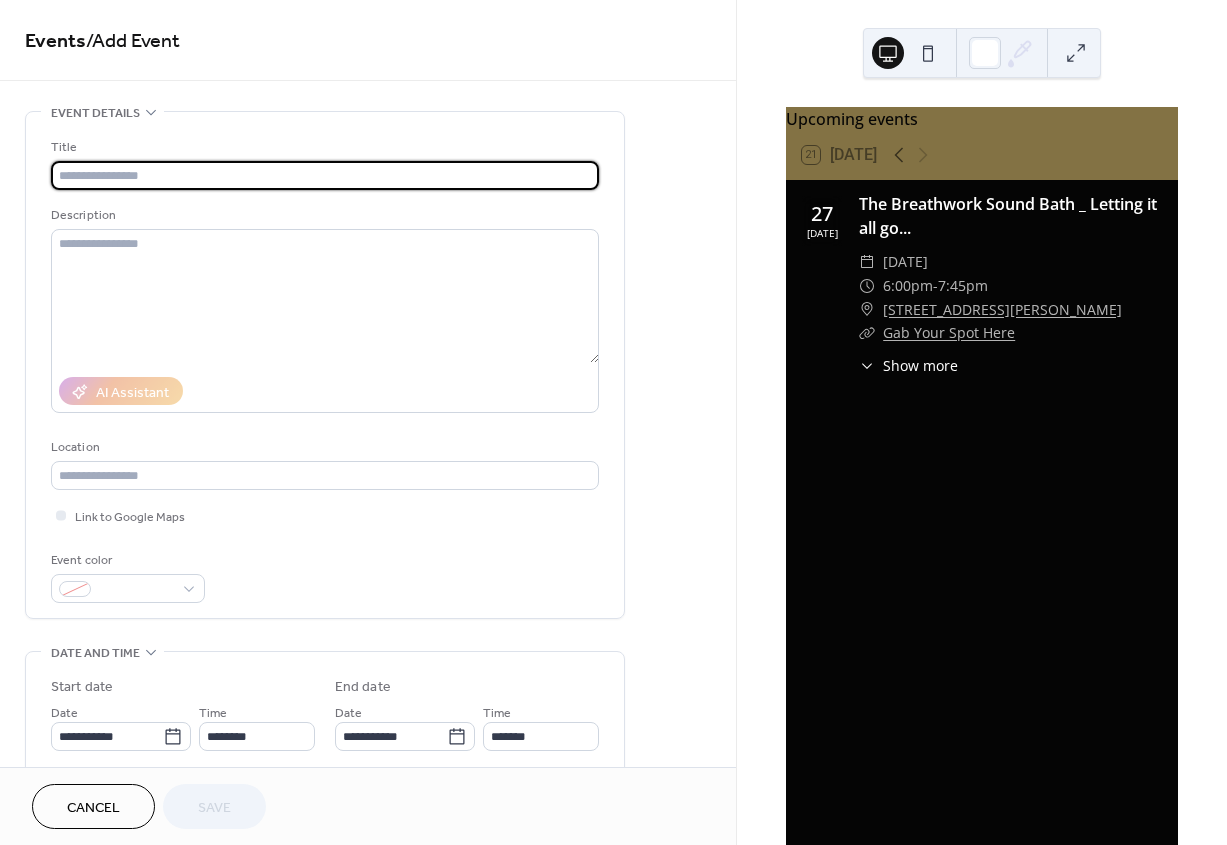 click at bounding box center (325, 175) 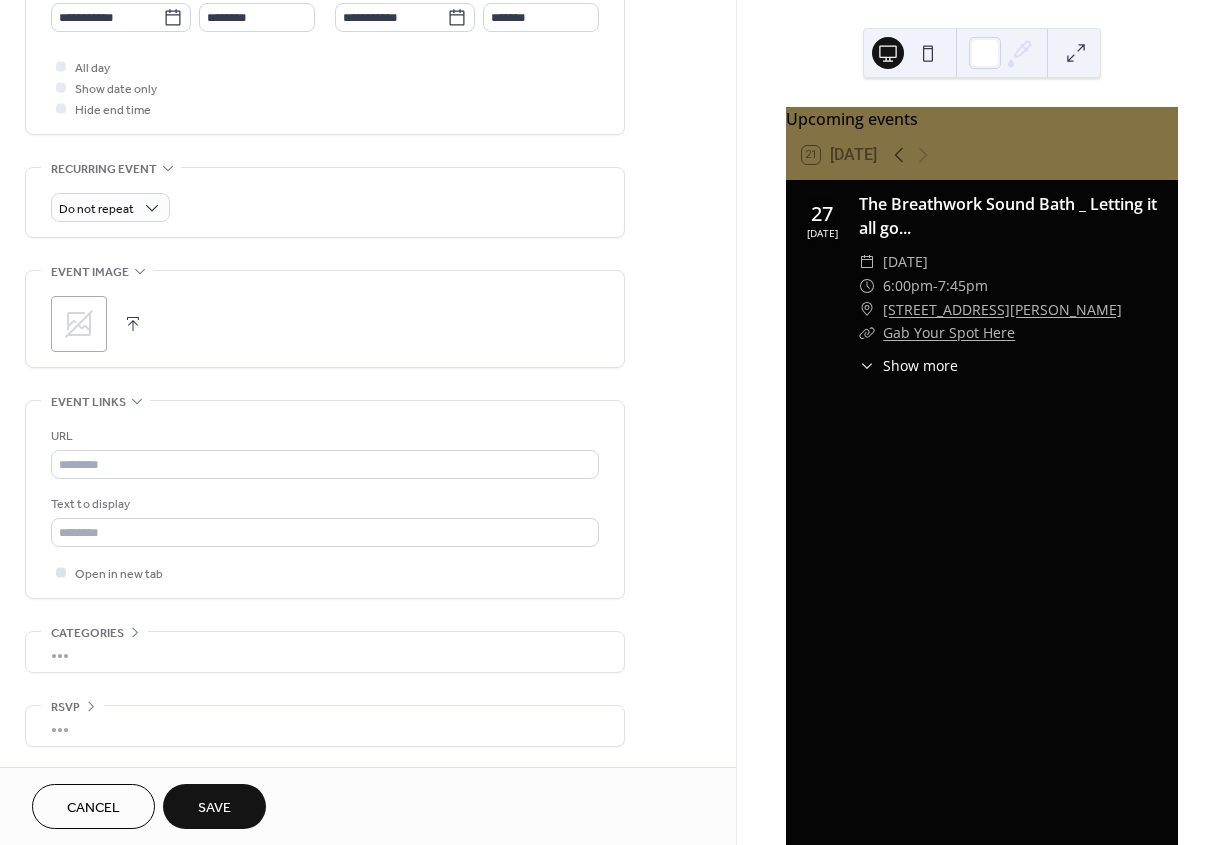 scroll, scrollTop: 729, scrollLeft: 0, axis: vertical 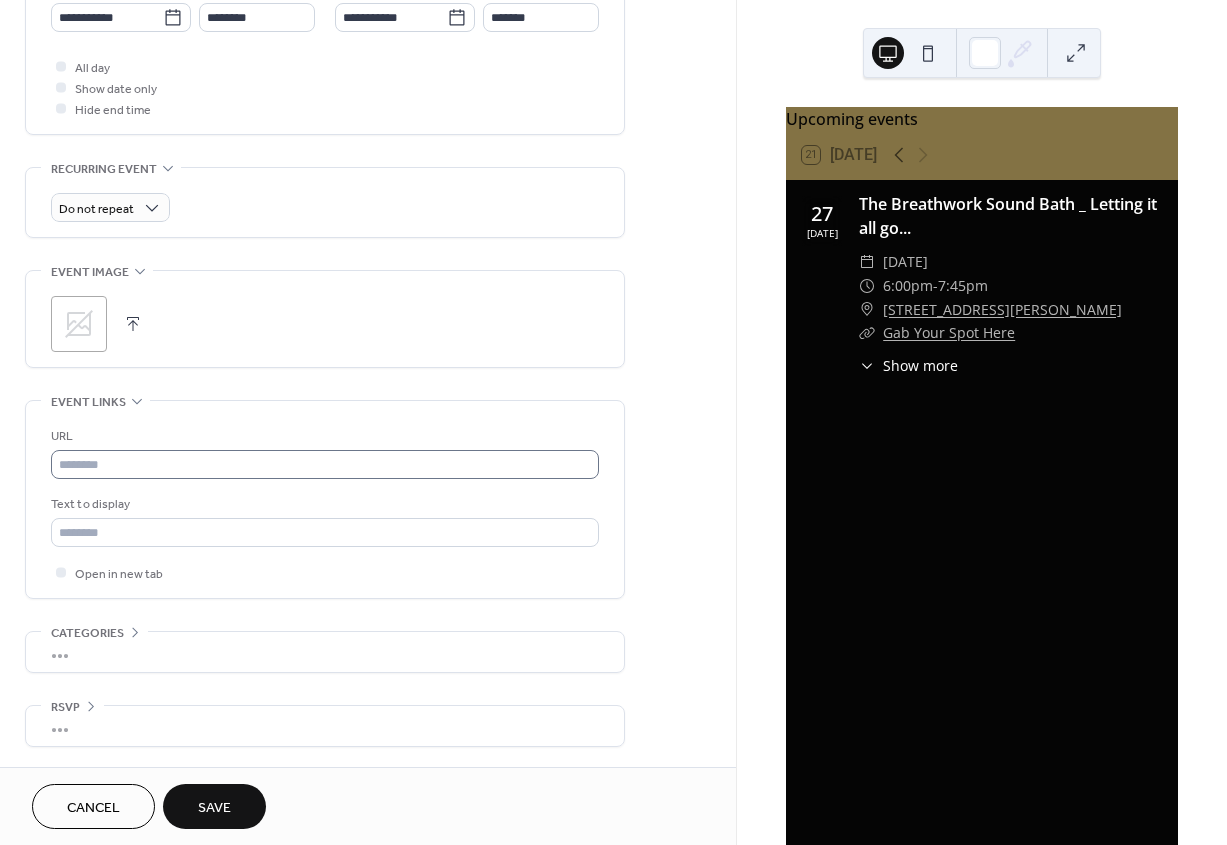 type on "**********" 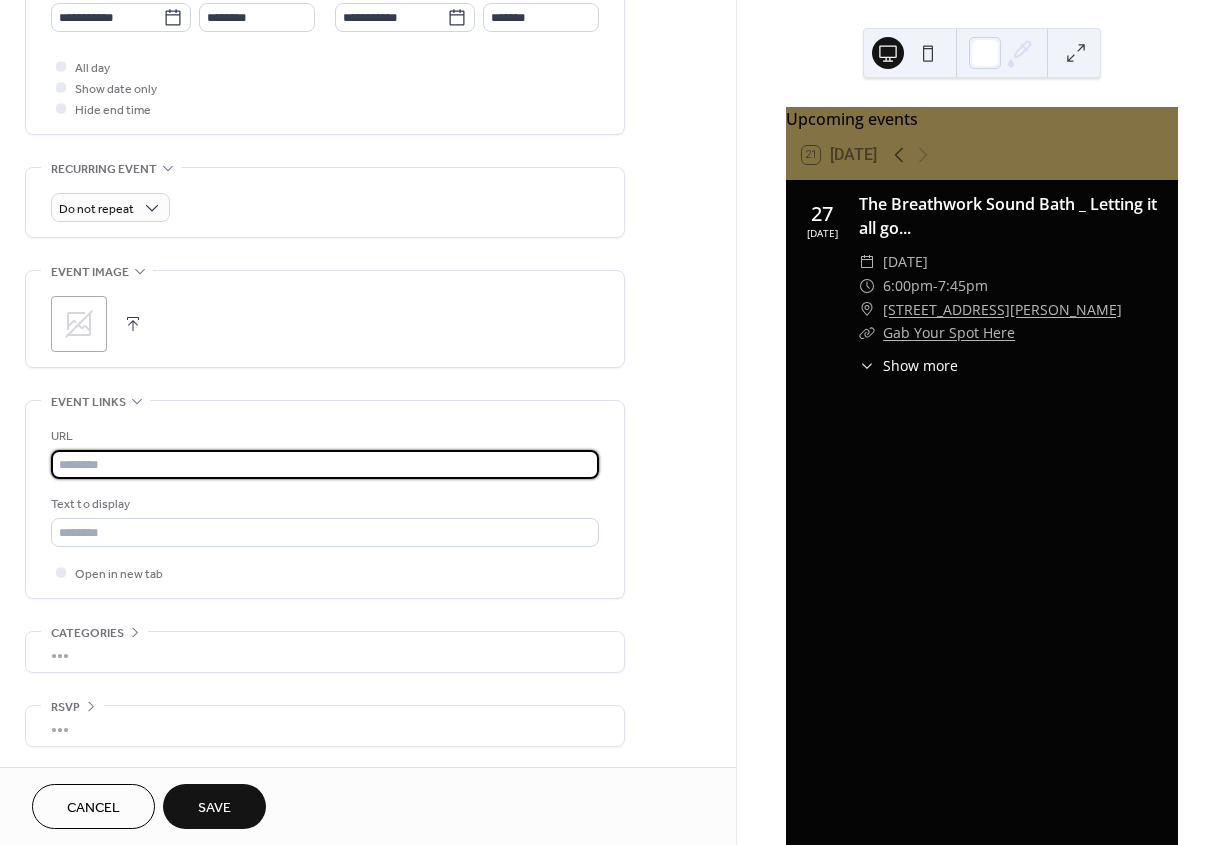 click at bounding box center [325, 464] 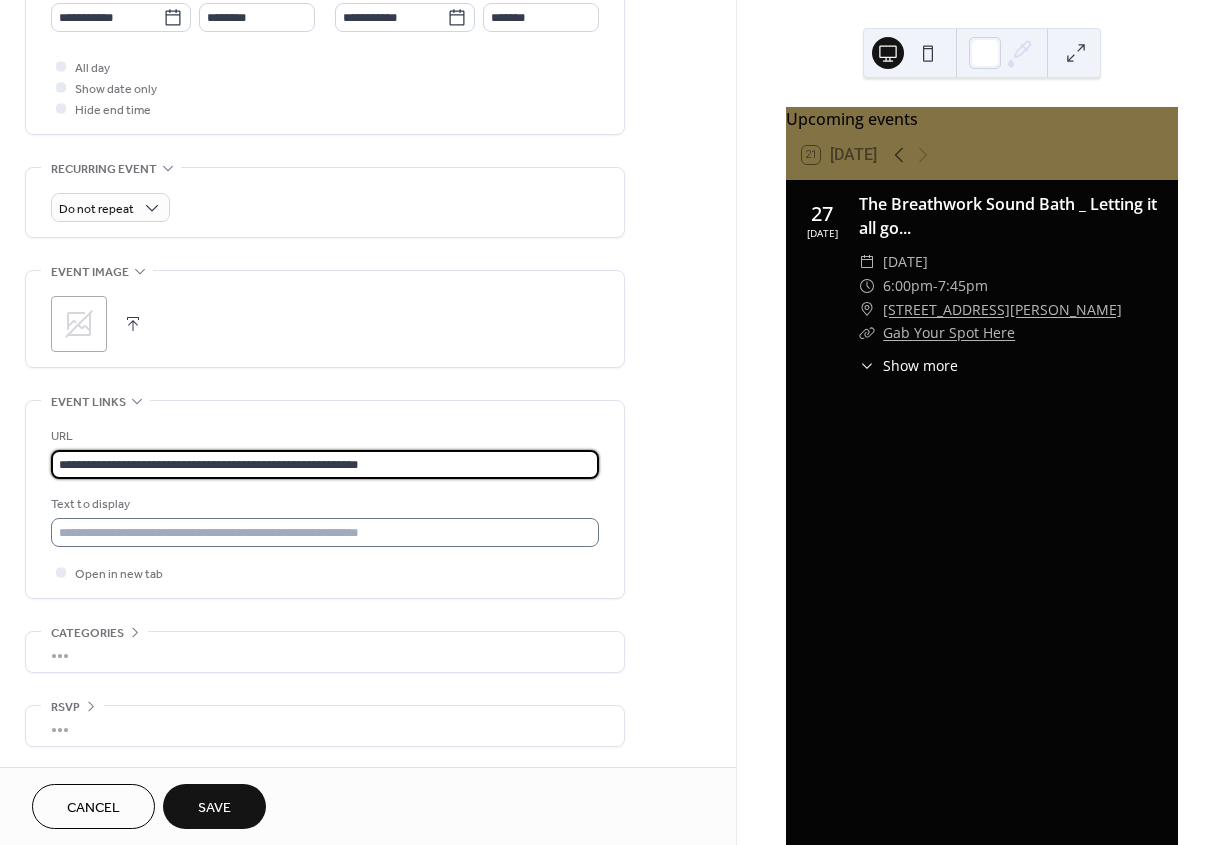 type on "**********" 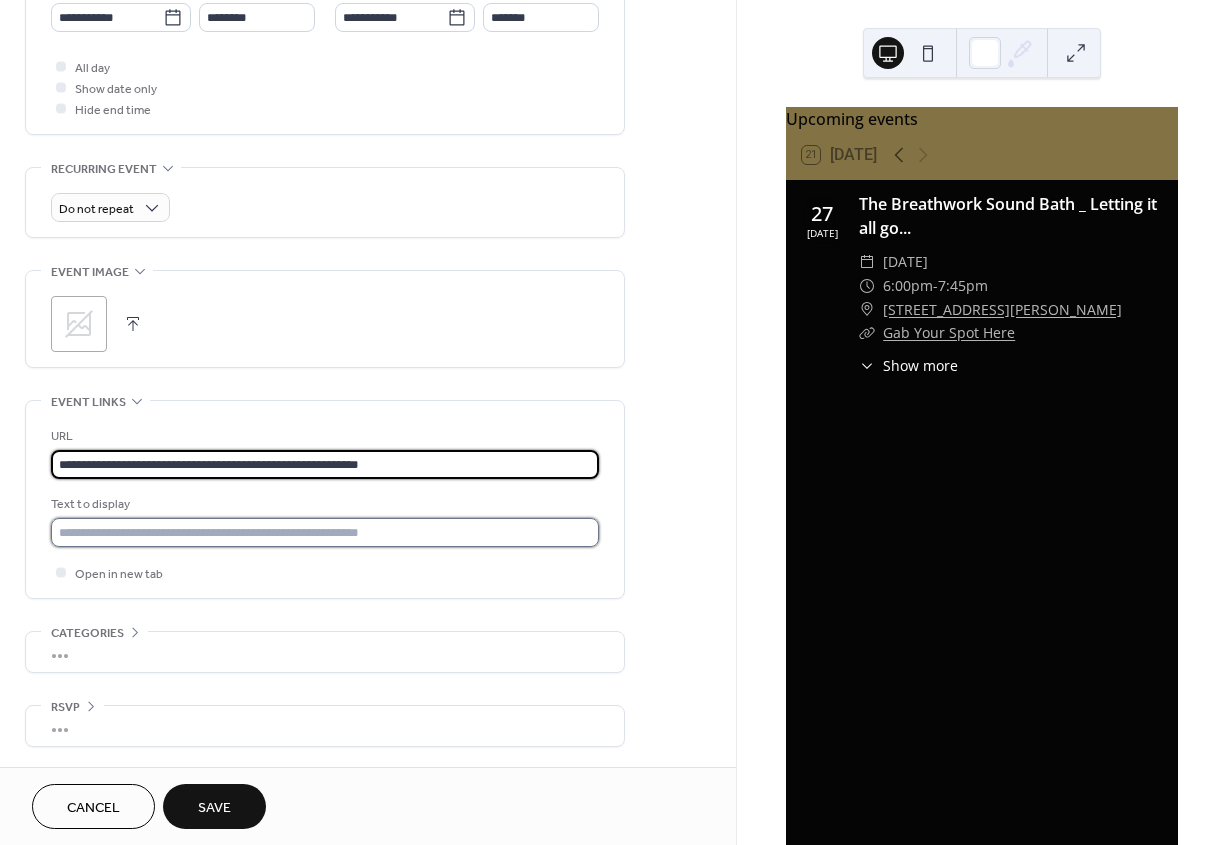click at bounding box center (325, 532) 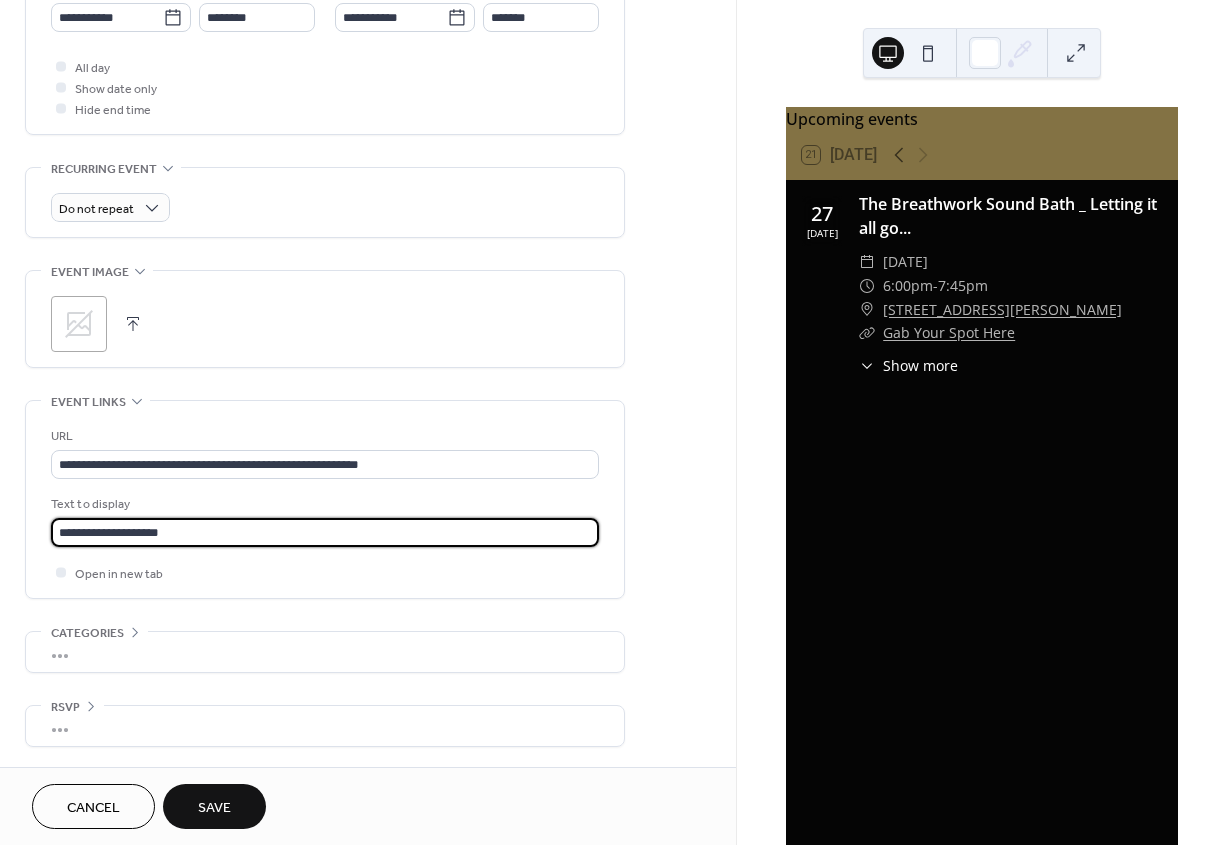 type on "**********" 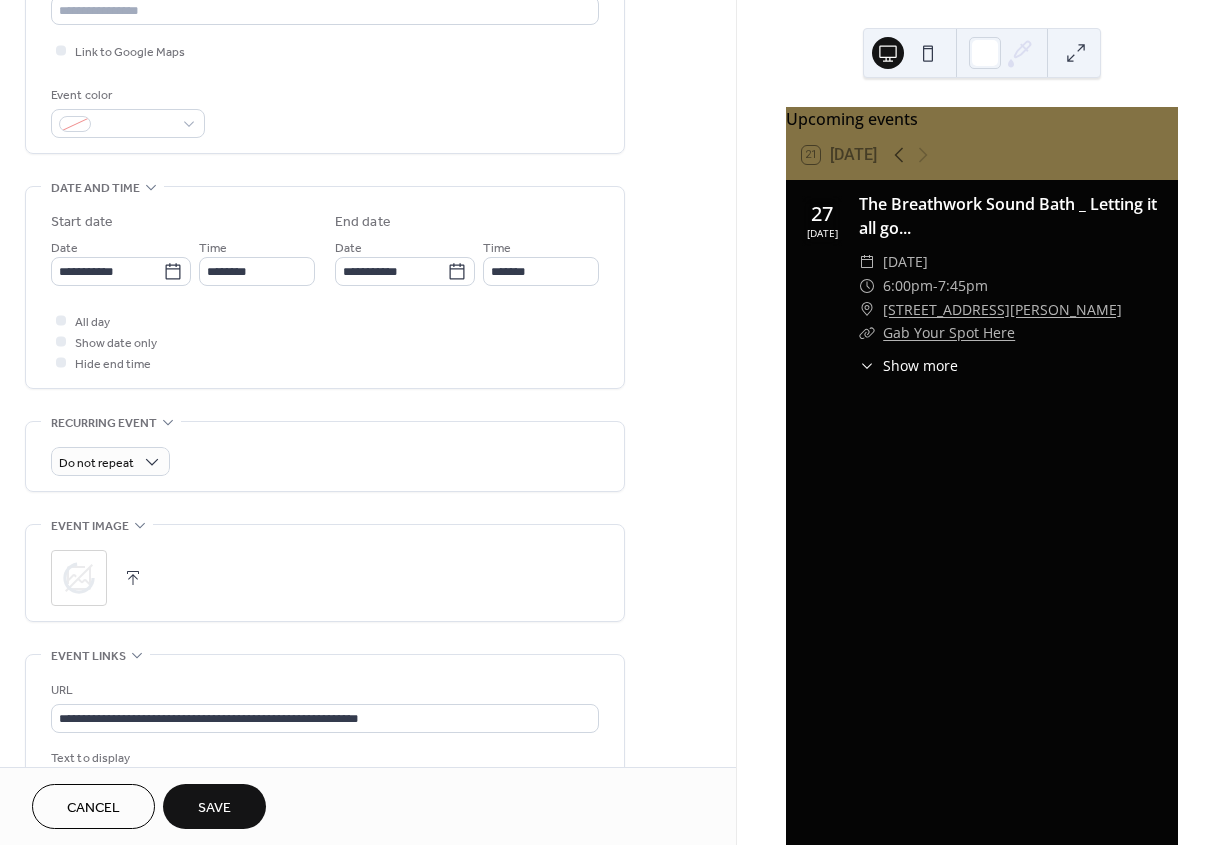 scroll, scrollTop: 464, scrollLeft: 0, axis: vertical 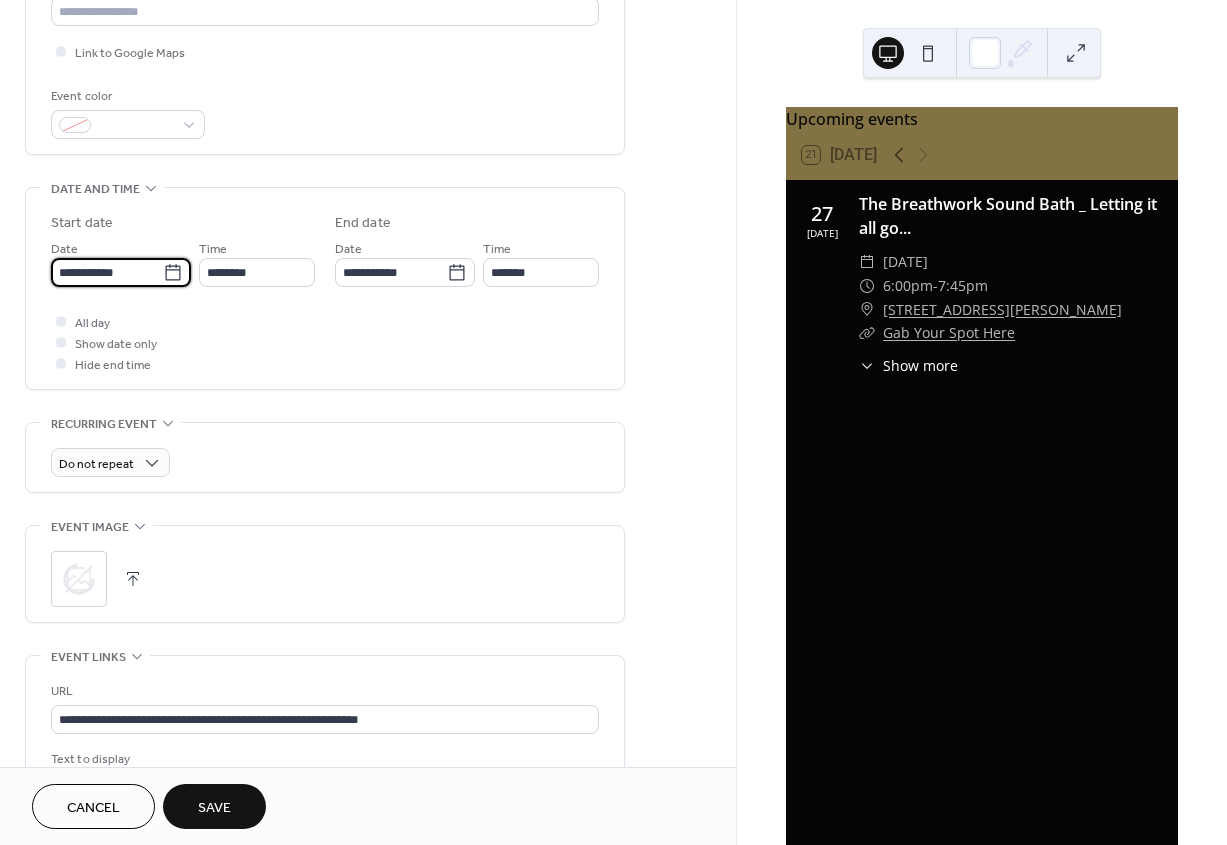 click on "**********" at bounding box center [107, 272] 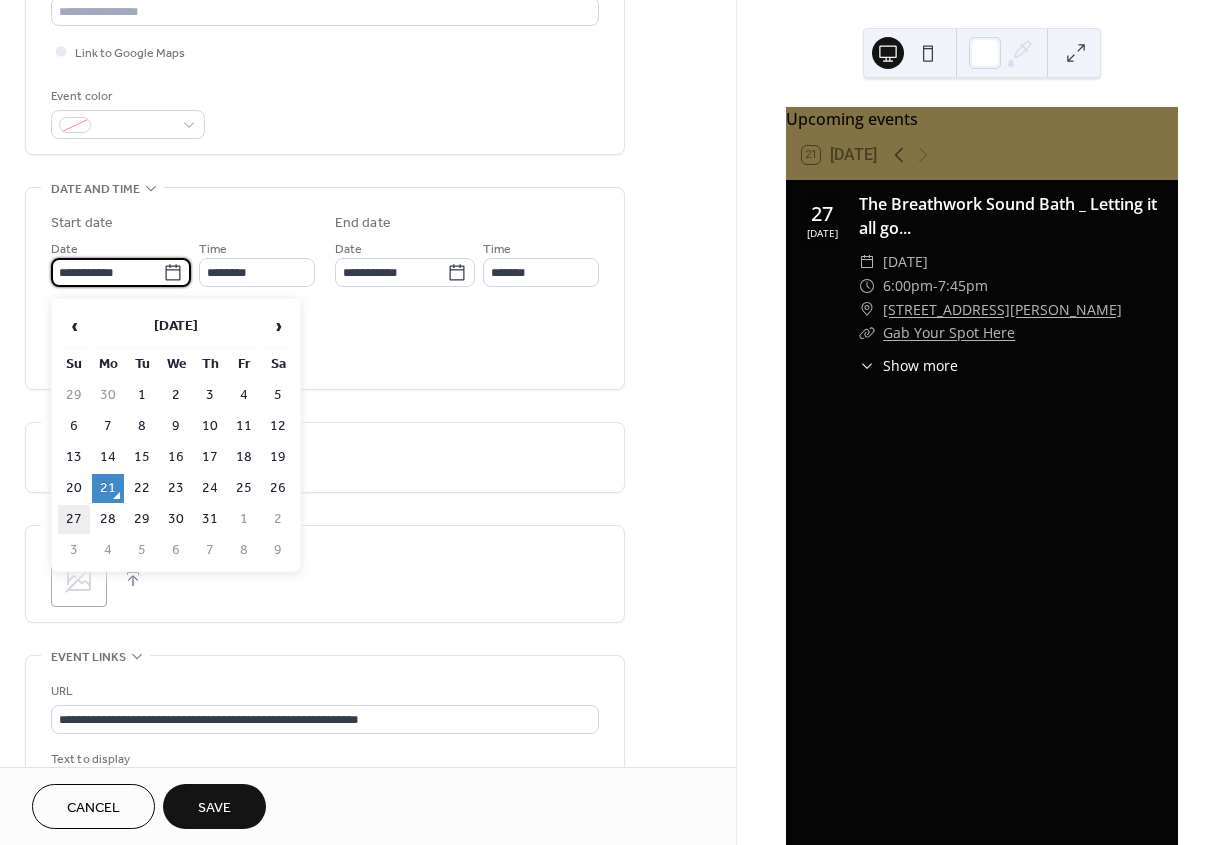 click on "27" at bounding box center (74, 519) 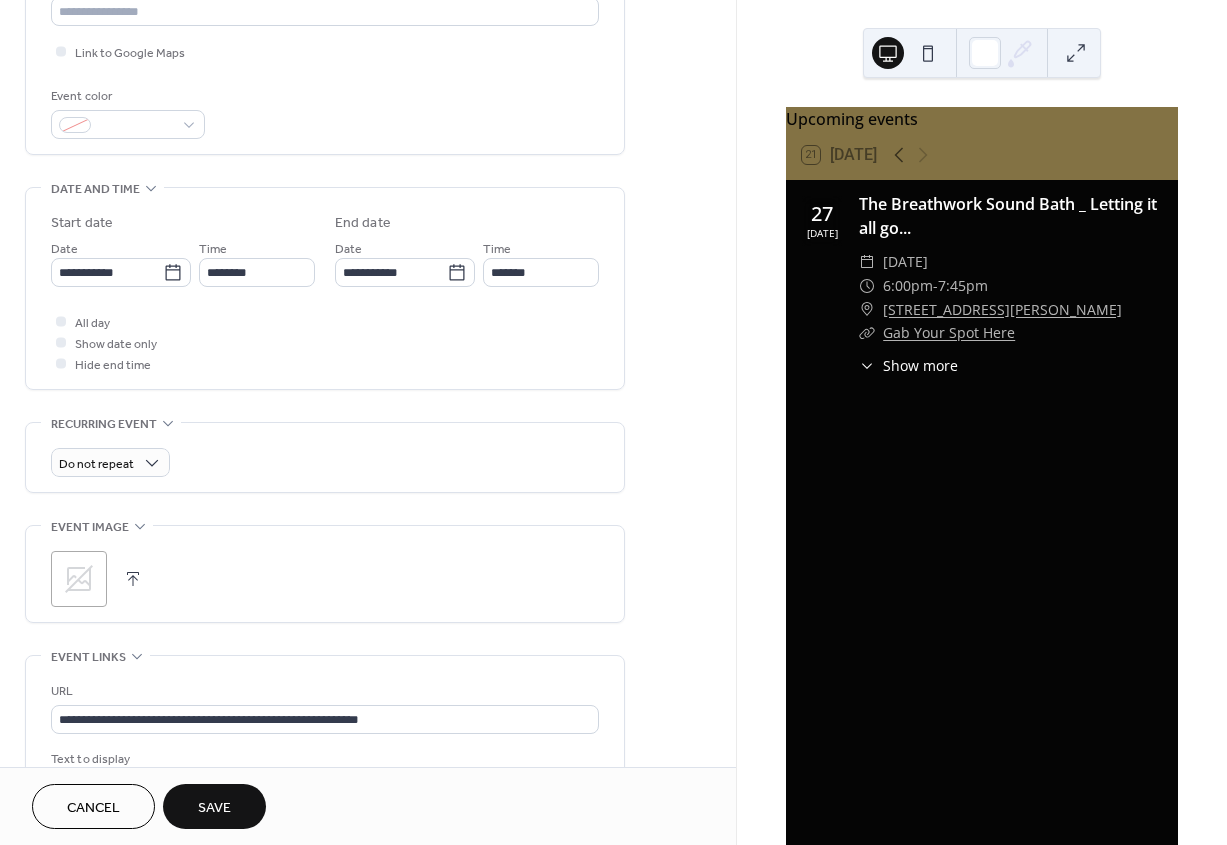 type on "**********" 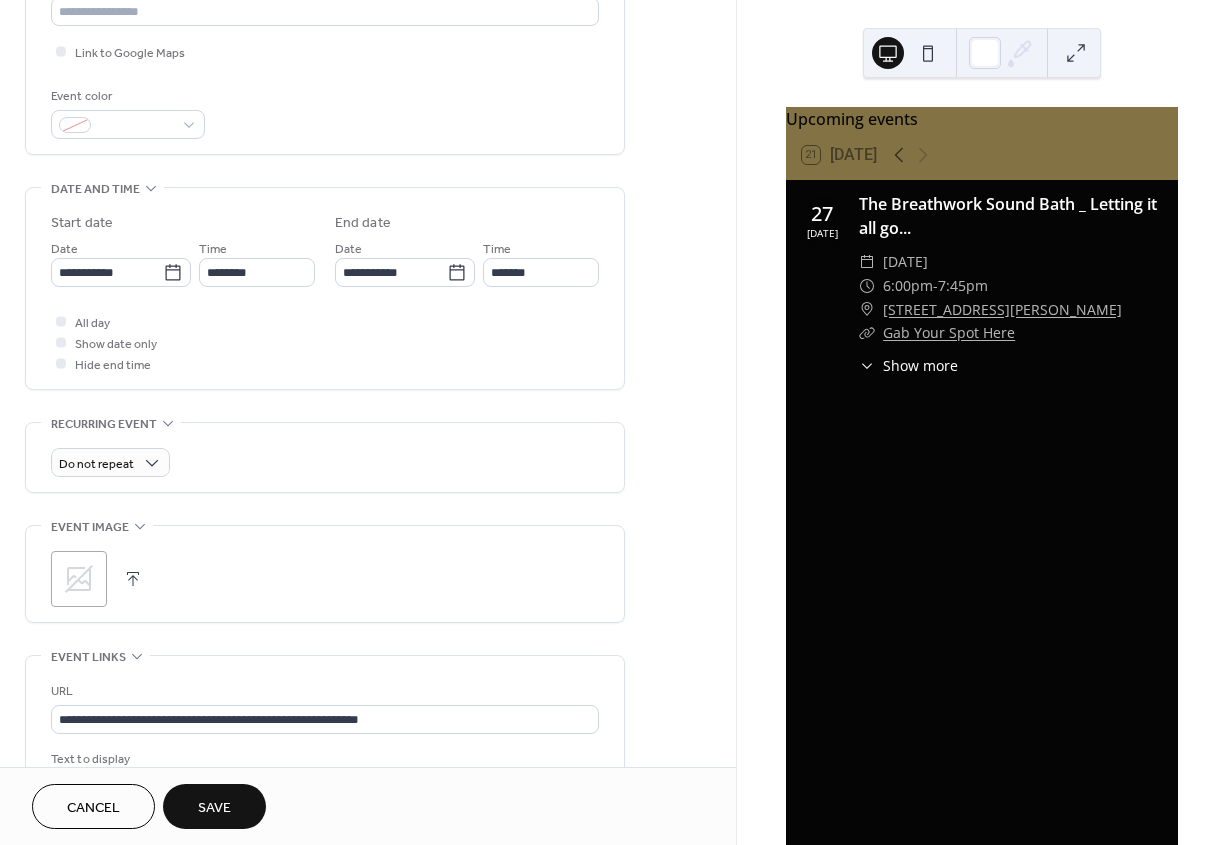 type on "**********" 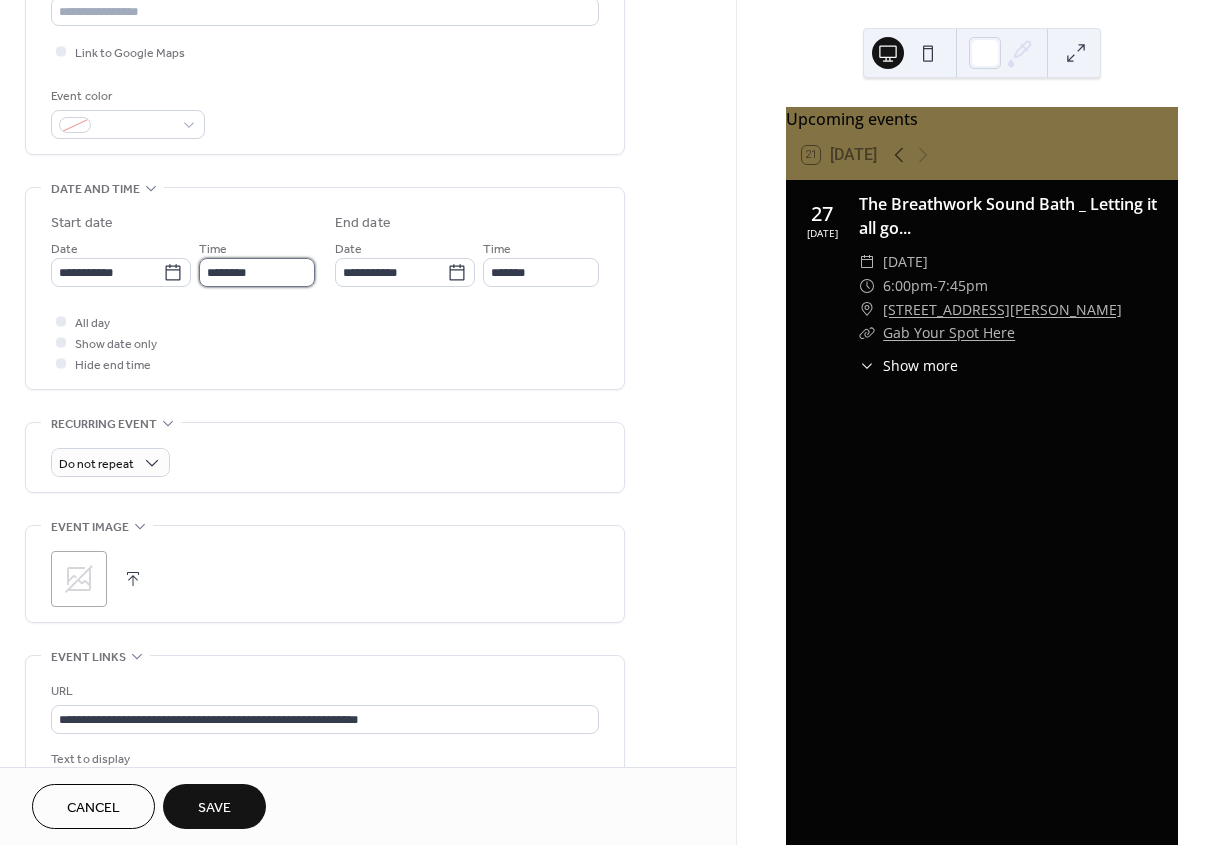 click on "********" at bounding box center (257, 272) 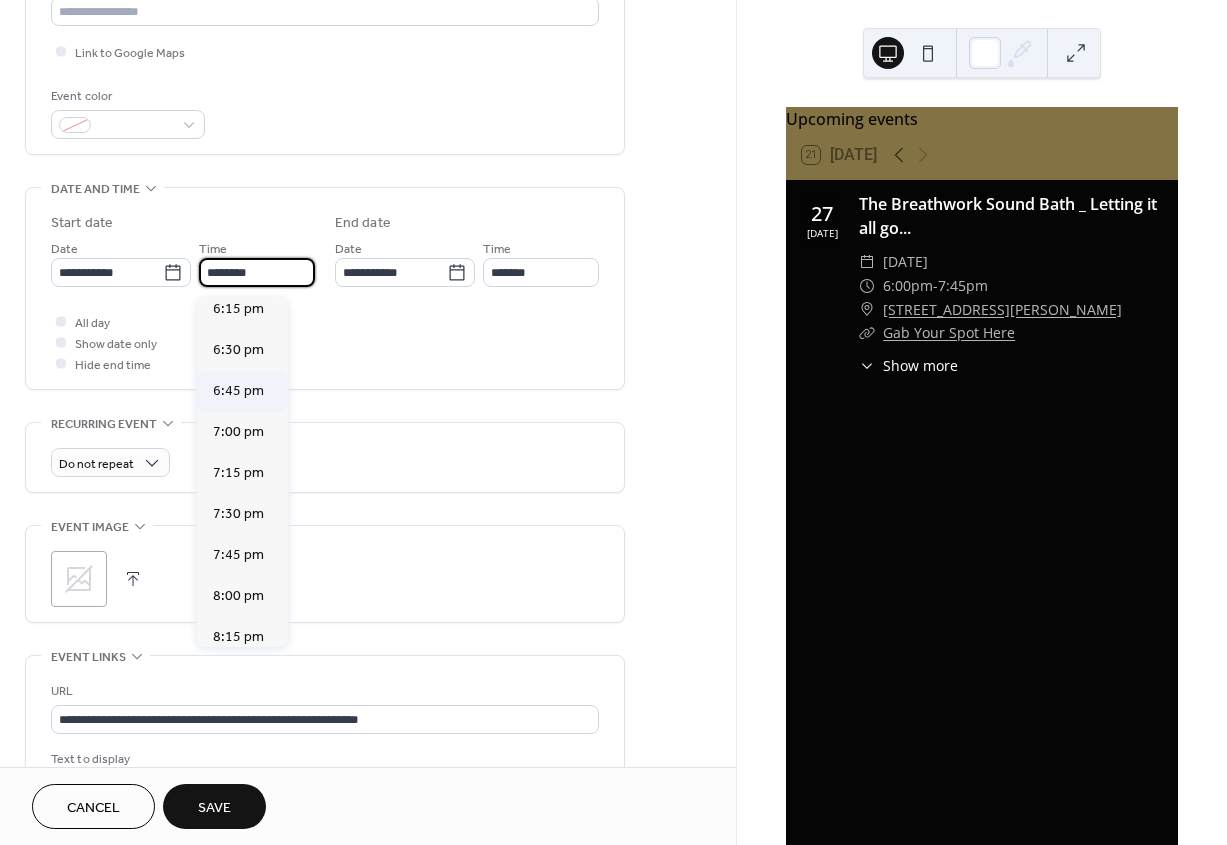 scroll, scrollTop: 3010, scrollLeft: 0, axis: vertical 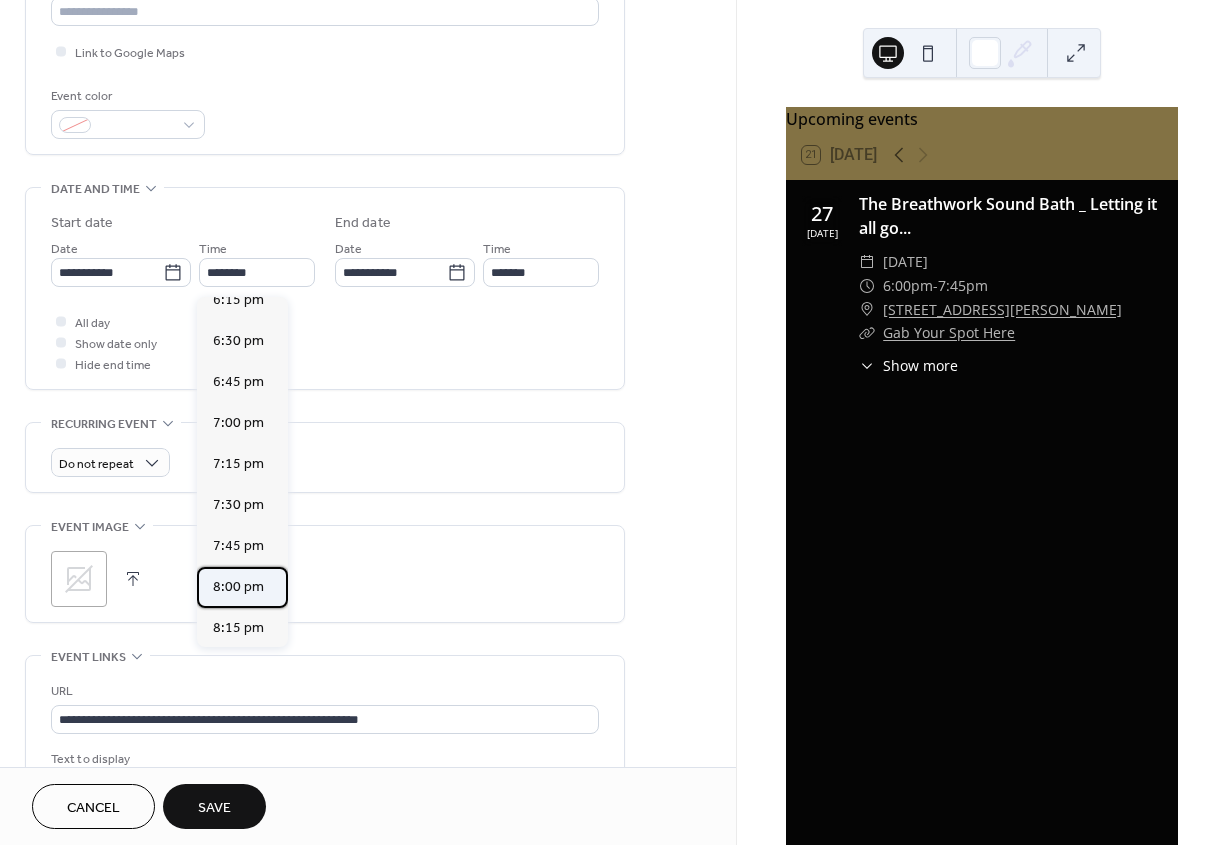 click on "8:00 pm" at bounding box center (238, 587) 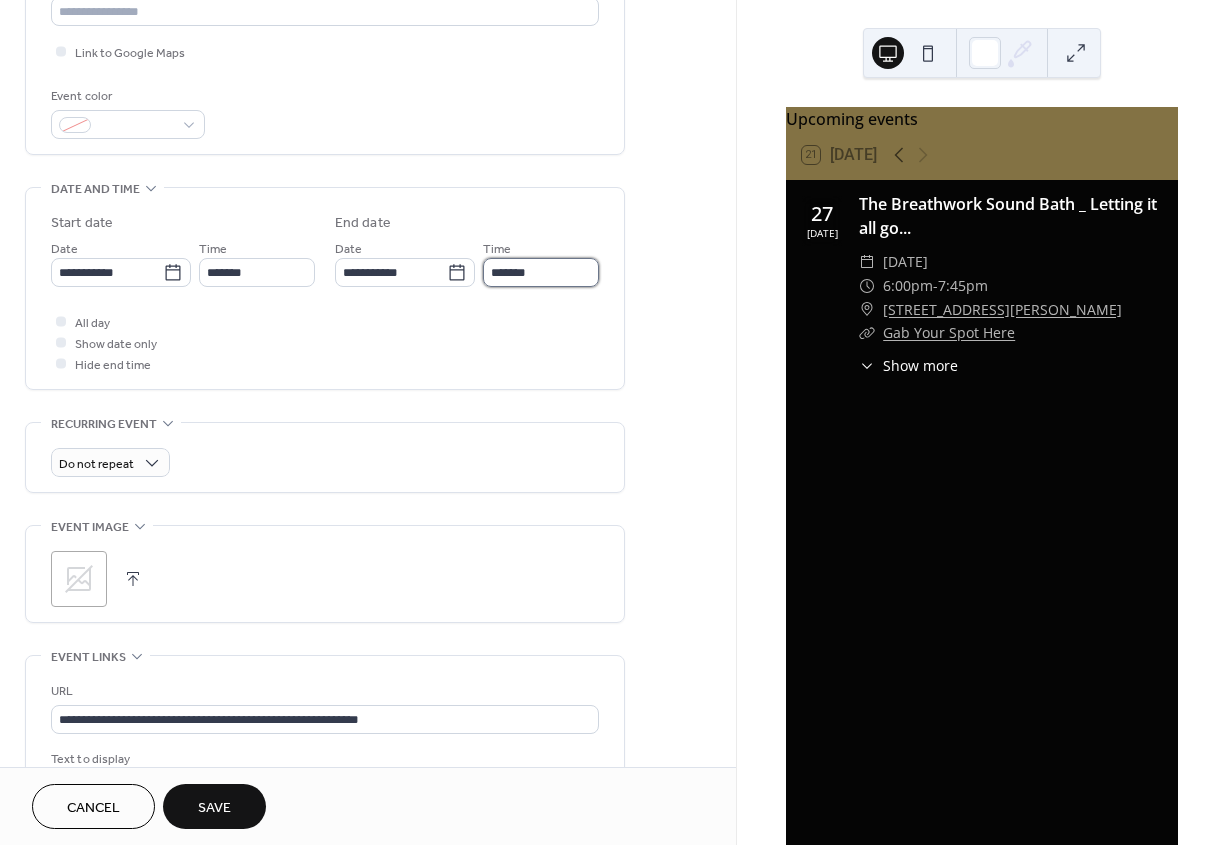 click on "*******" at bounding box center (541, 272) 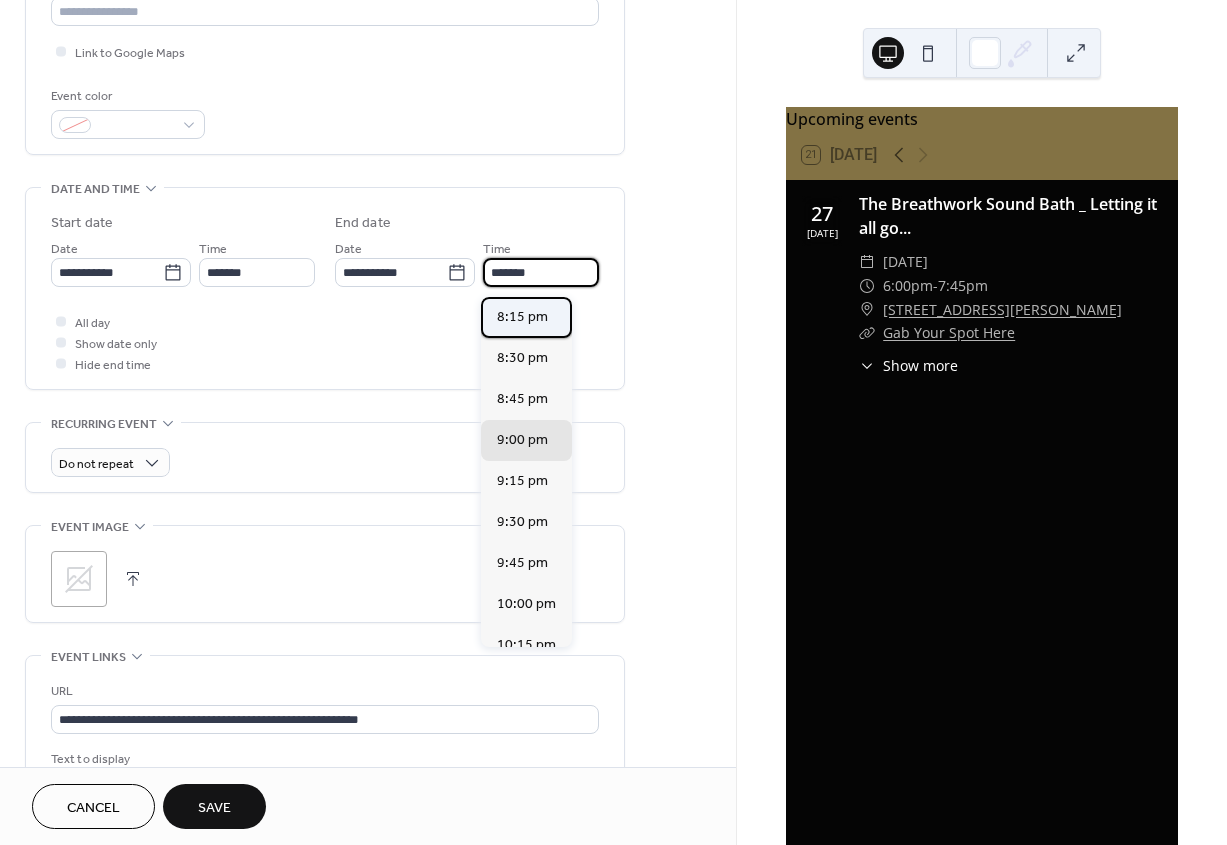 click on "8:15 pm" at bounding box center [522, 317] 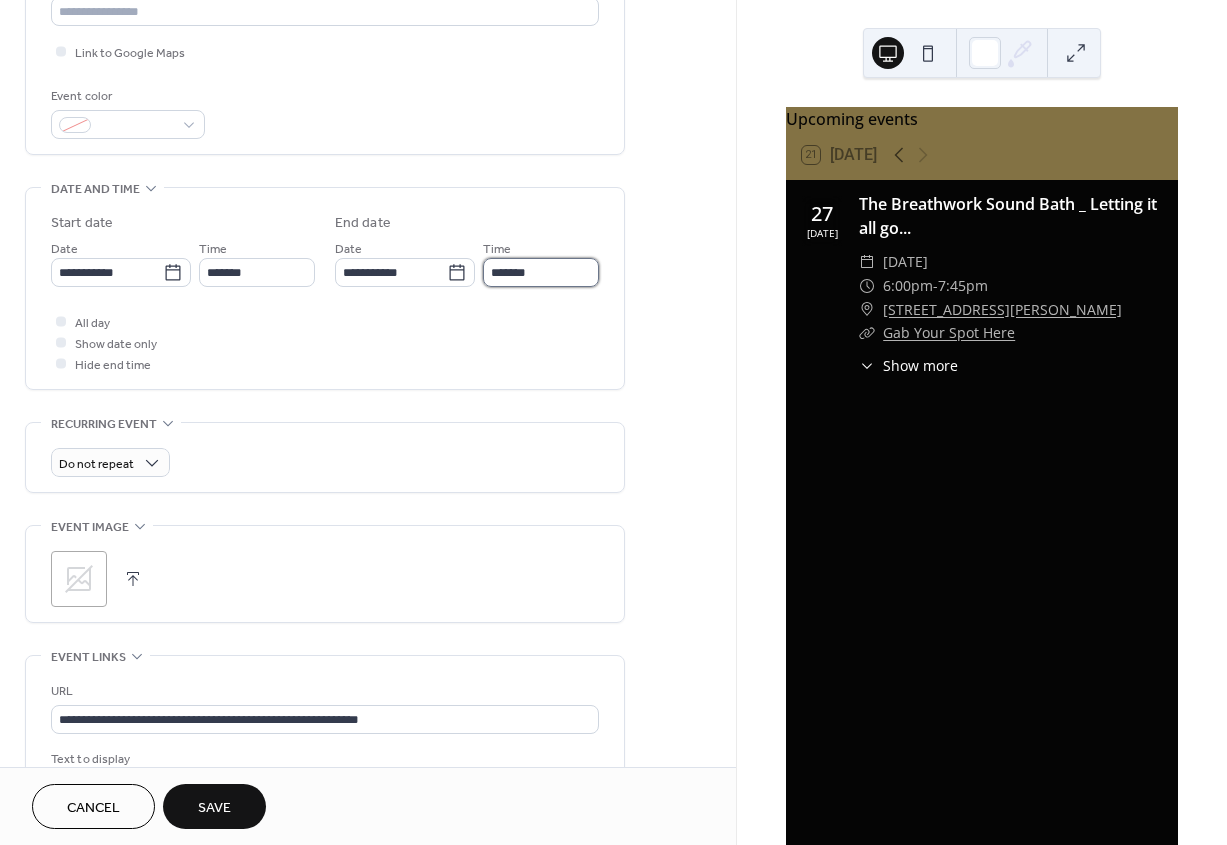 click on "*******" at bounding box center [541, 272] 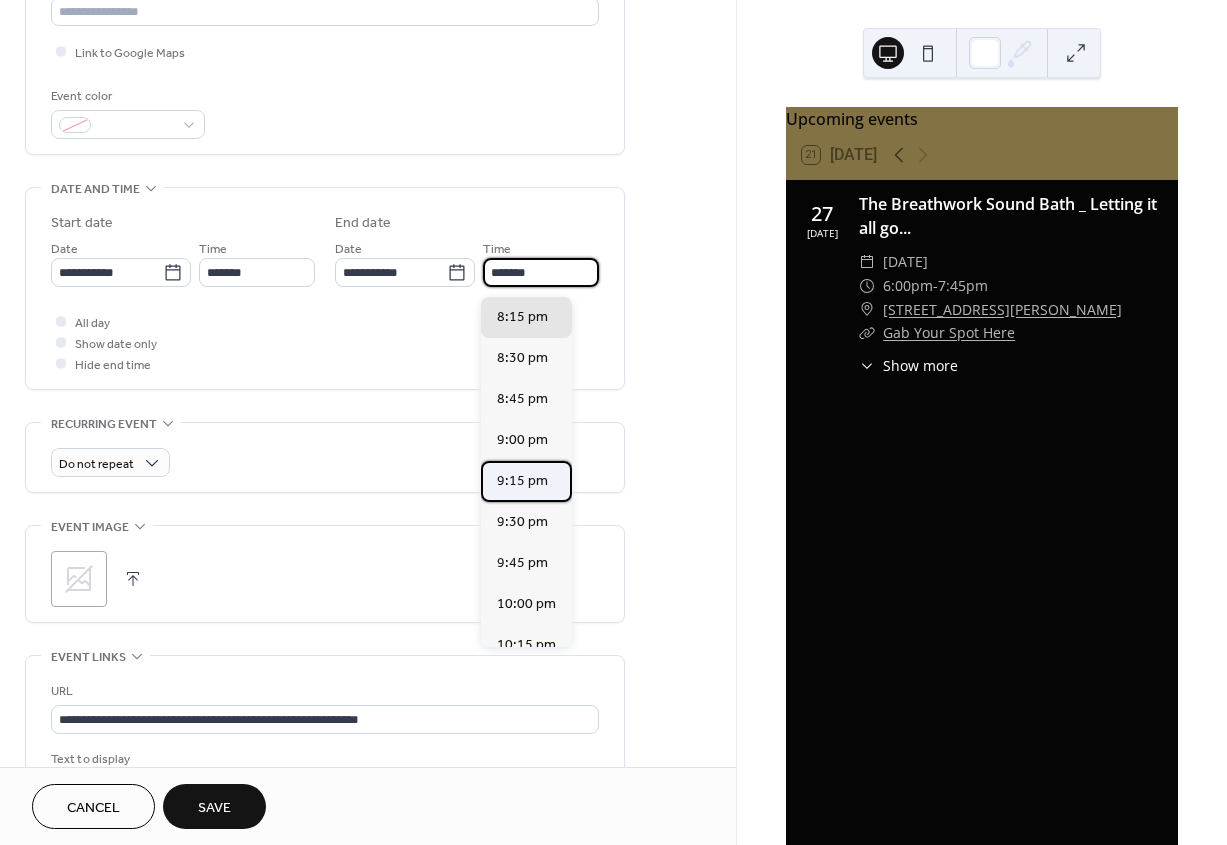 click on "9:15 pm" at bounding box center (522, 481) 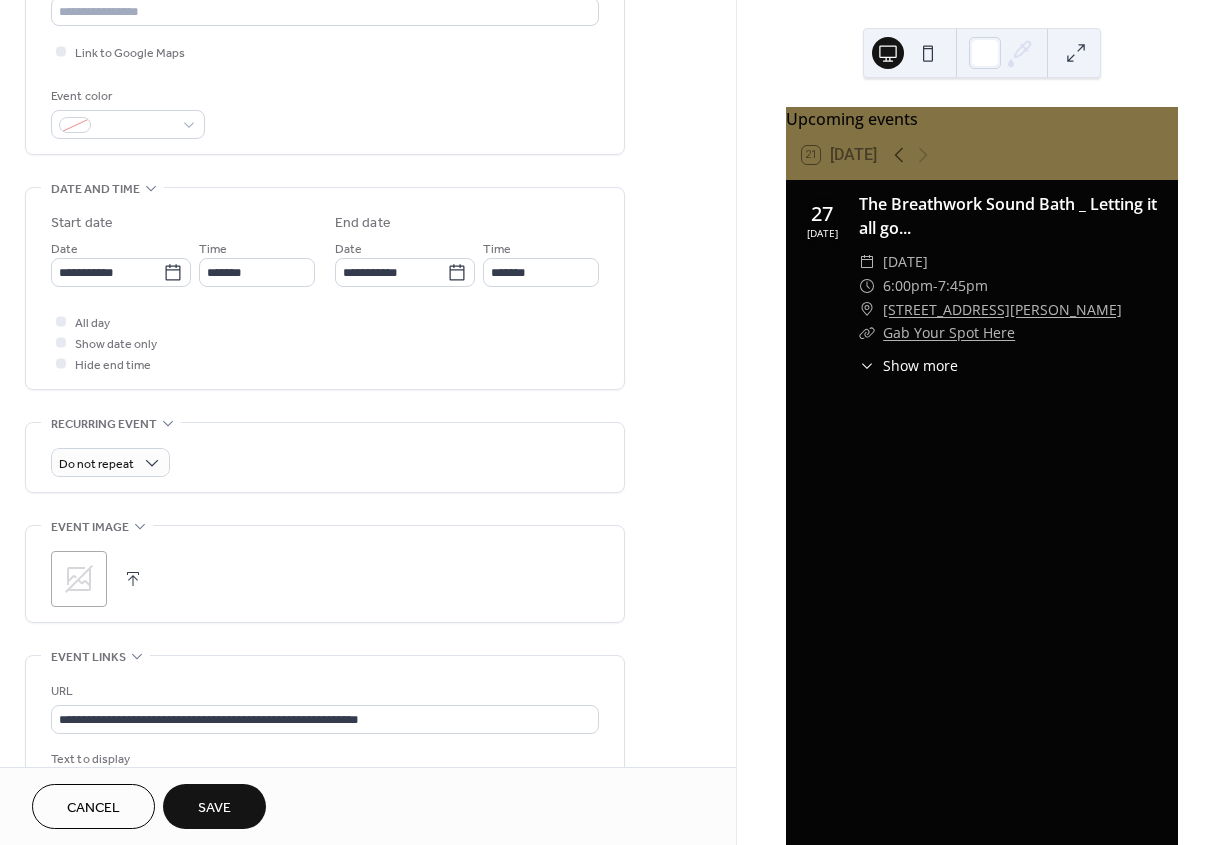 type on "*******" 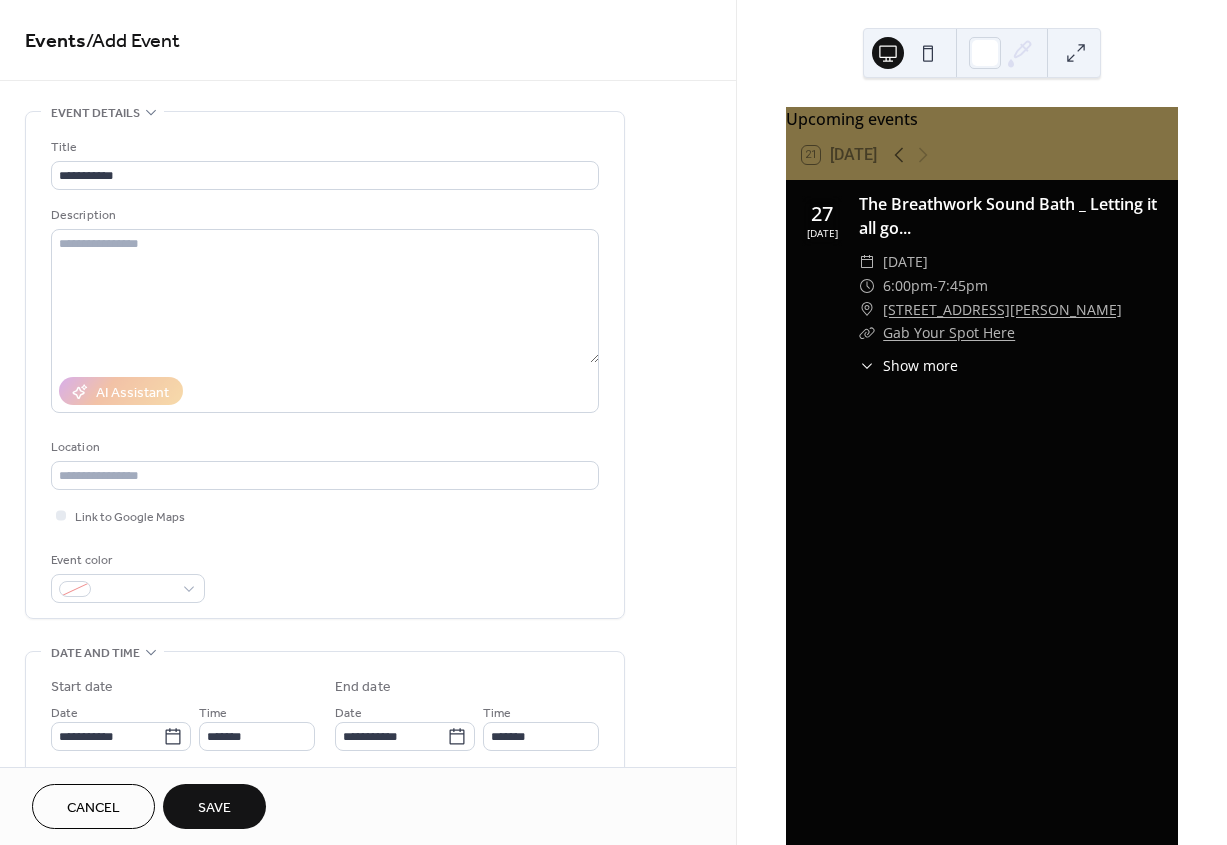 scroll, scrollTop: 0, scrollLeft: 0, axis: both 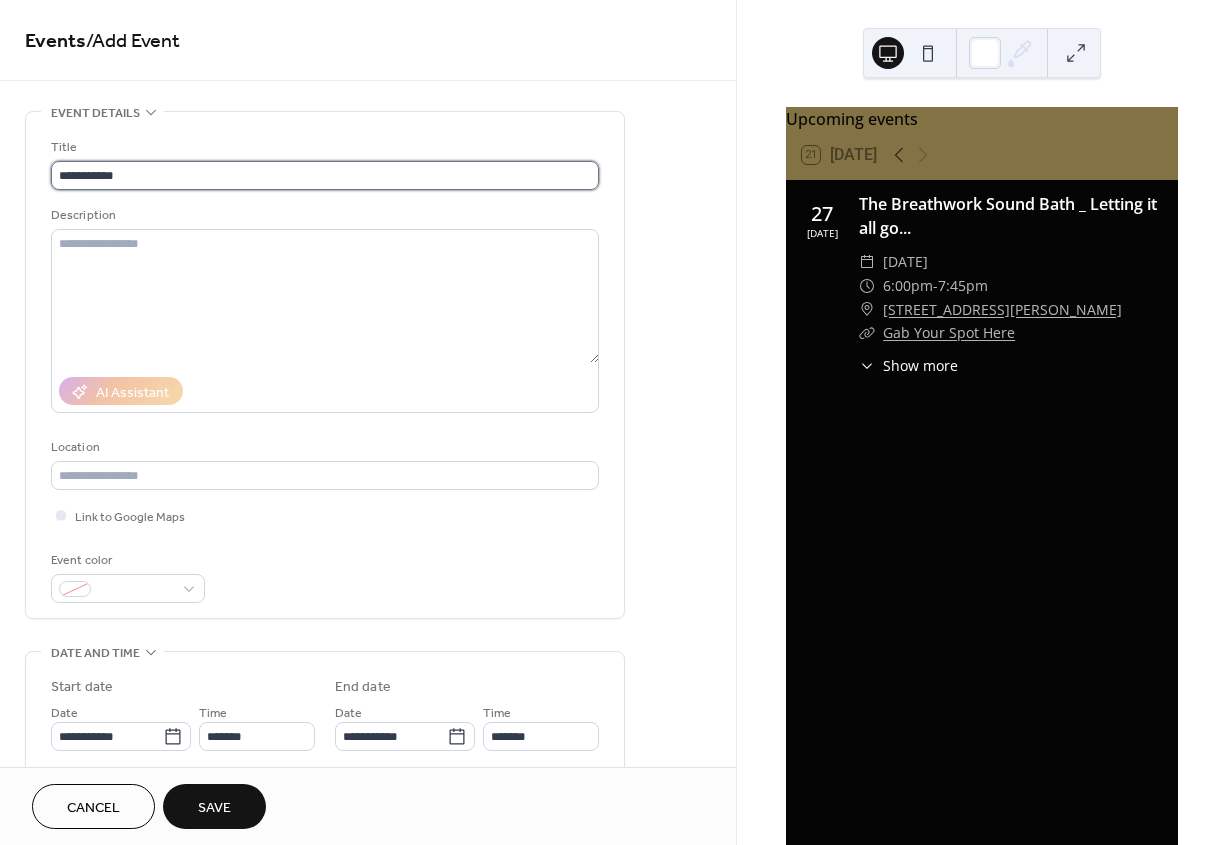 click on "**********" at bounding box center (325, 175) 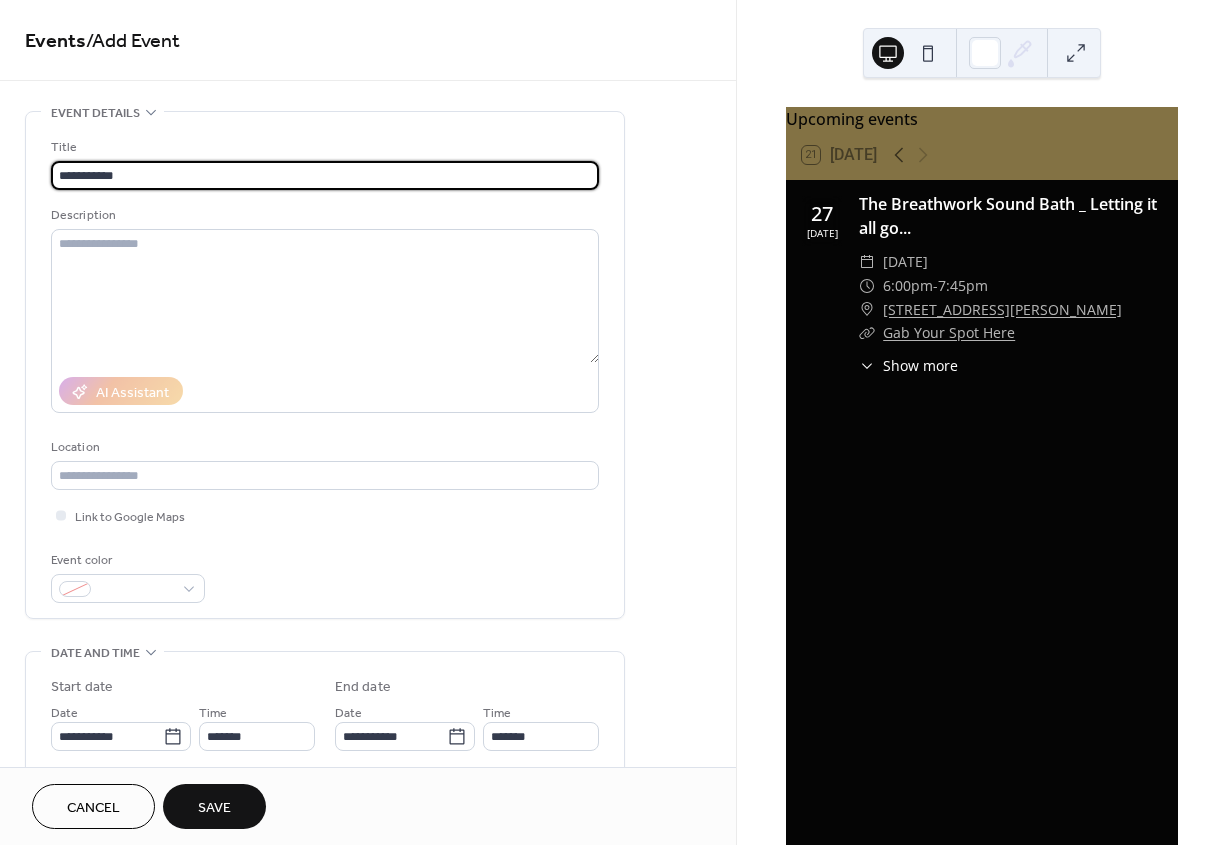 click on "**********" at bounding box center (325, 175) 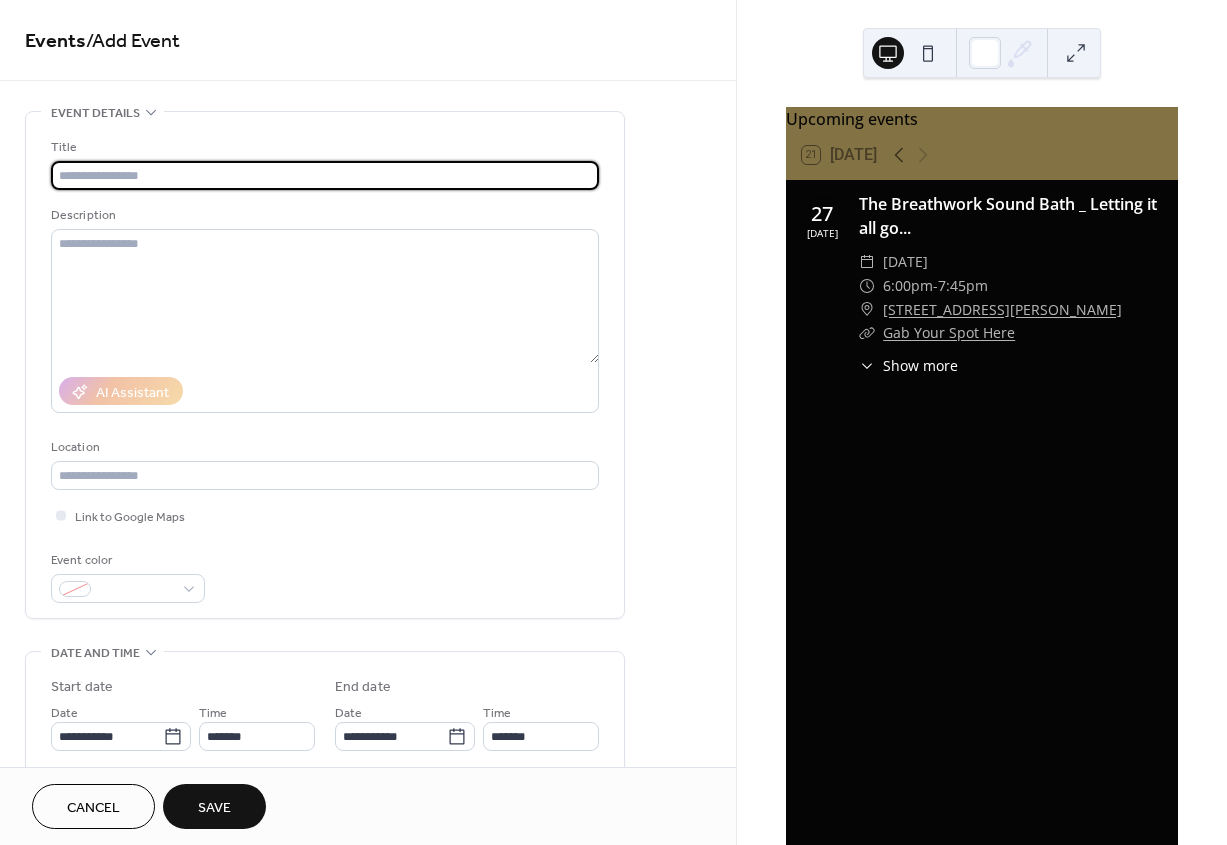 click at bounding box center [325, 175] 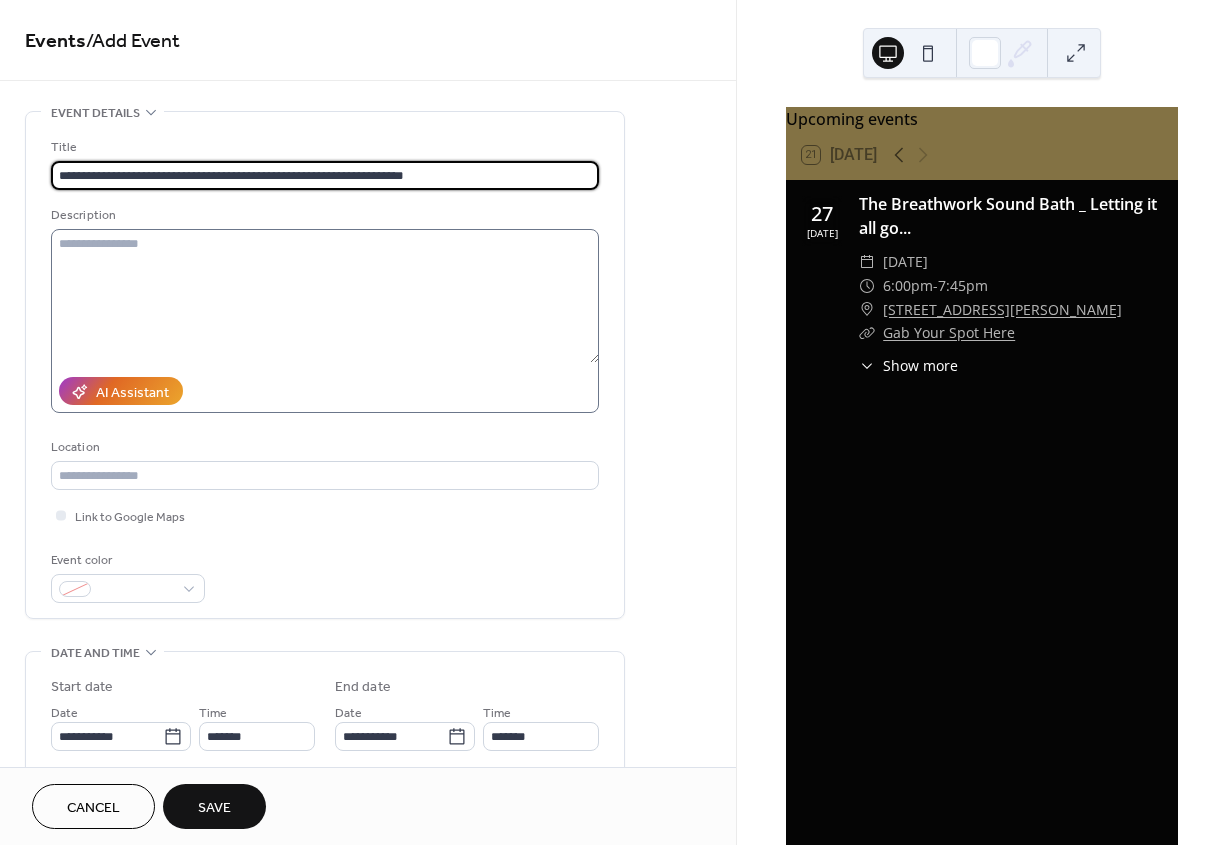 type on "**********" 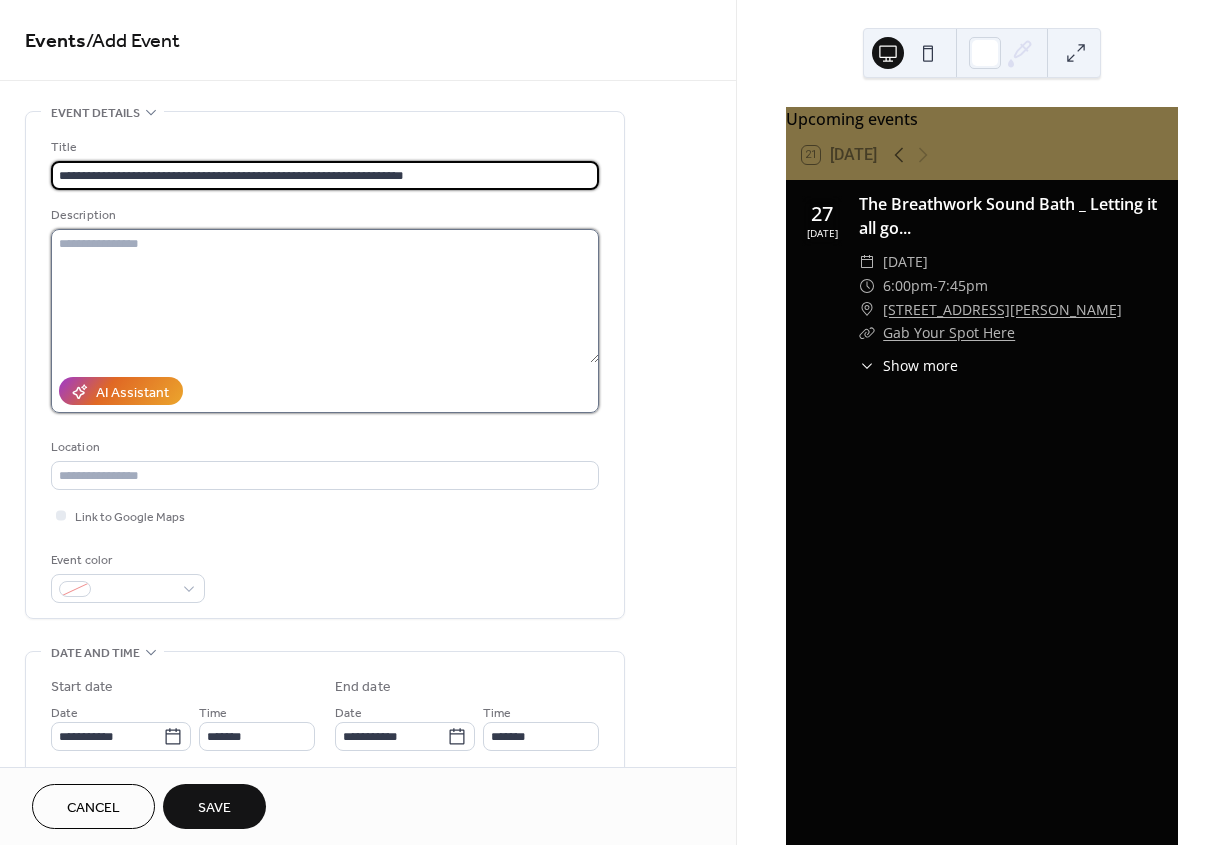 click at bounding box center [325, 296] 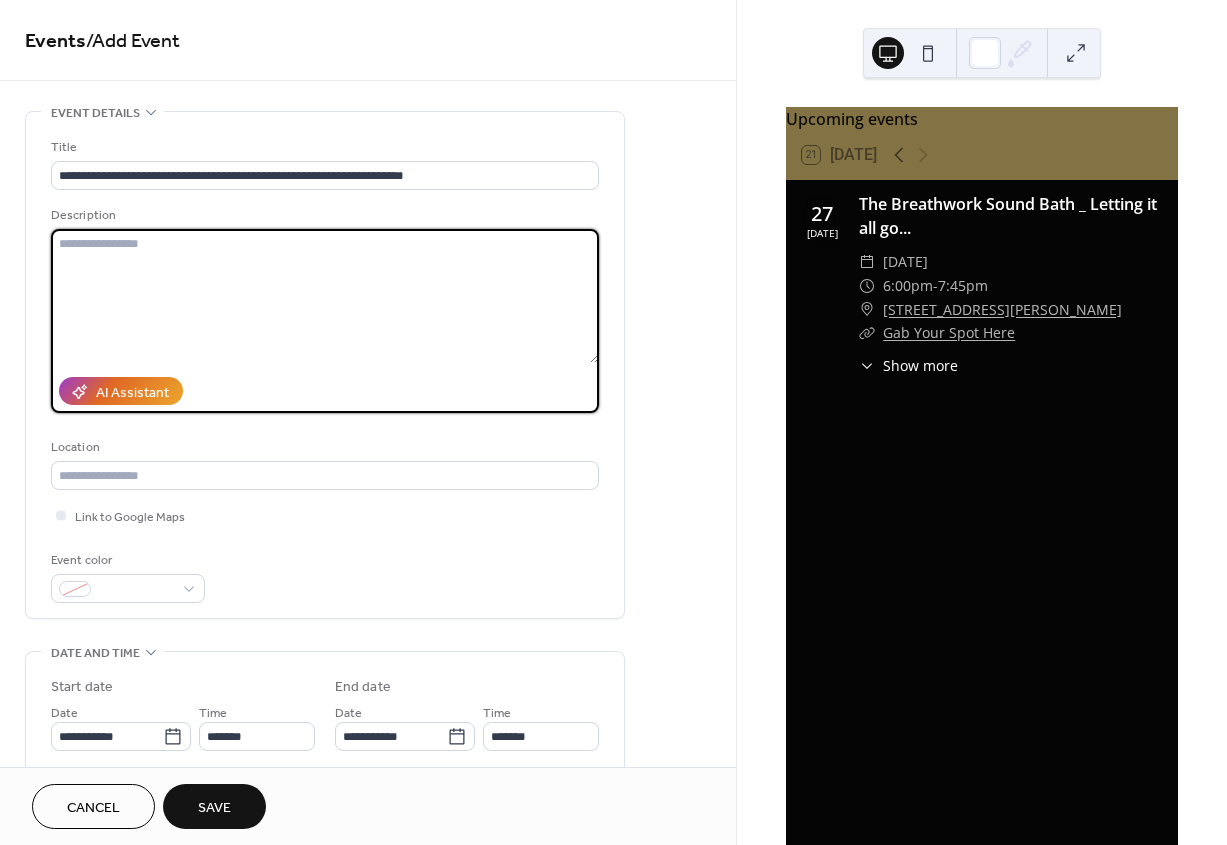 paste on "**********" 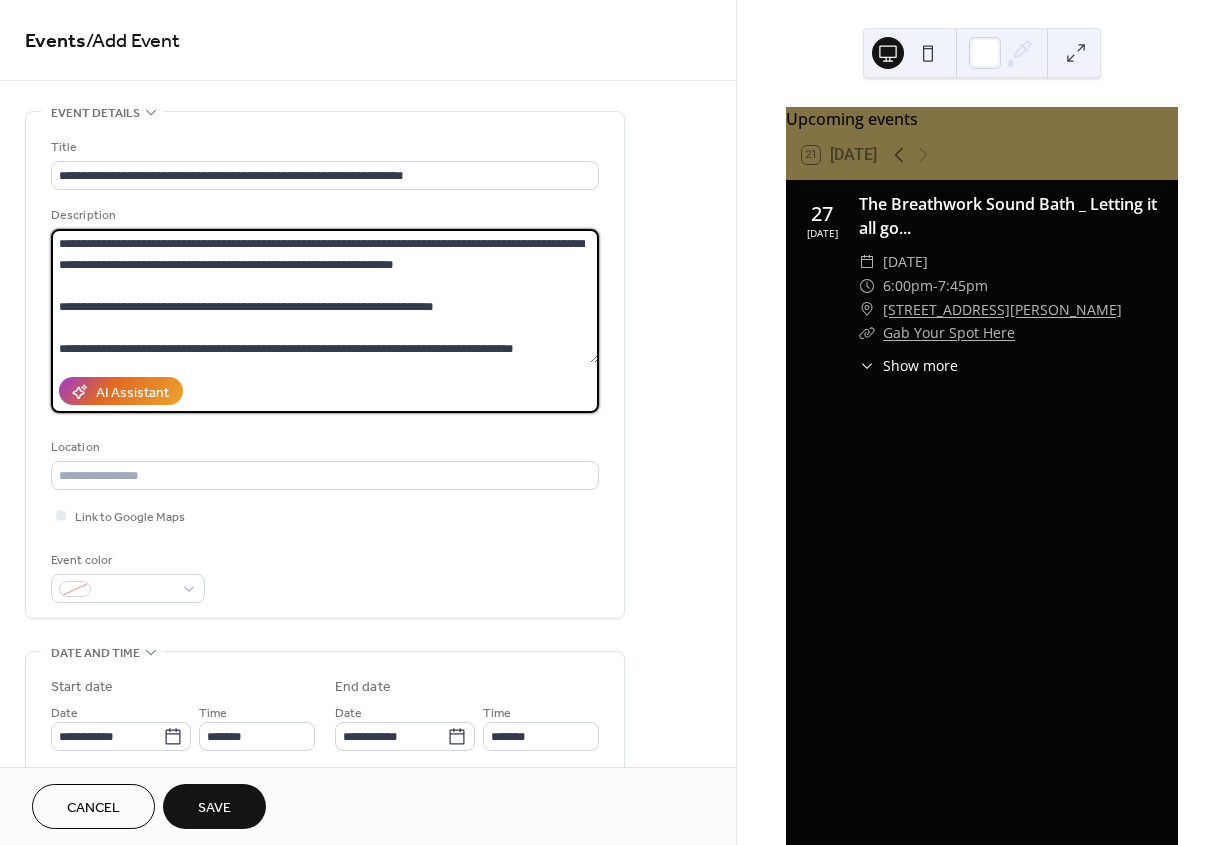 drag, startPoint x: 517, startPoint y: 355, endPoint x: 40, endPoint y: 233, distance: 492.35455 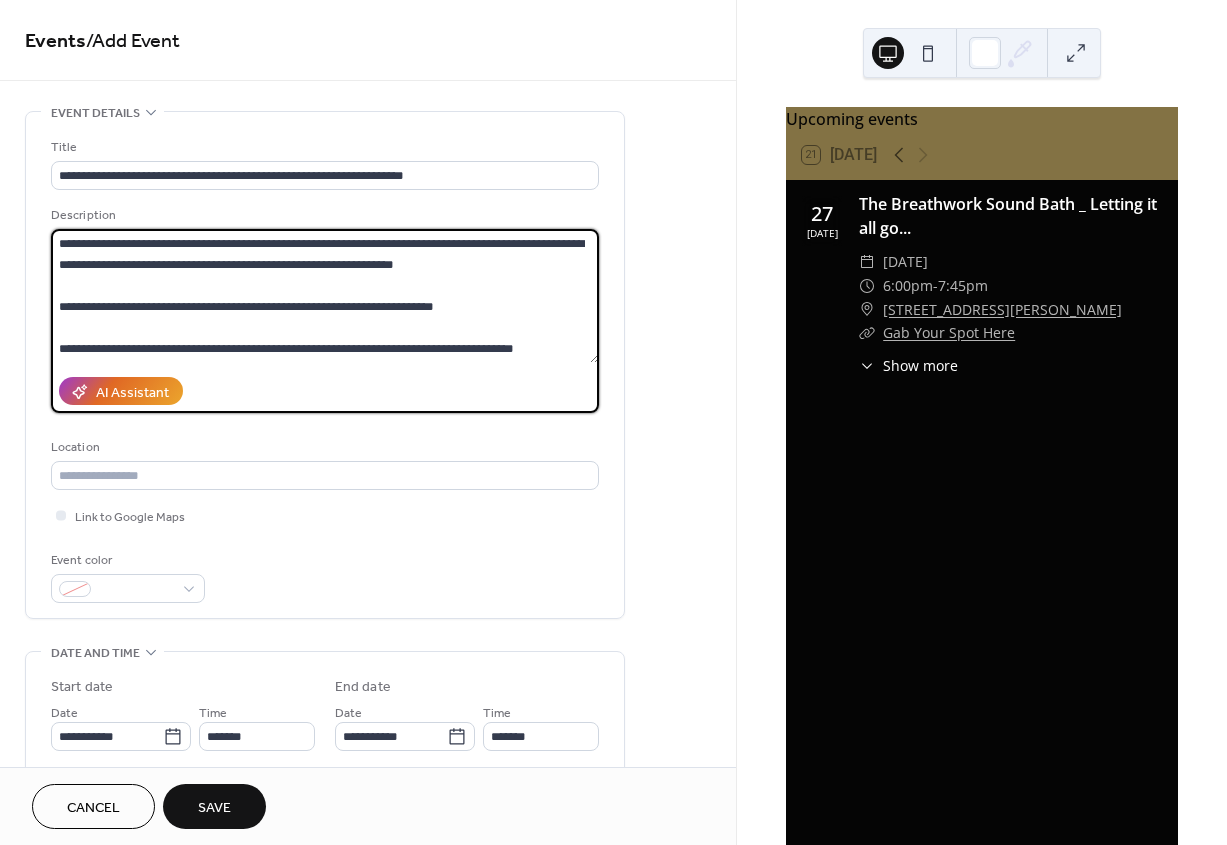click on "**********" at bounding box center [325, 365] 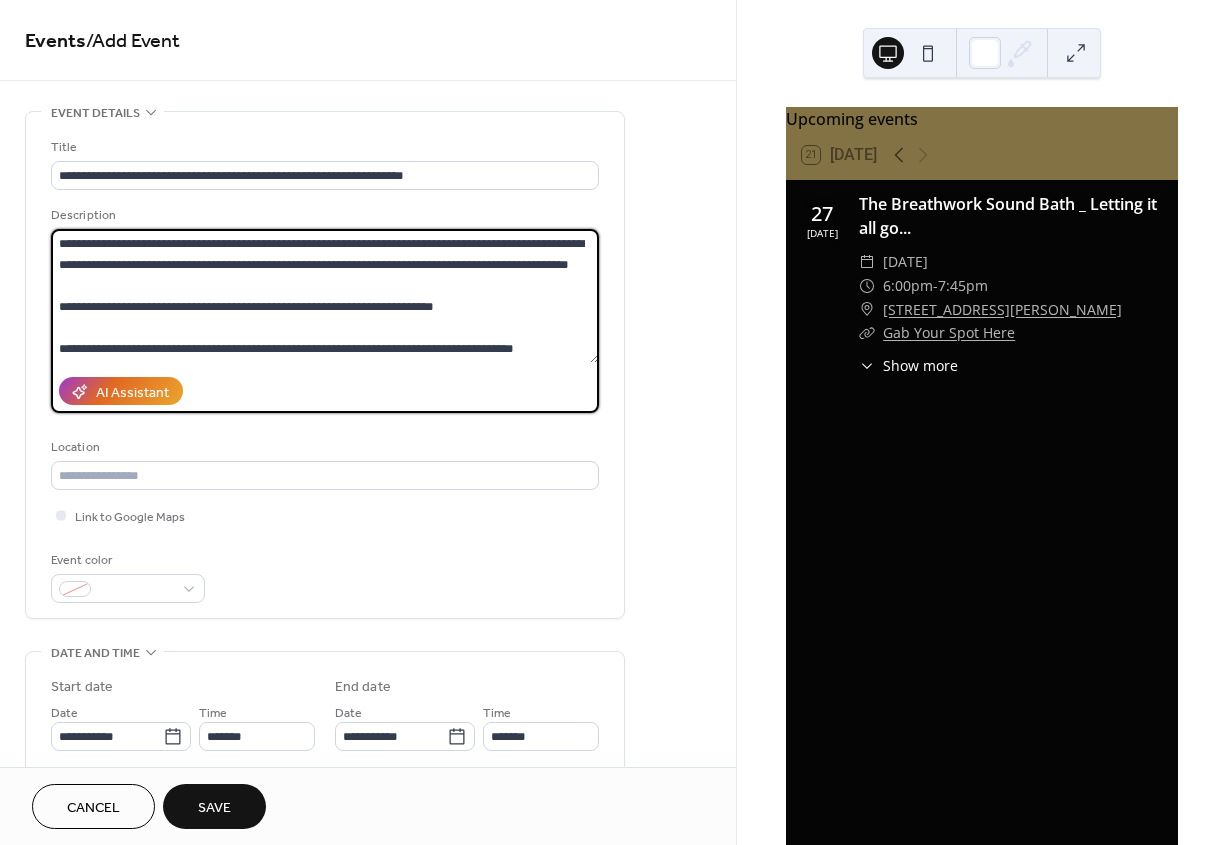 drag, startPoint x: 517, startPoint y: 352, endPoint x: 62, endPoint y: 201, distance: 479.4017 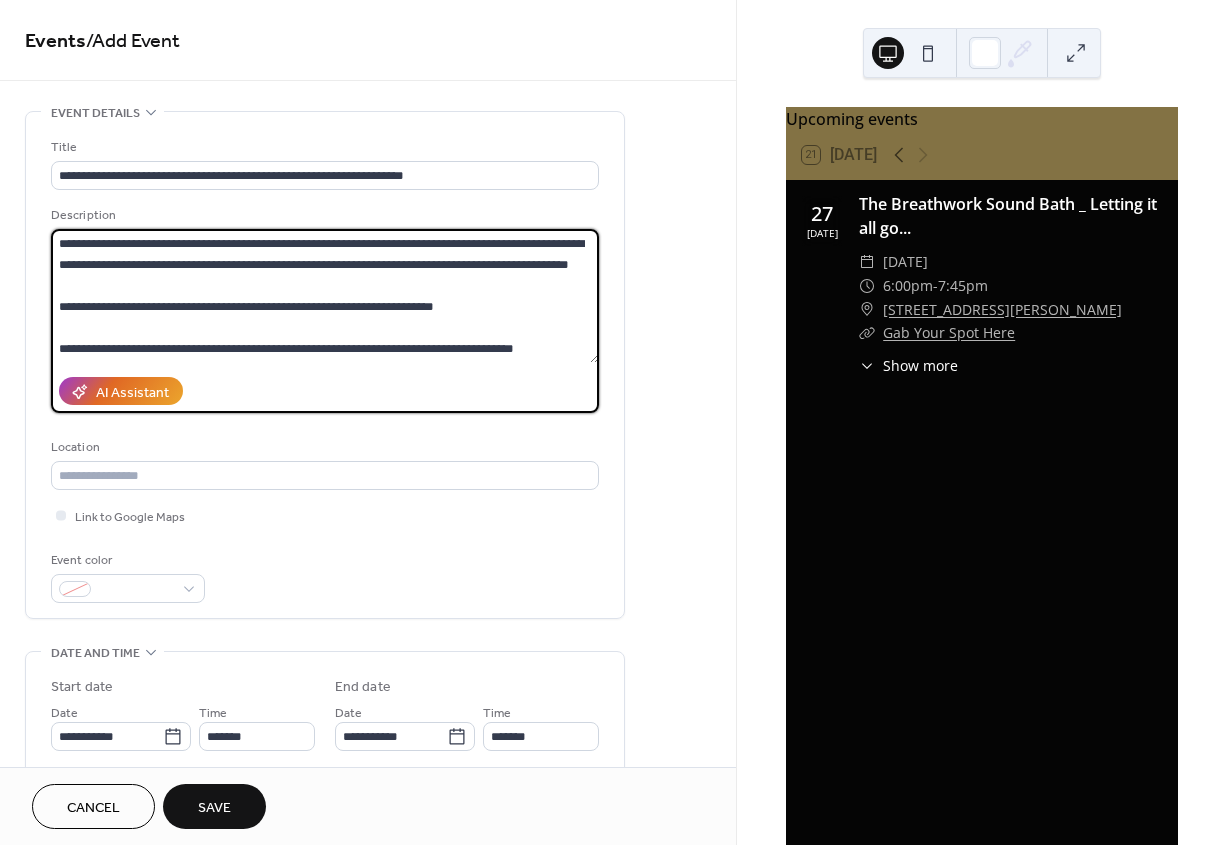 click on "**********" at bounding box center [325, 370] 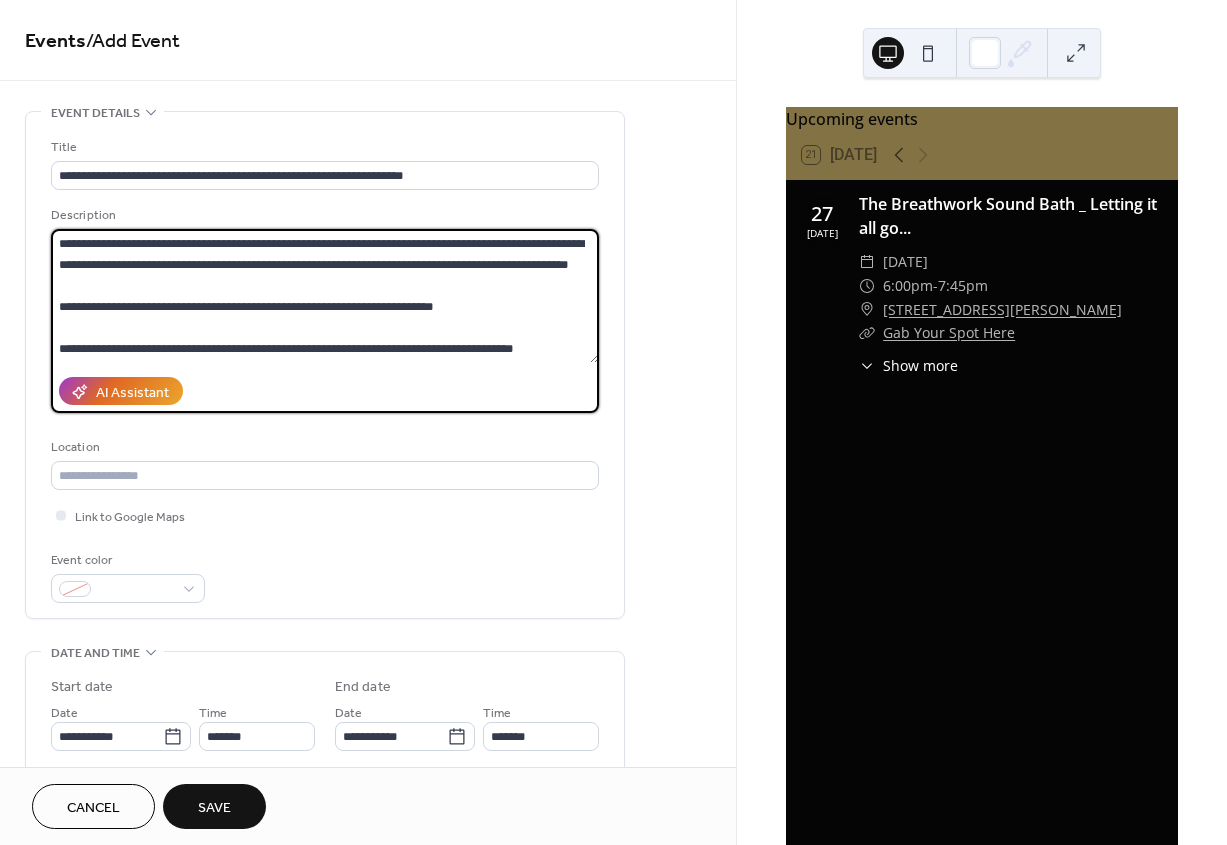 drag, startPoint x: 520, startPoint y: 350, endPoint x: 26, endPoint y: 212, distance: 512.91327 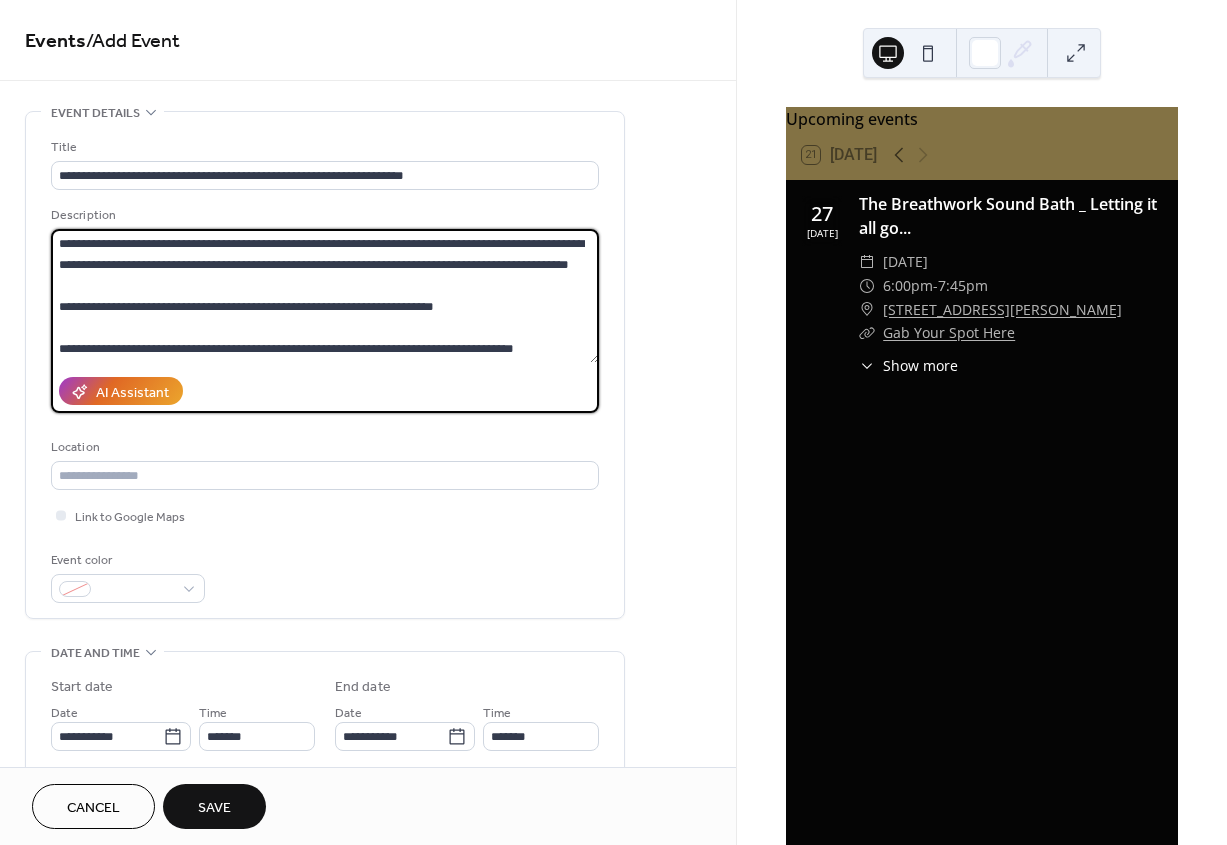 click on "**********" at bounding box center [325, 365] 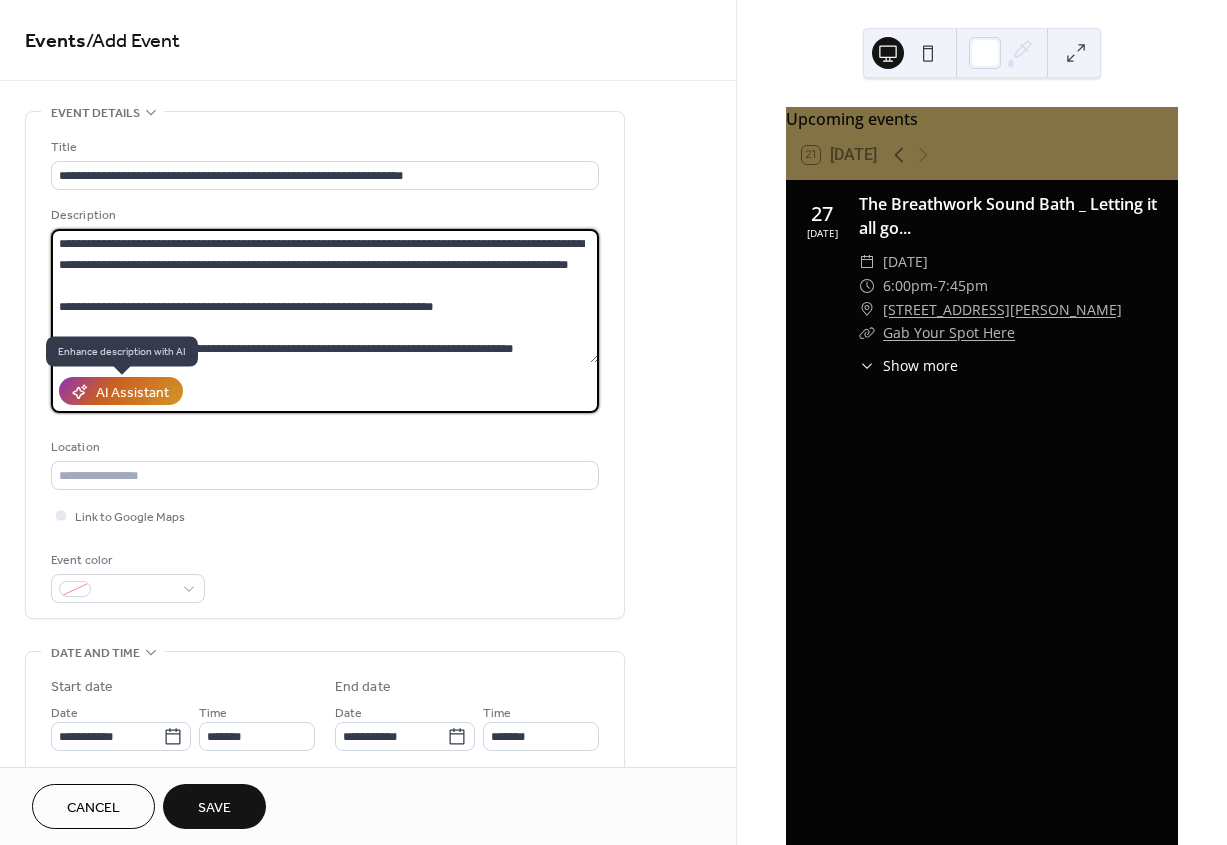 type on "**********" 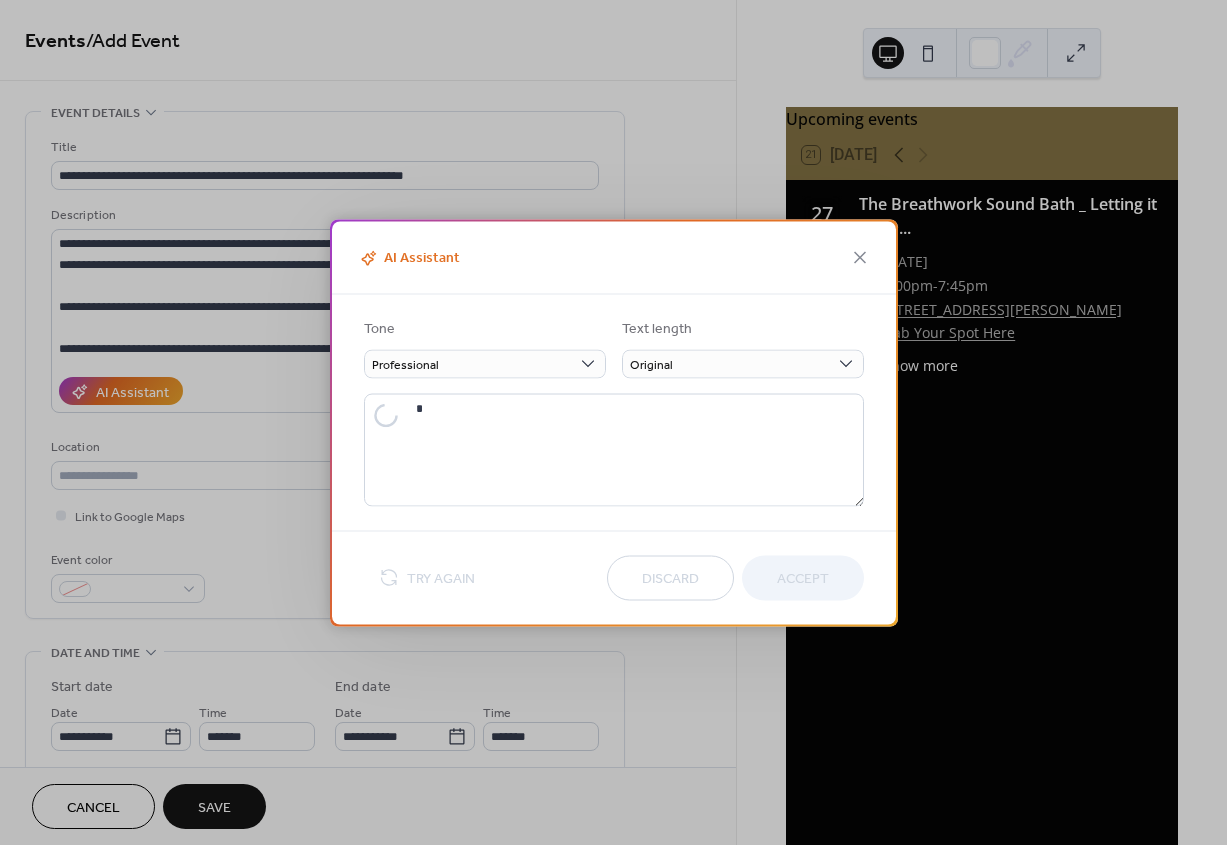 type on "**********" 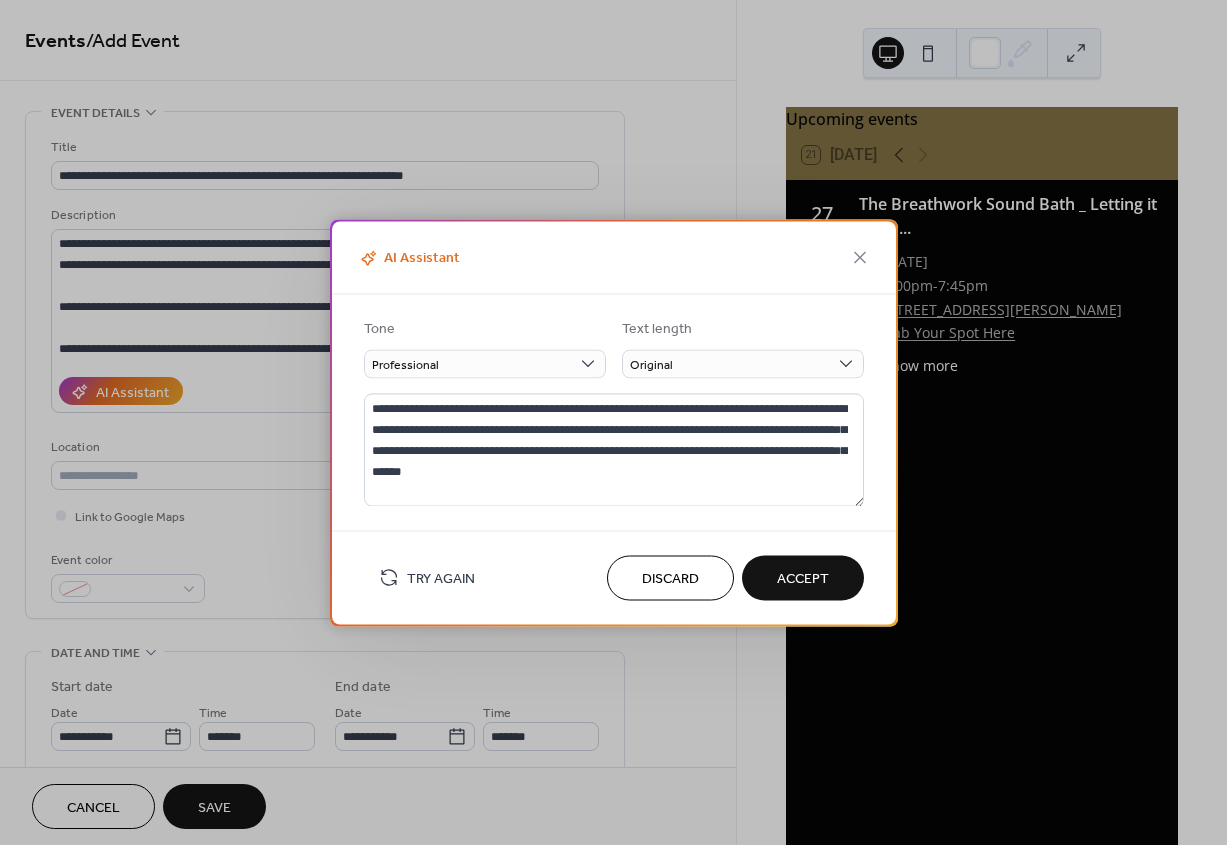 click on "Accept" at bounding box center [803, 579] 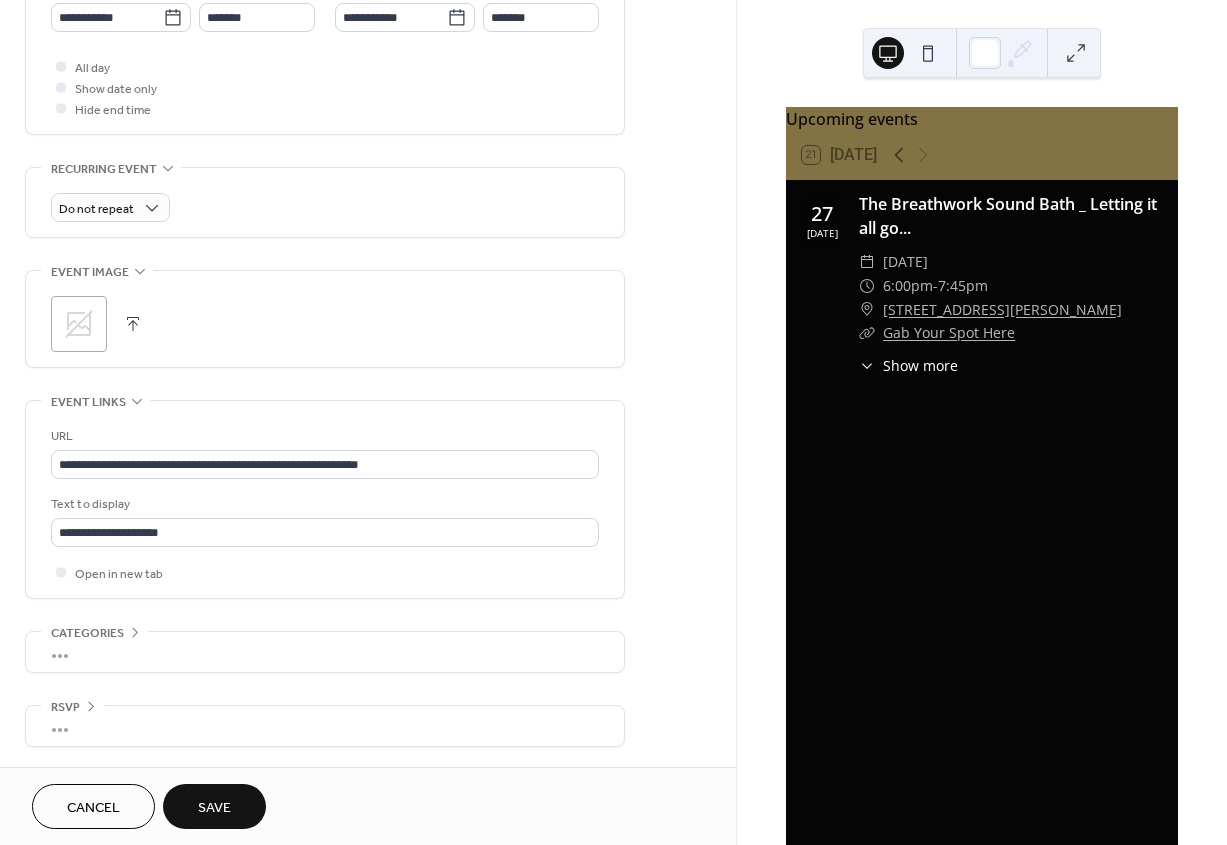 scroll, scrollTop: 729, scrollLeft: 0, axis: vertical 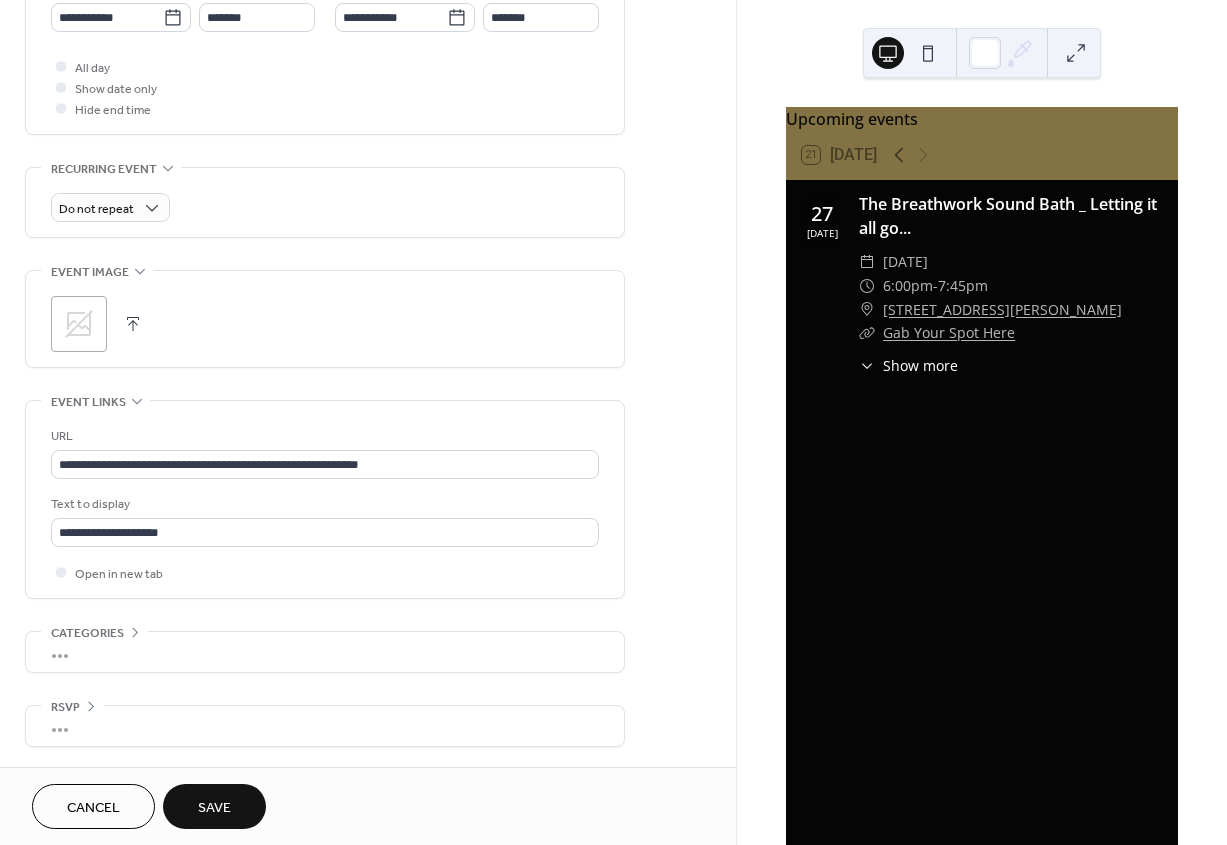 click 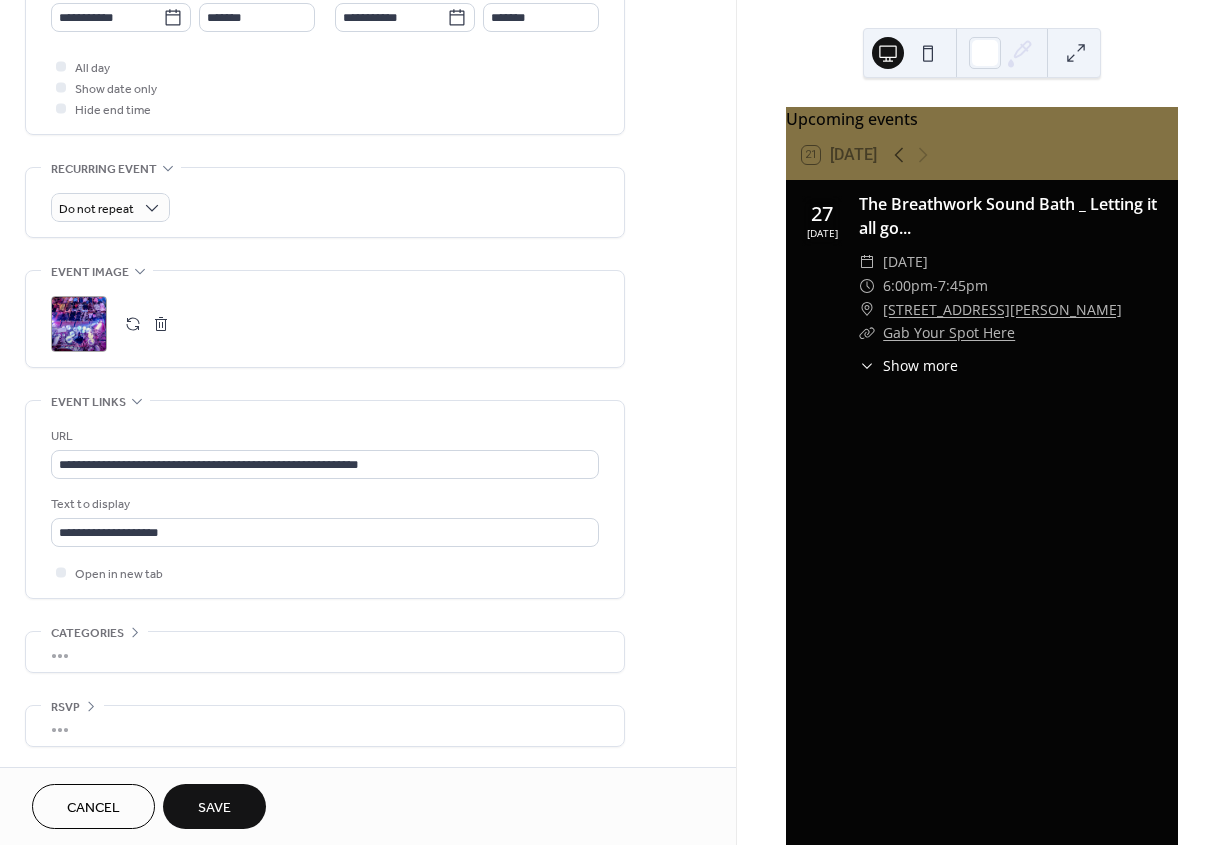 click on "Save" at bounding box center [214, 808] 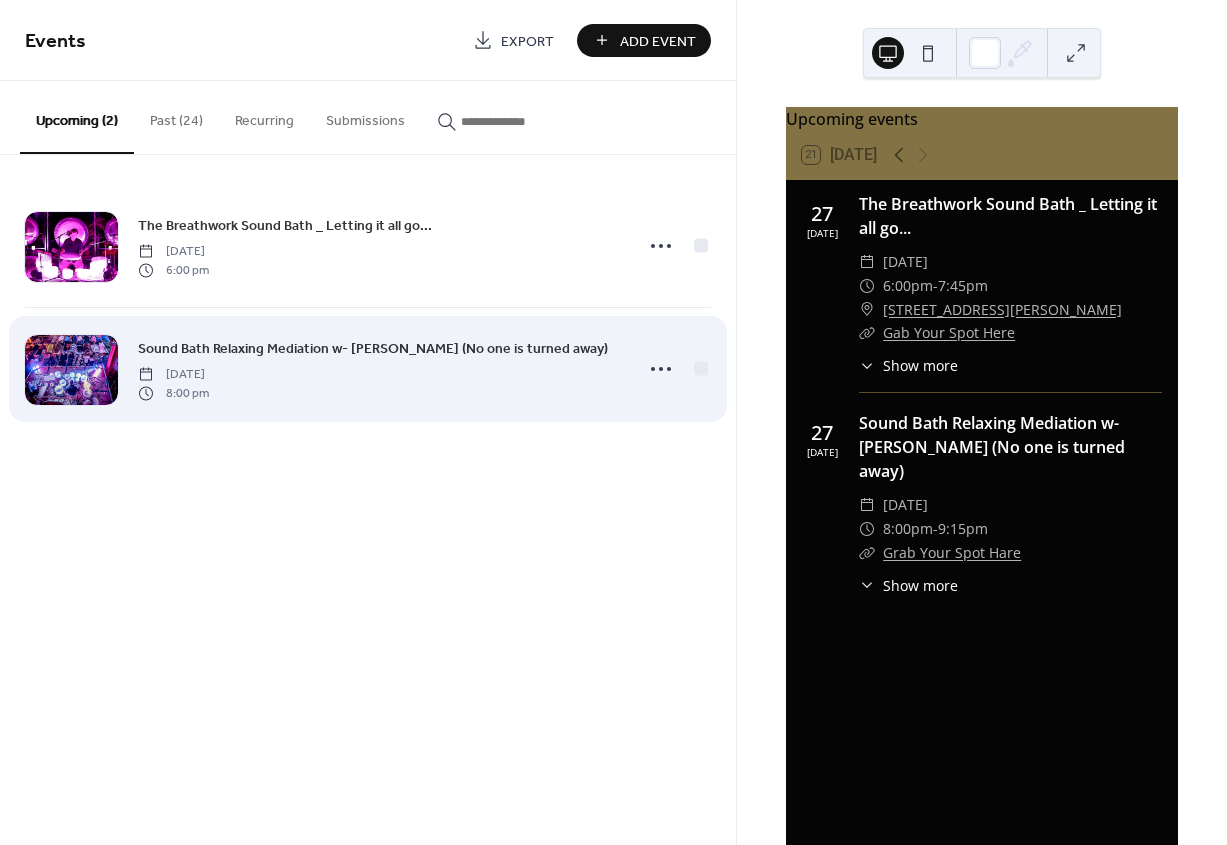 click on "Sound Bath Relaxing Mediation w- [PERSON_NAME]  (No one is turned away)" at bounding box center (373, 349) 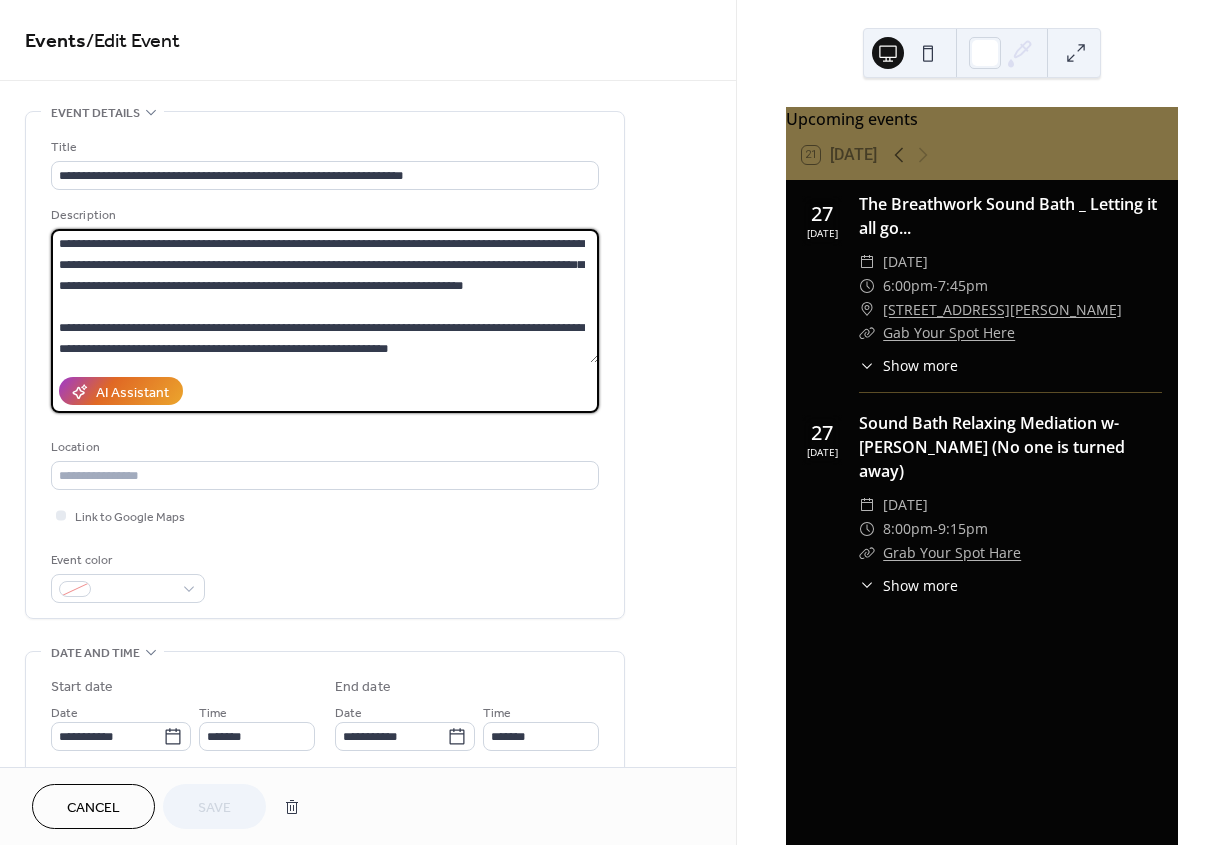 drag, startPoint x: 58, startPoint y: 245, endPoint x: 473, endPoint y: 354, distance: 429.07574 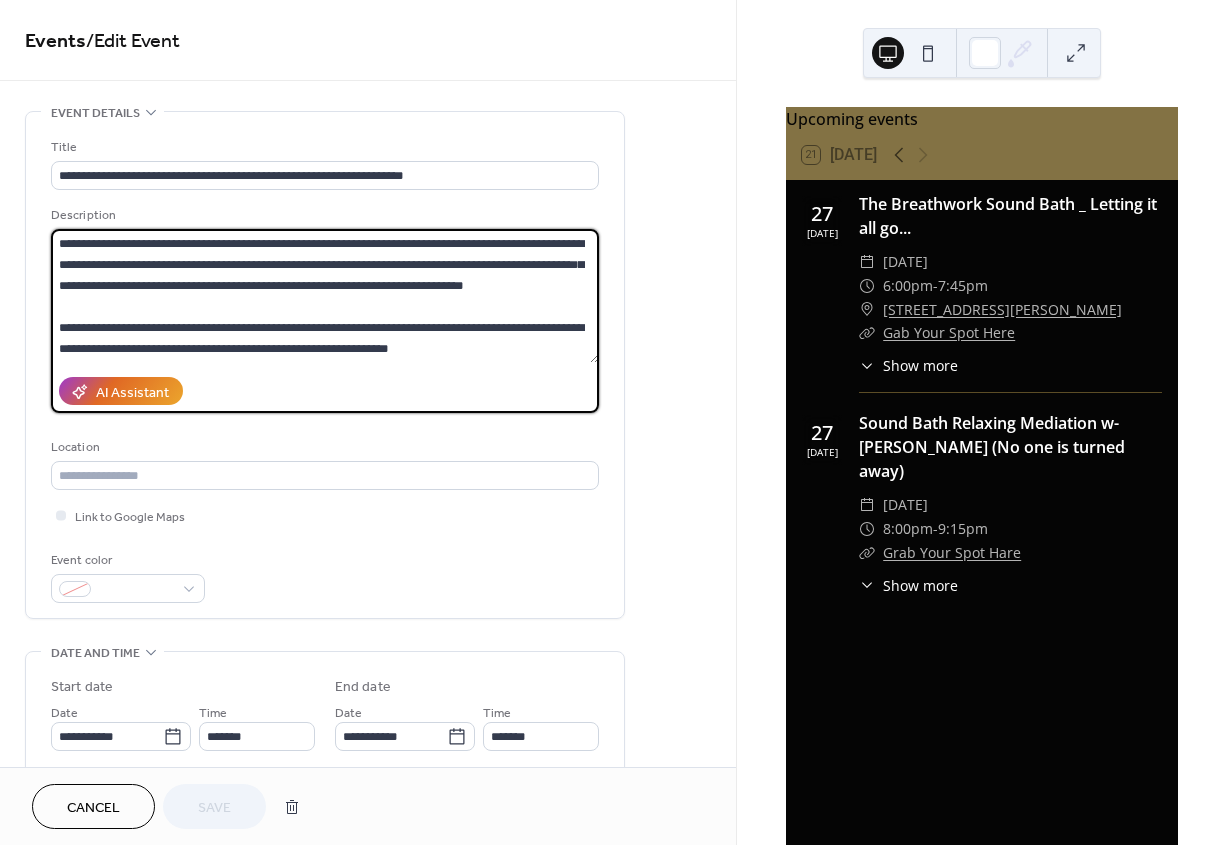 click on "**********" at bounding box center [325, 296] 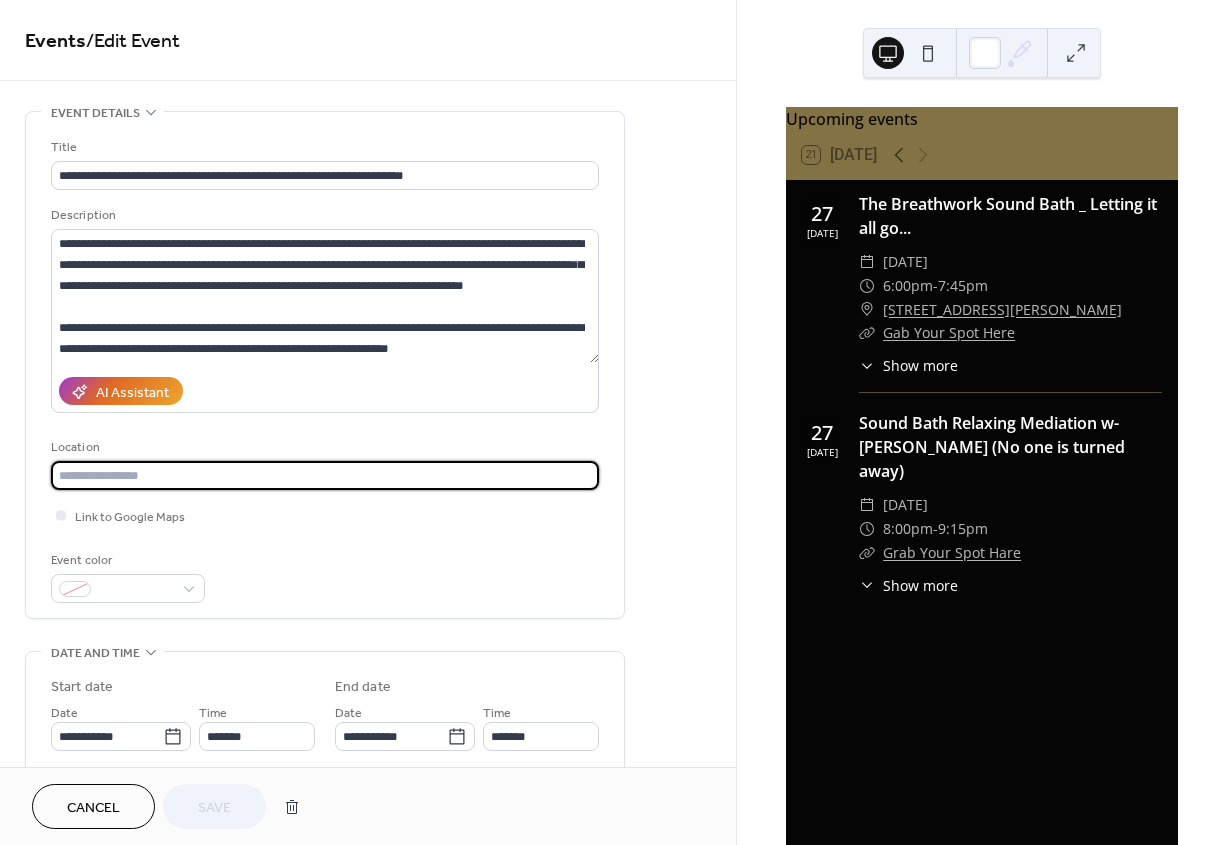 click at bounding box center (325, 475) 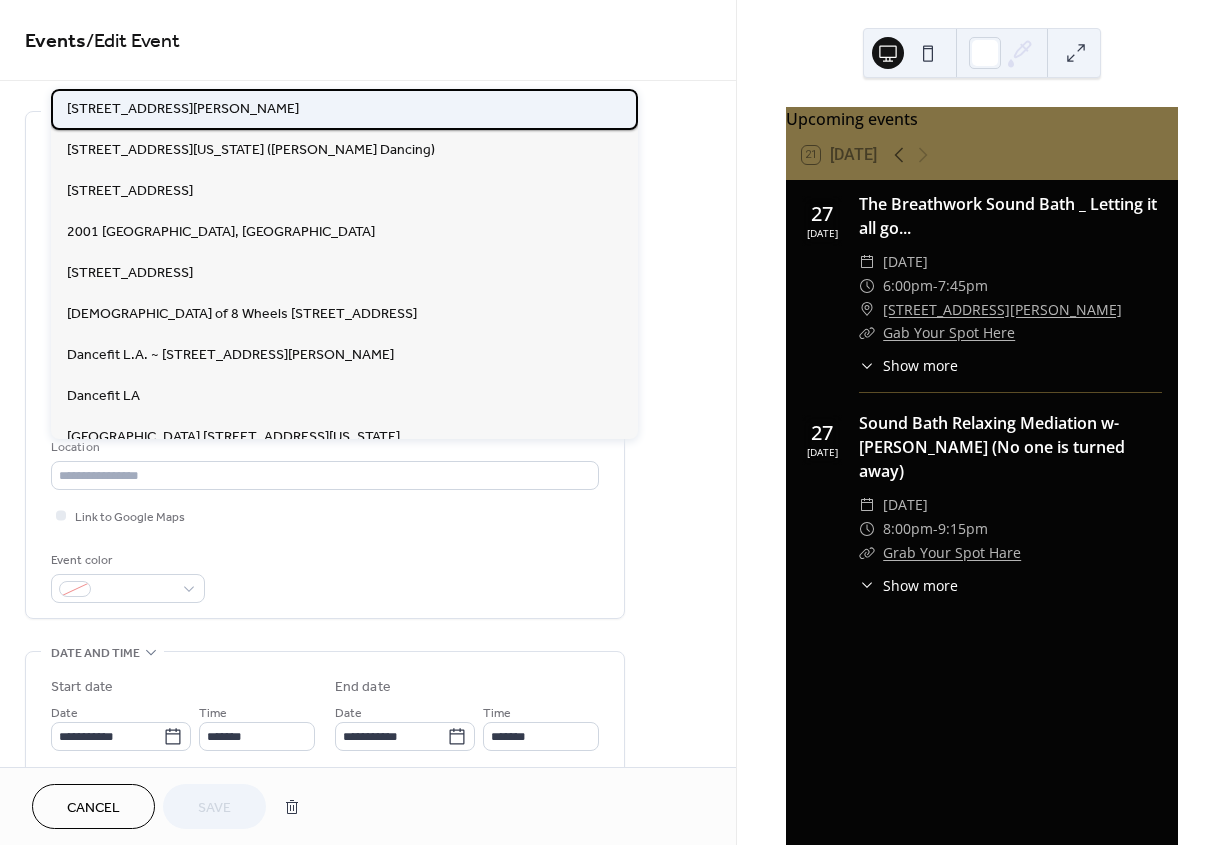click on "[STREET_ADDRESS][PERSON_NAME]" at bounding box center (183, 109) 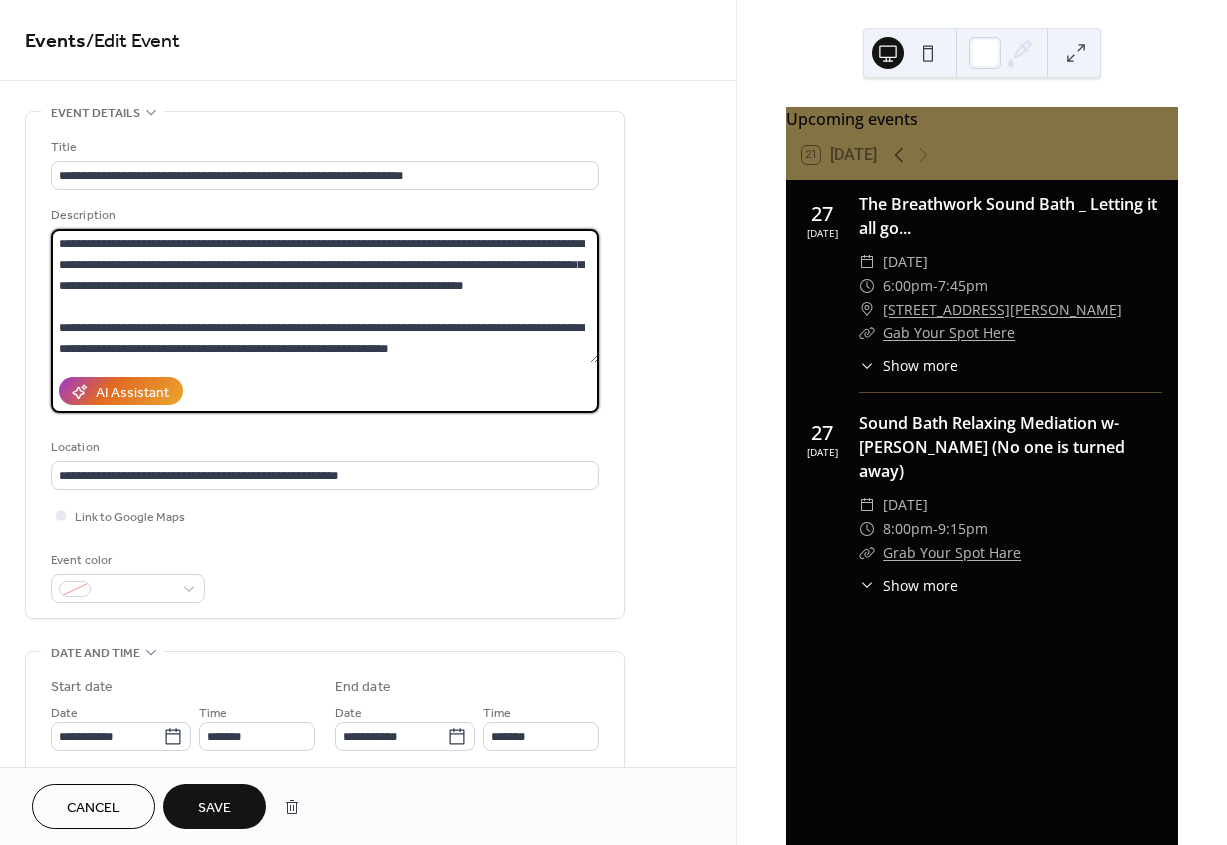 drag, startPoint x: 453, startPoint y: 350, endPoint x: 9, endPoint y: 214, distance: 464.36194 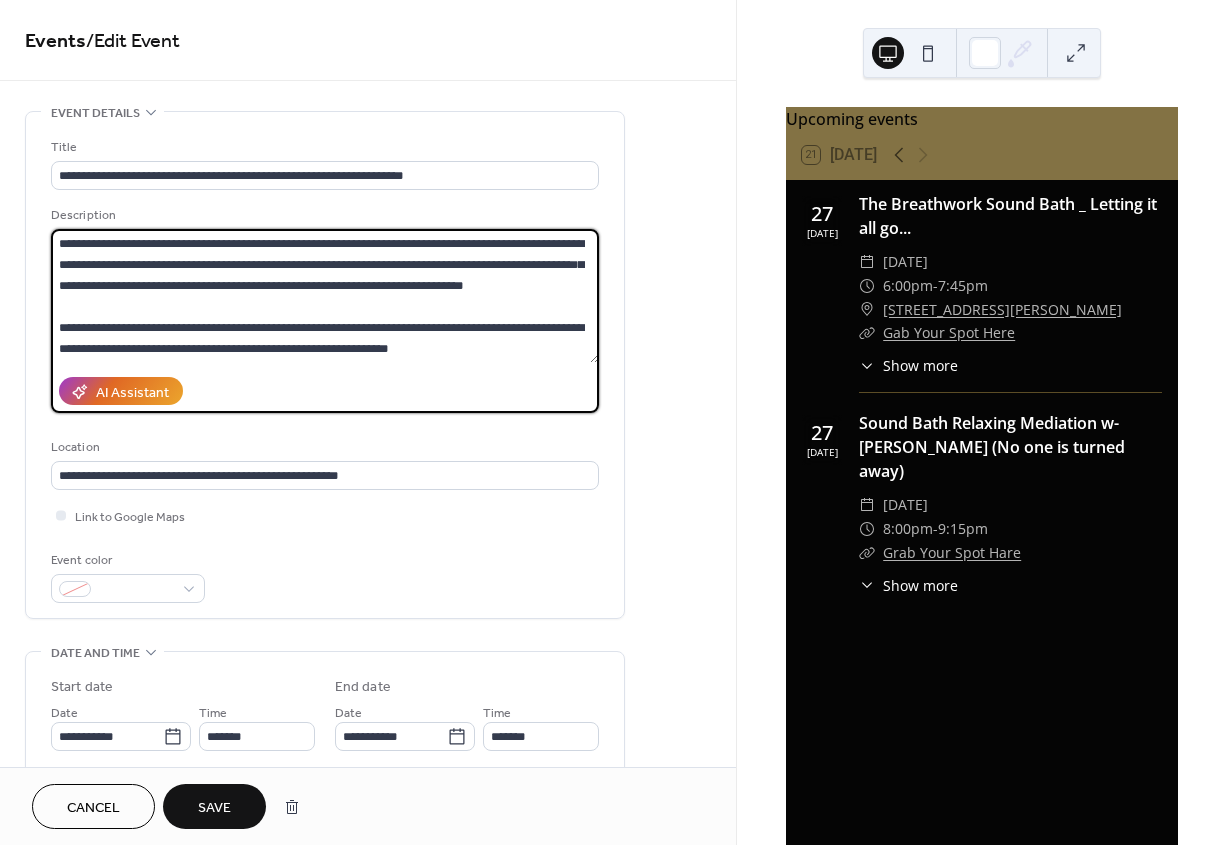 click on "**********" at bounding box center (368, 798) 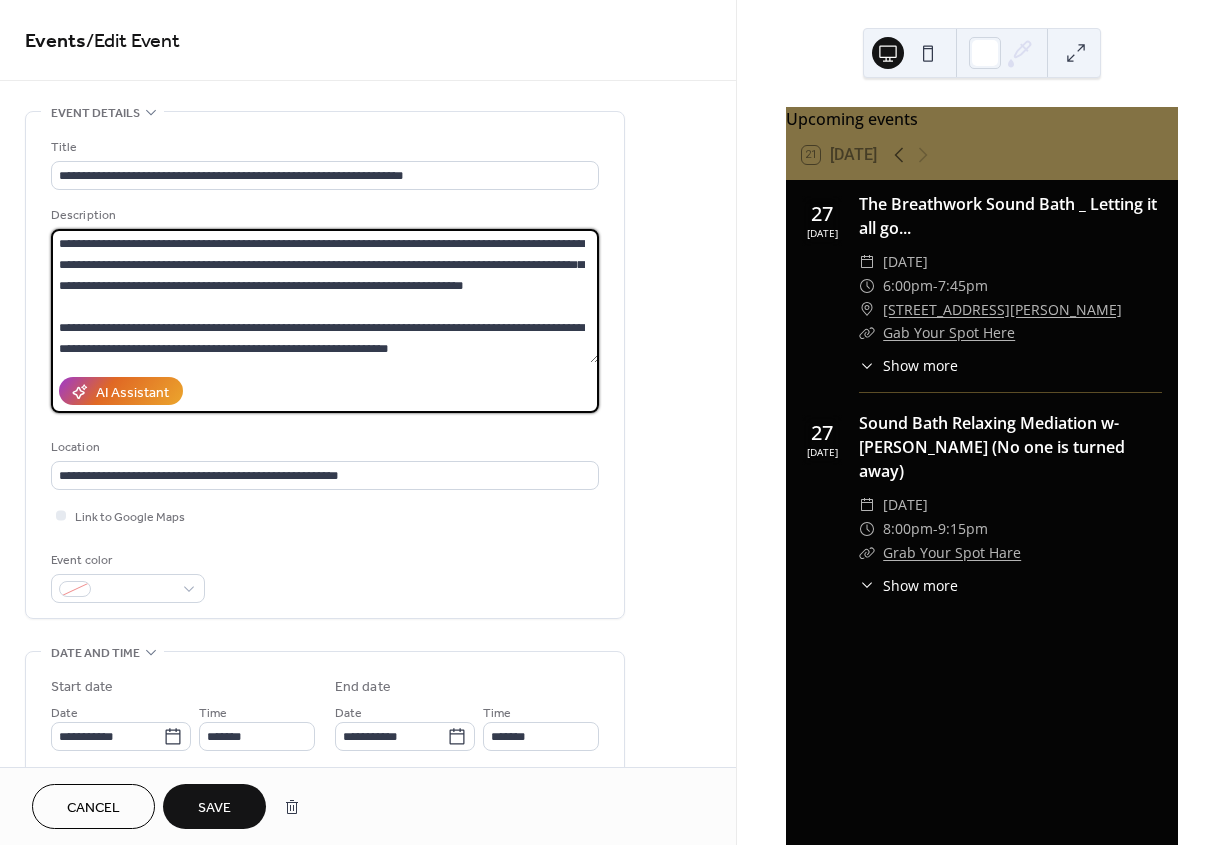 drag, startPoint x: 455, startPoint y: 352, endPoint x: 33, endPoint y: 213, distance: 444.30283 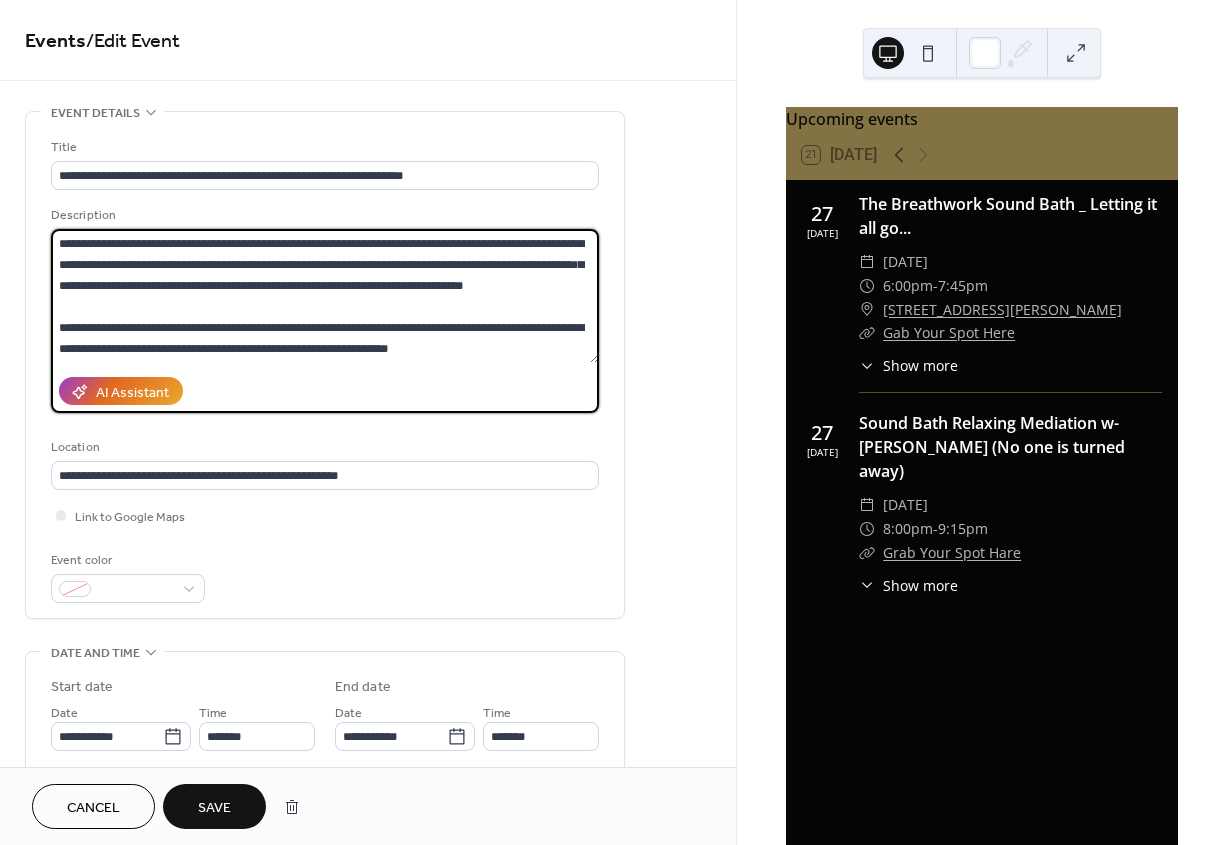 click on "**********" at bounding box center (325, 365) 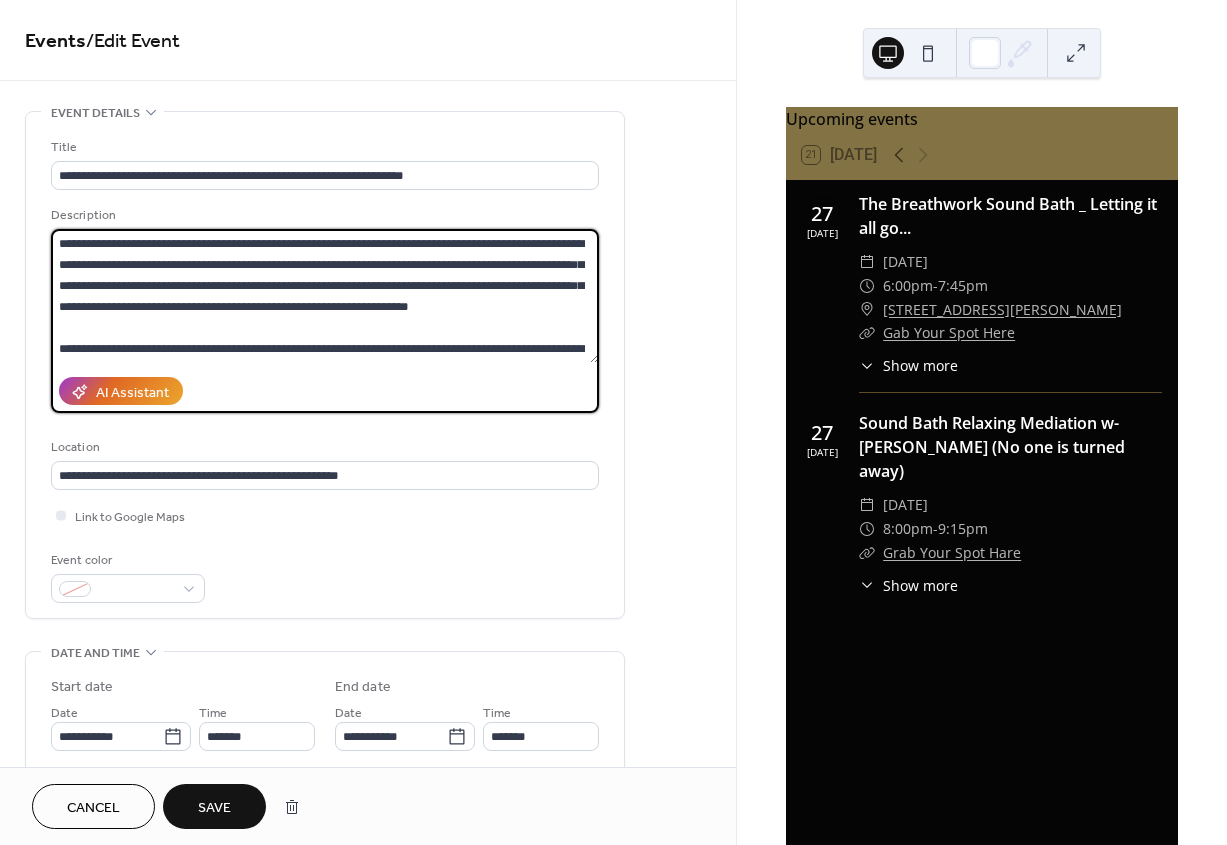 scroll, scrollTop: 0, scrollLeft: 0, axis: both 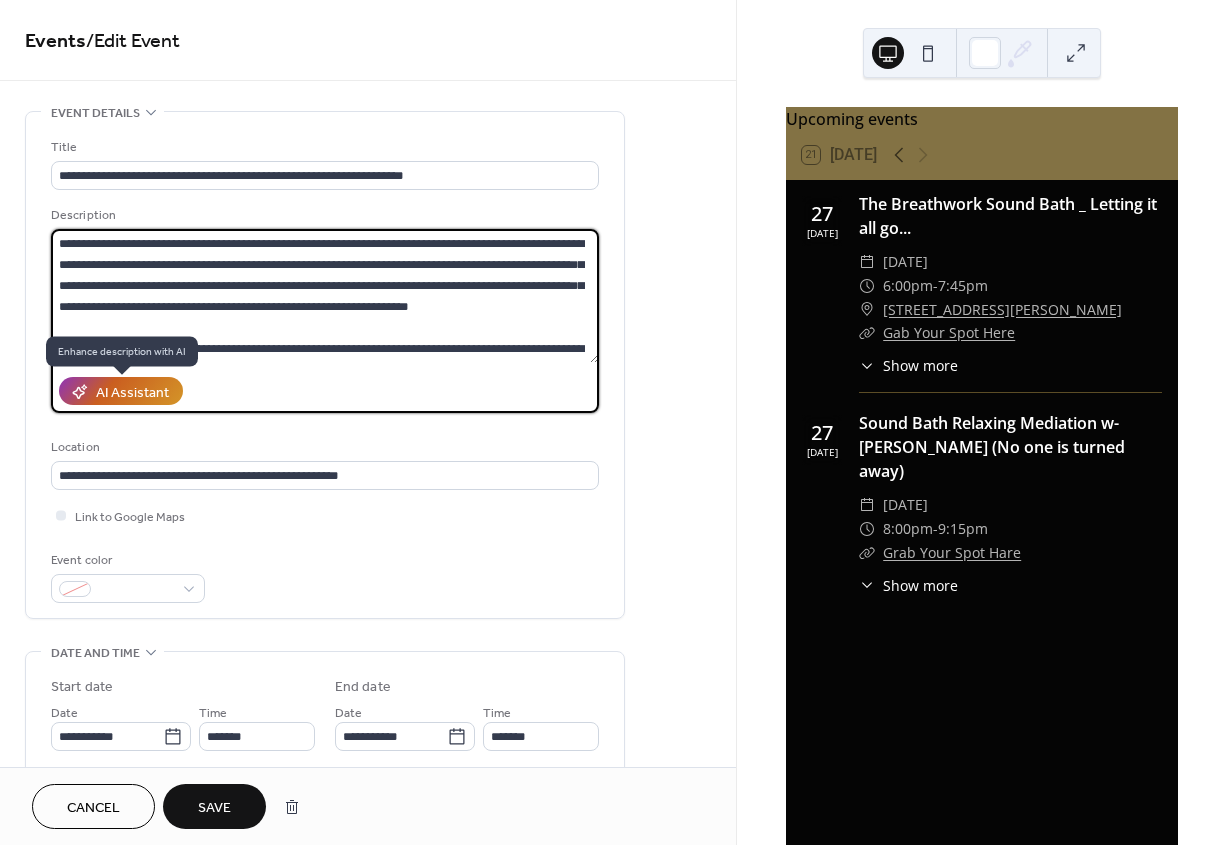 type on "**********" 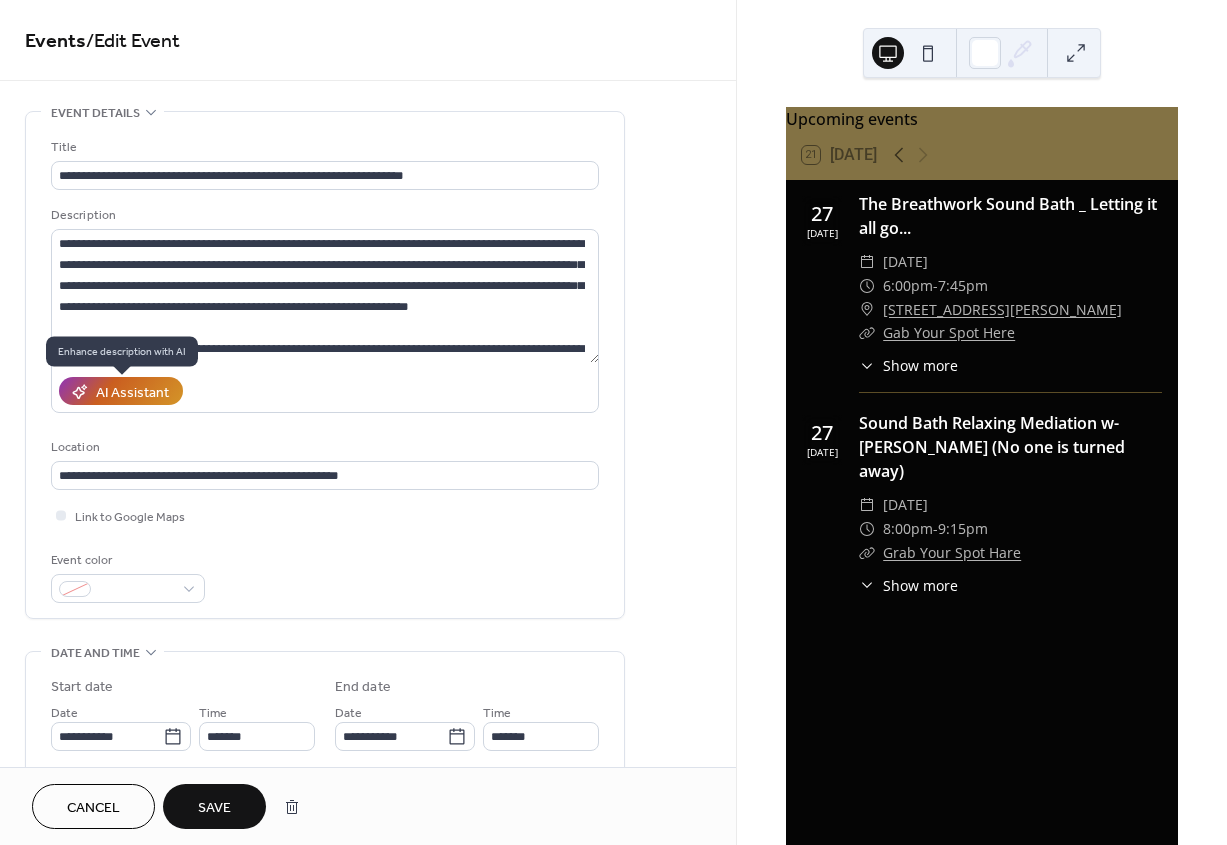 click on "AI Assistant" at bounding box center [132, 392] 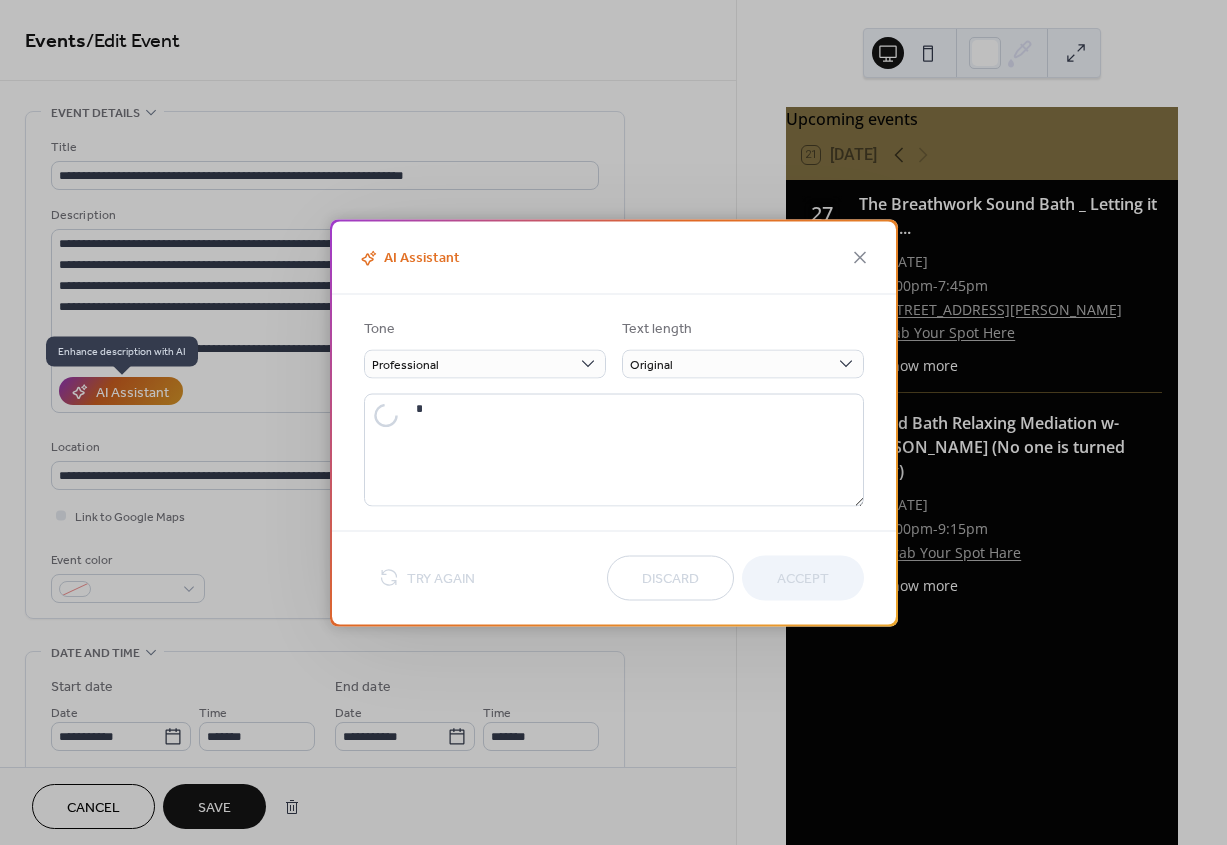 type on "**********" 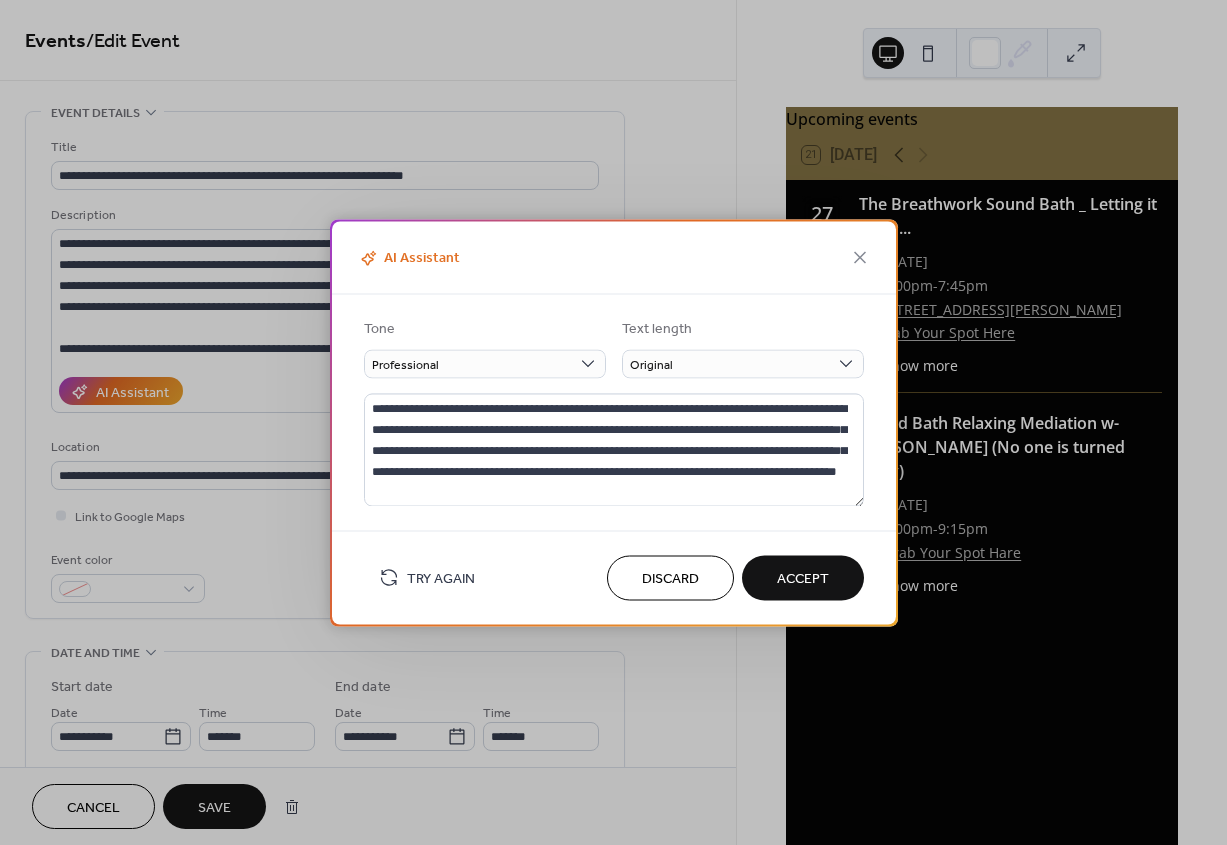 scroll, scrollTop: 0, scrollLeft: 0, axis: both 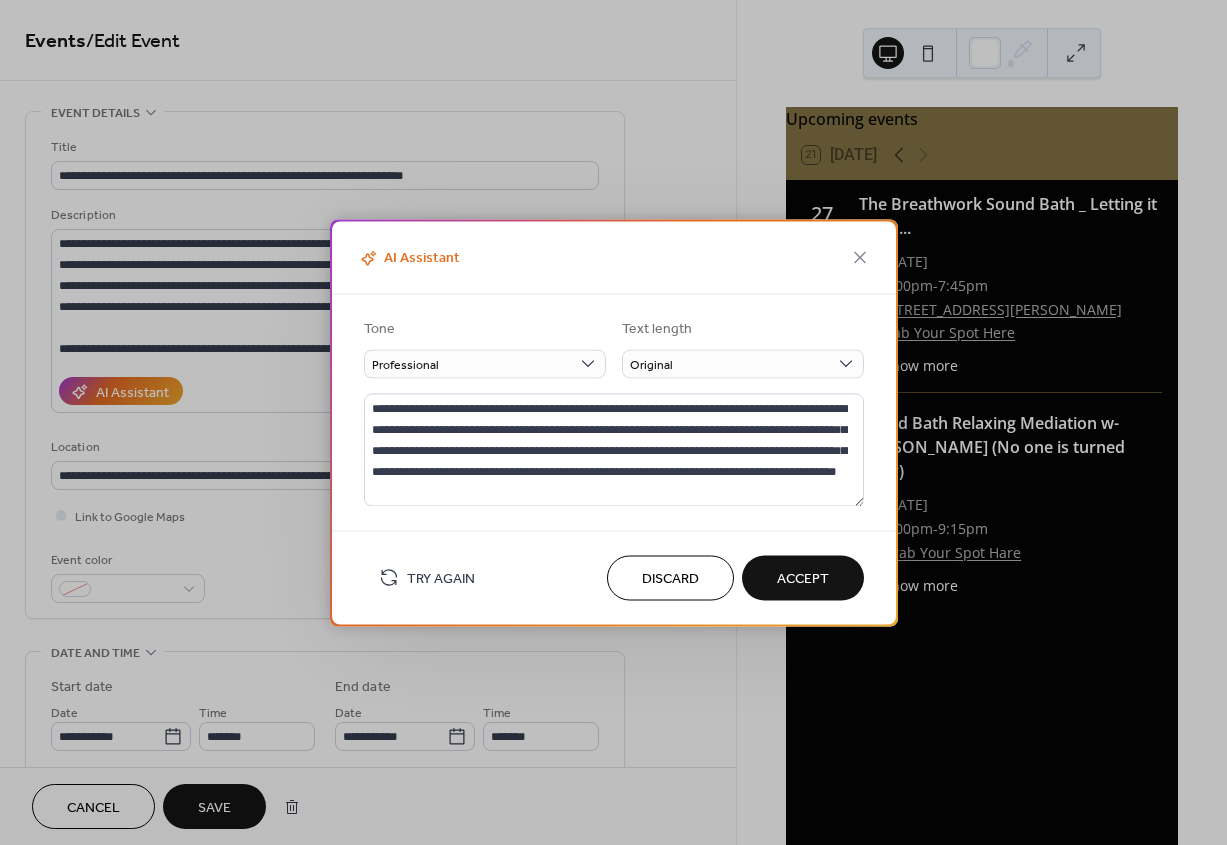click on "Discard" at bounding box center [670, 579] 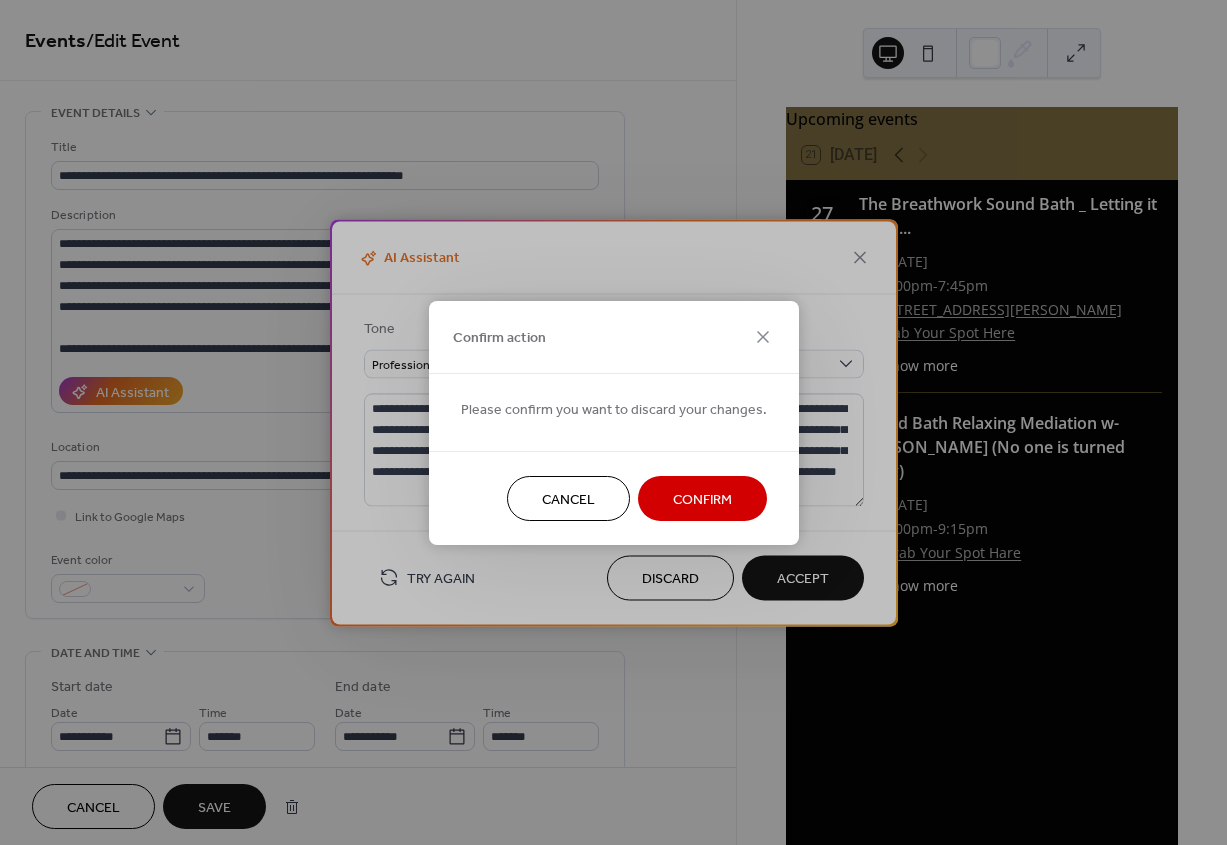 click on "Cancel" at bounding box center [568, 499] 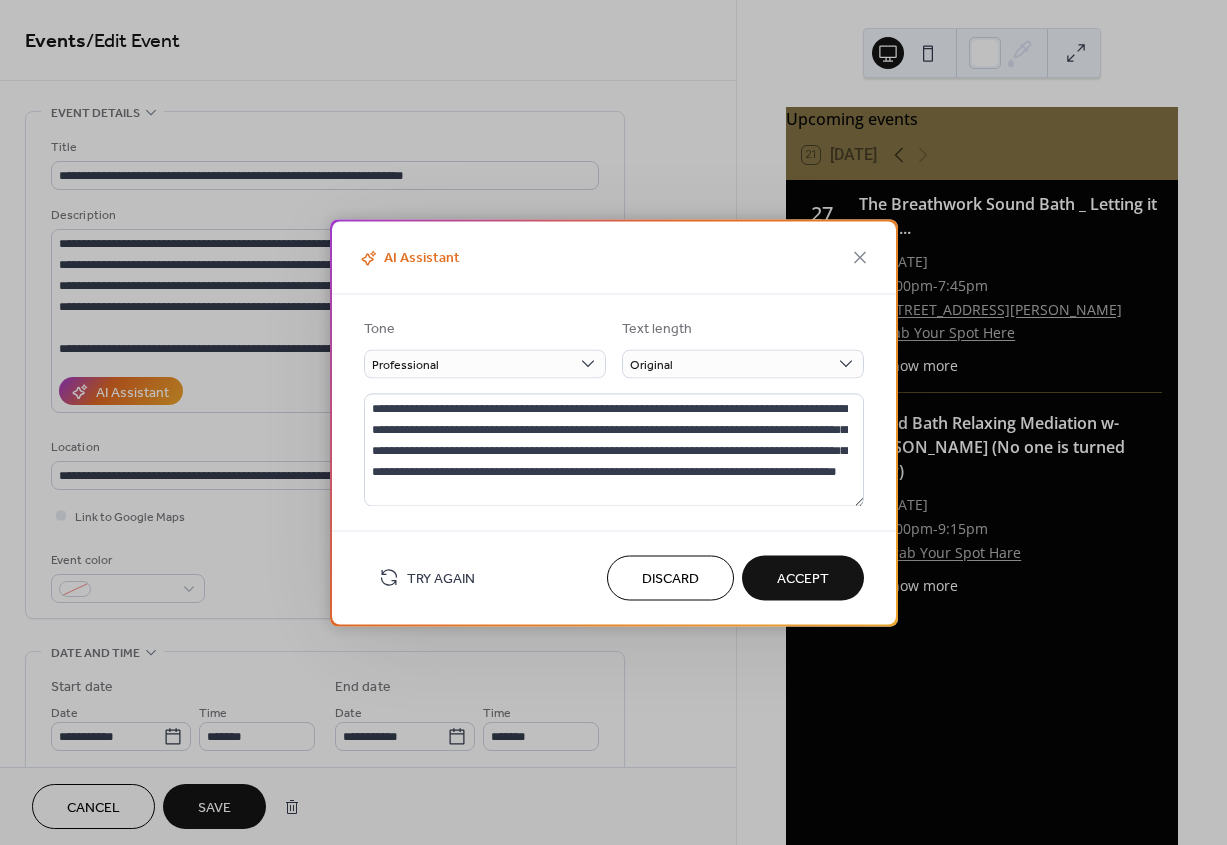 click on "Discard" at bounding box center (670, 579) 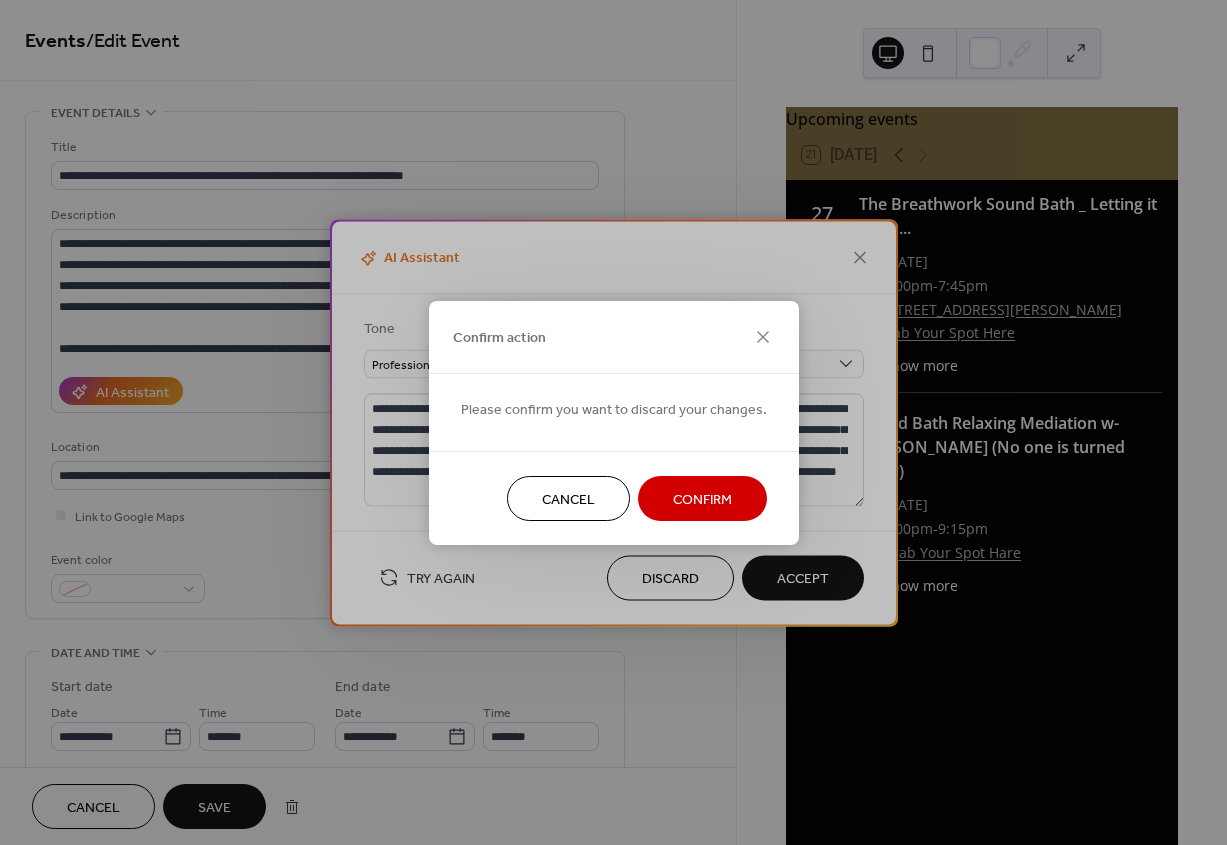 click on "Confirm" at bounding box center (702, 499) 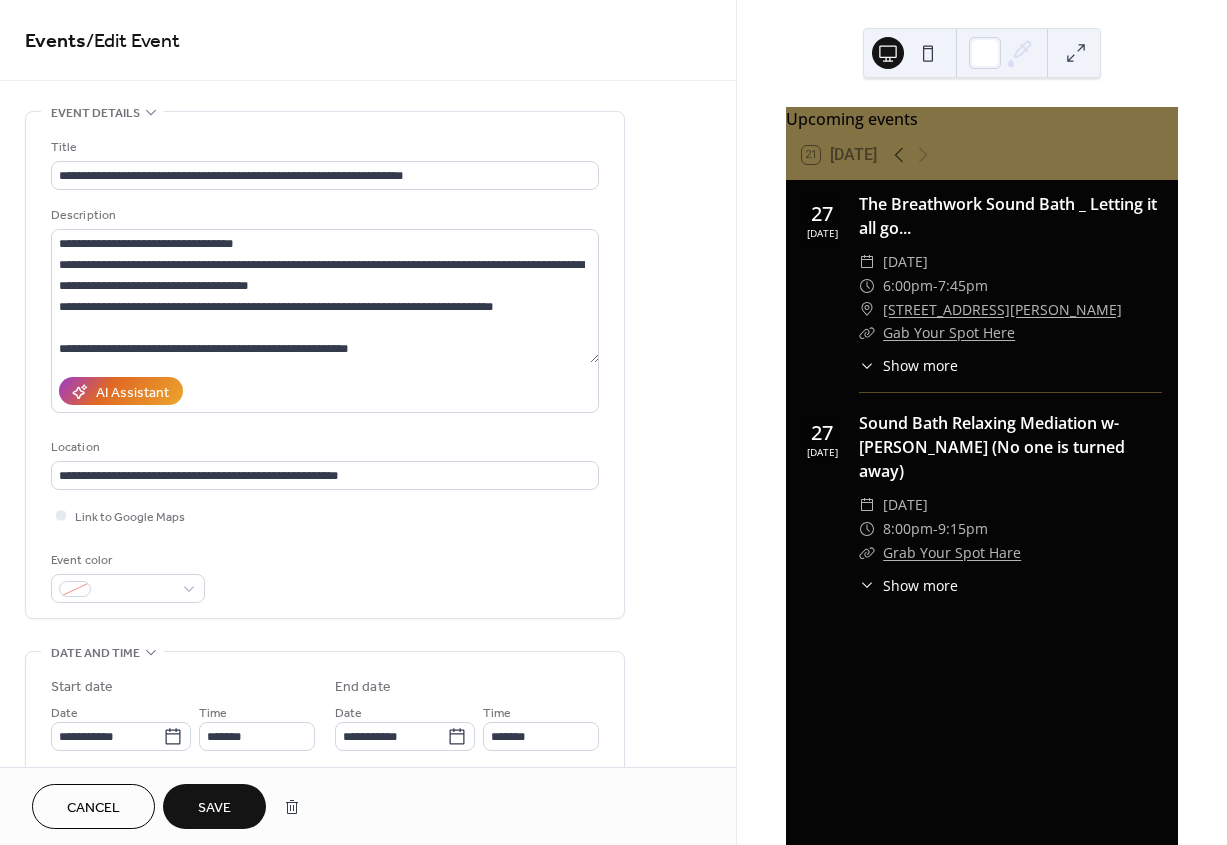 scroll, scrollTop: 231, scrollLeft: 0, axis: vertical 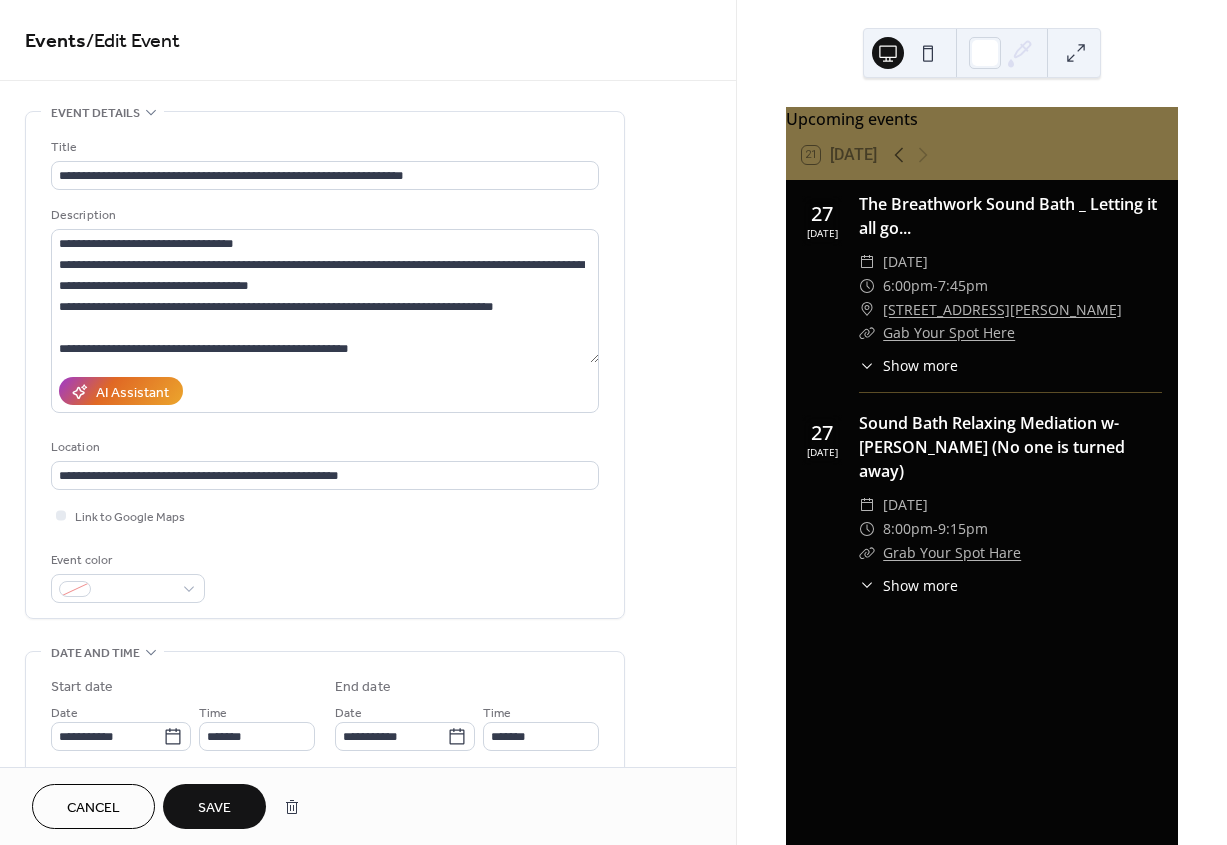 click on "Save" at bounding box center (214, 808) 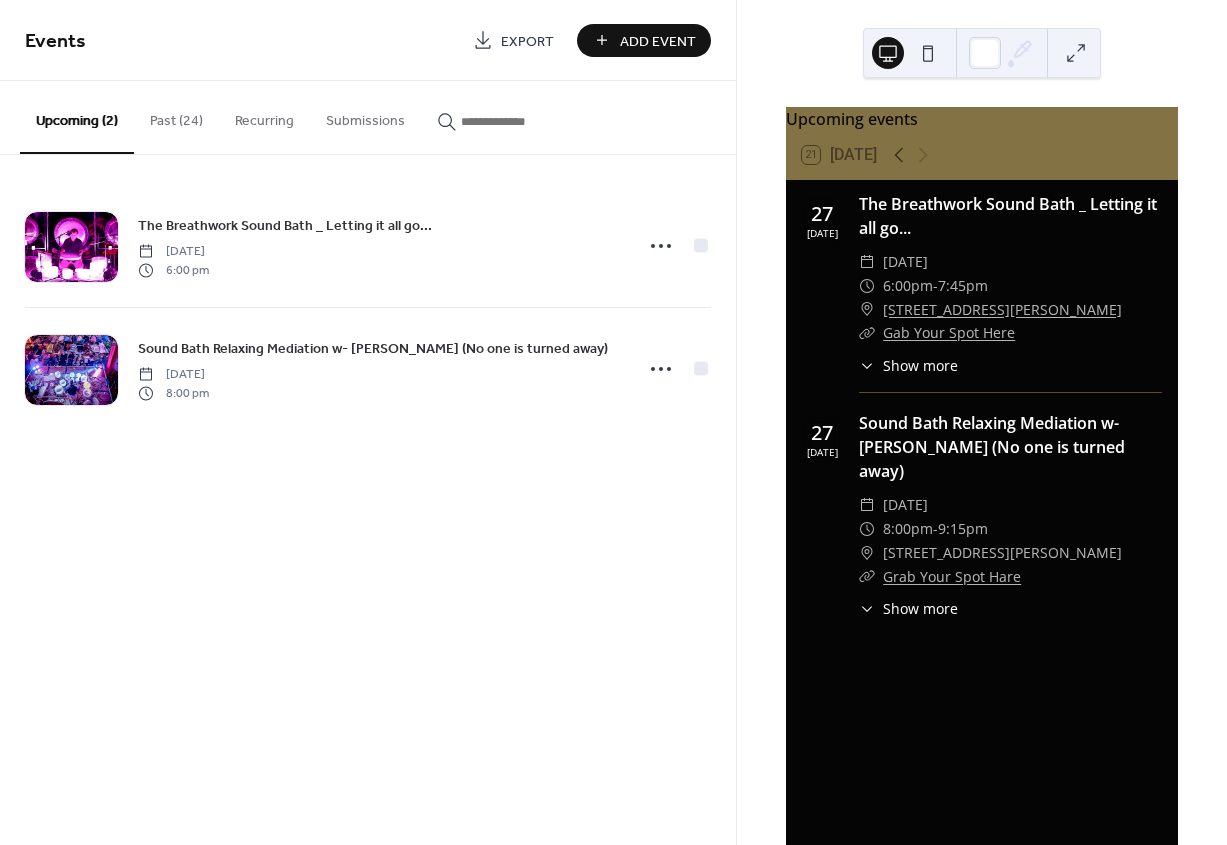click on "Add Event" at bounding box center [658, 41] 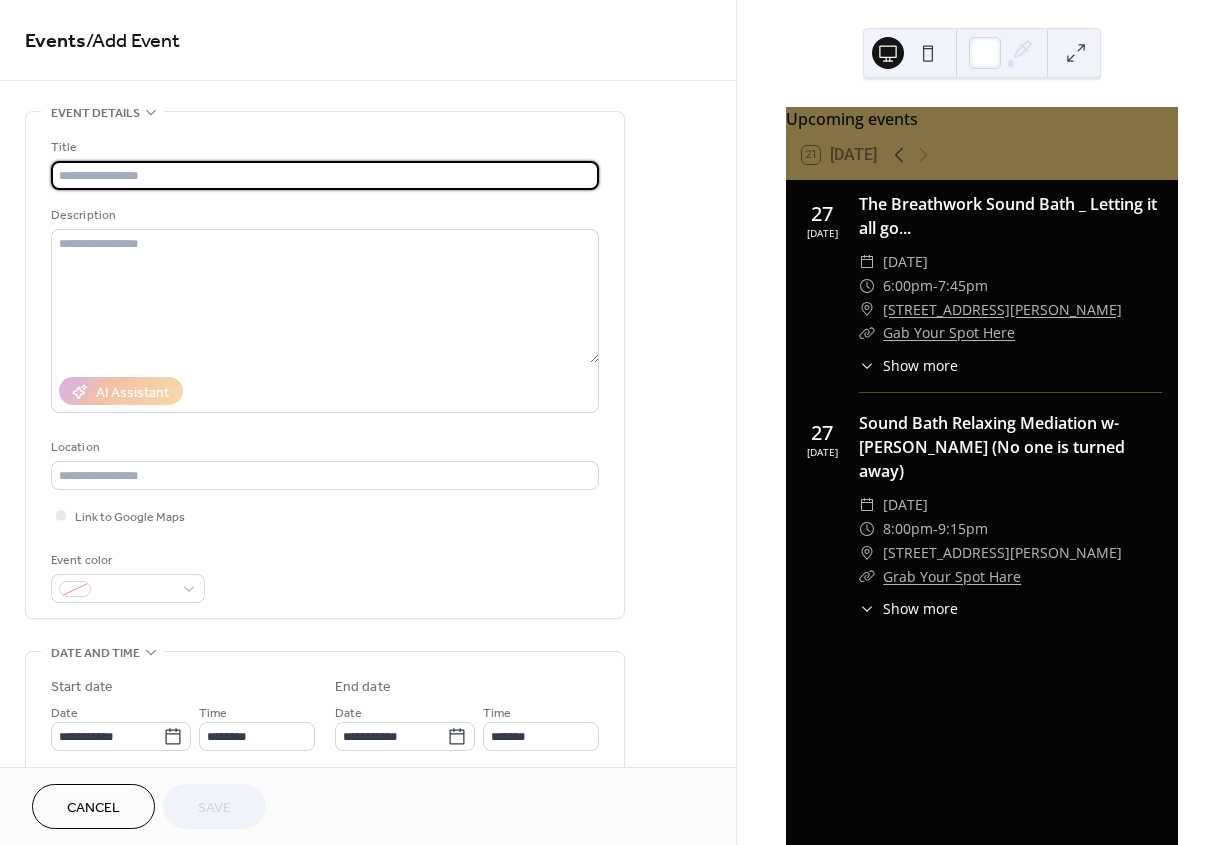 click at bounding box center [325, 175] 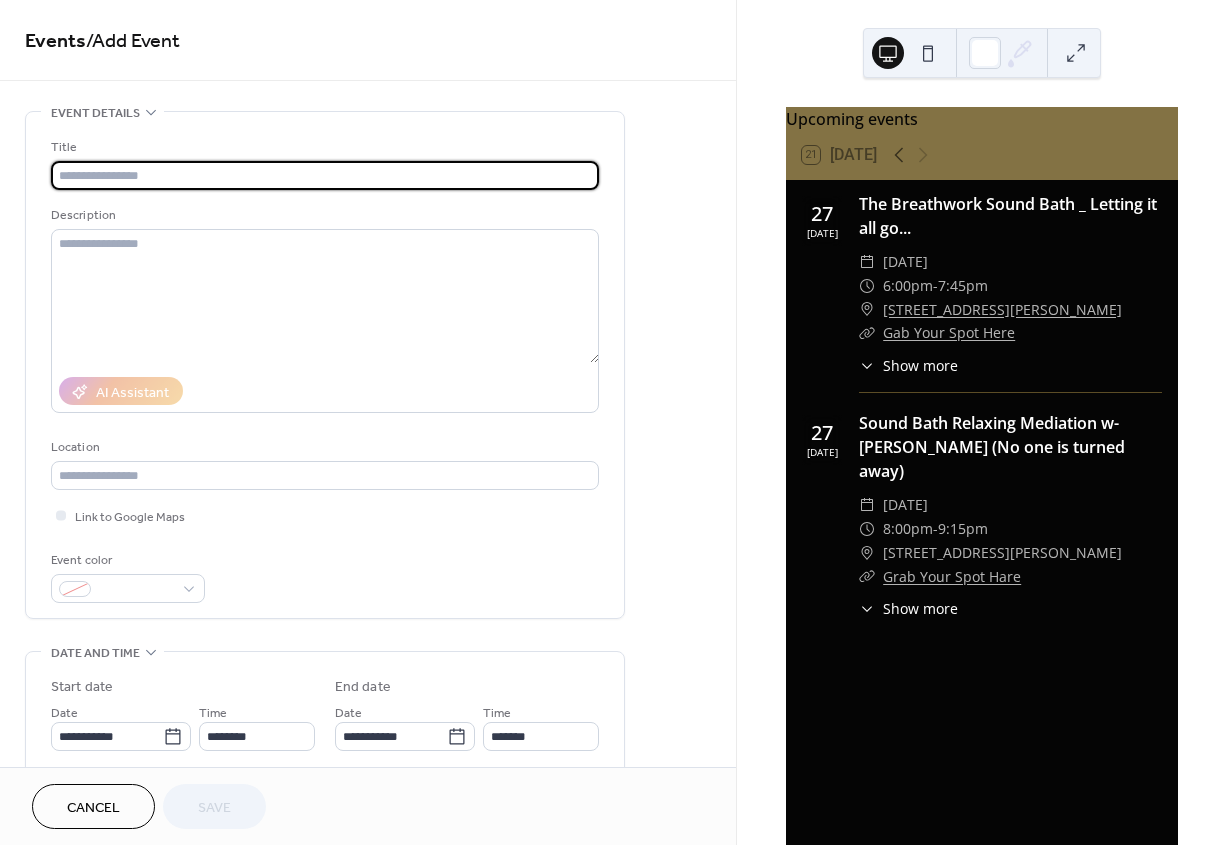 paste on "**********" 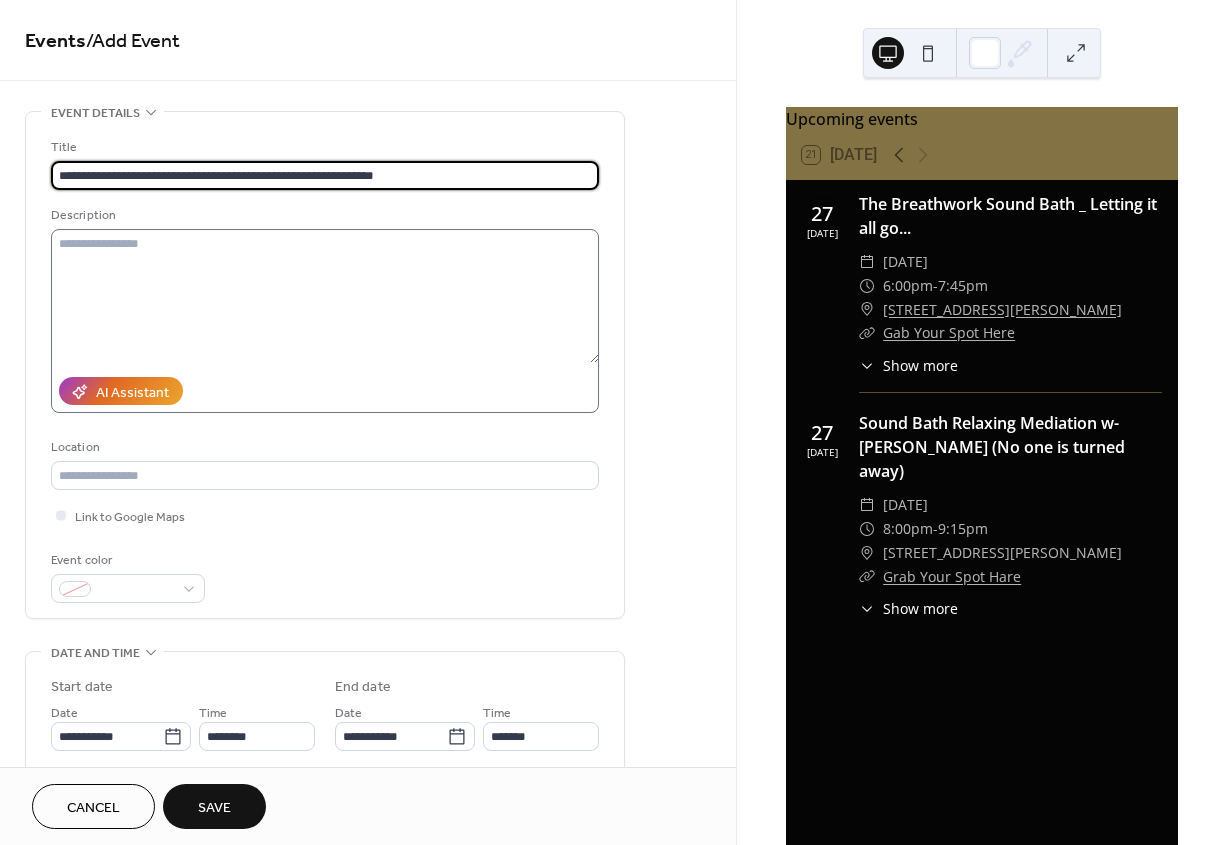 type on "**********" 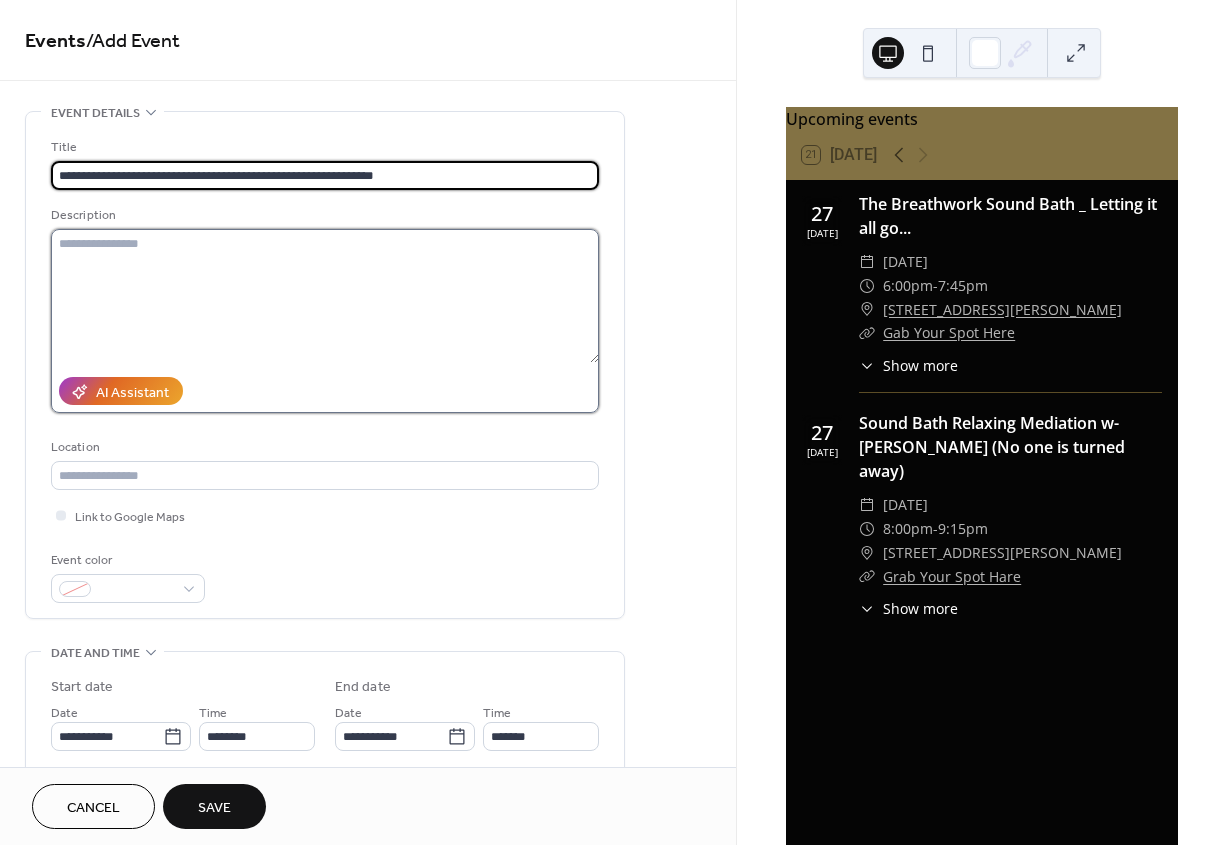 click at bounding box center [325, 296] 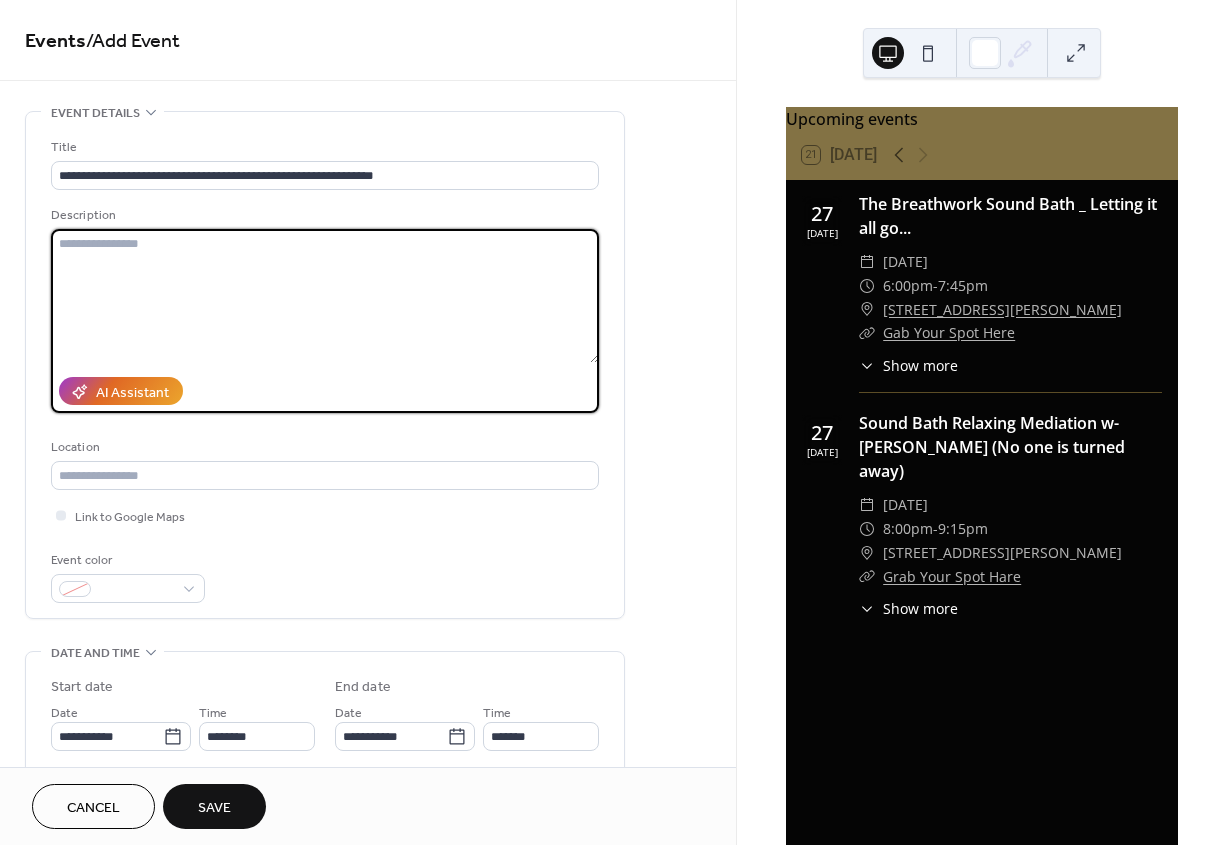 paste on "**********" 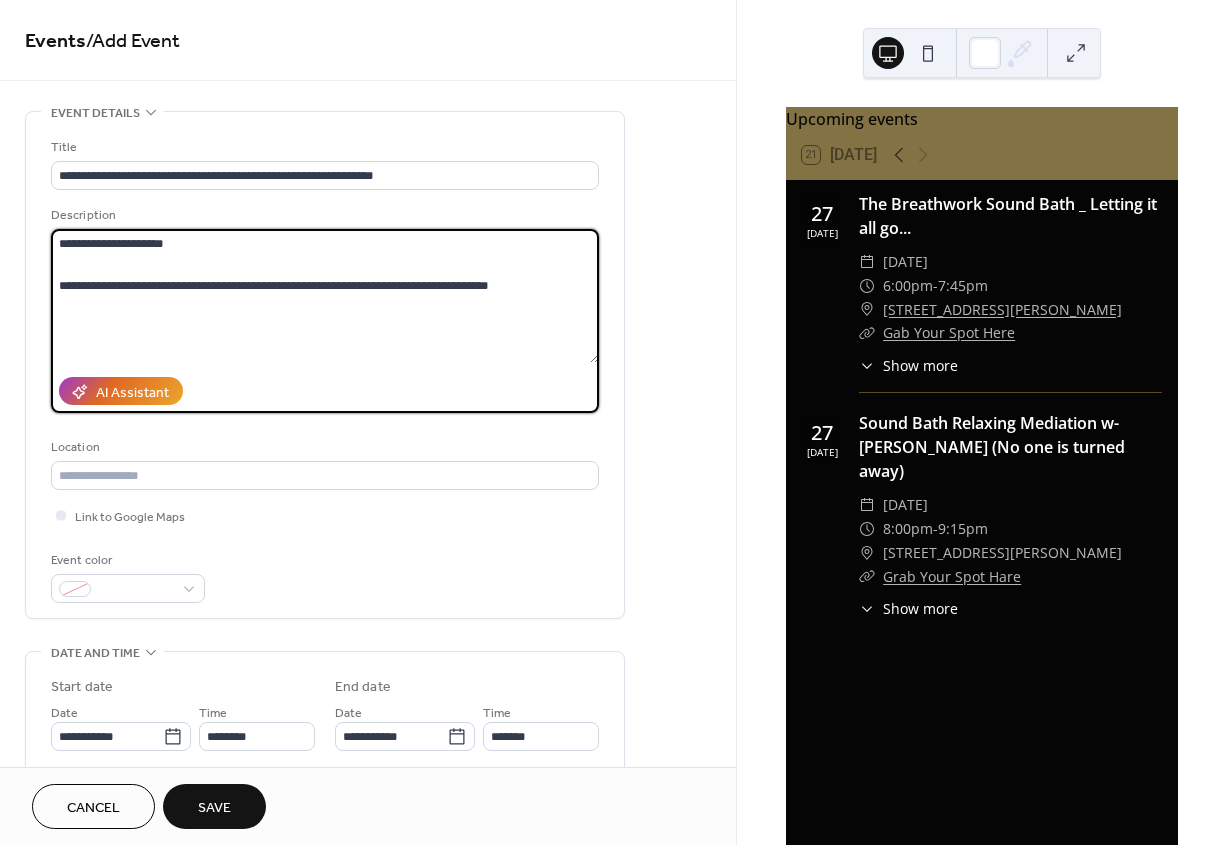 paste on "**********" 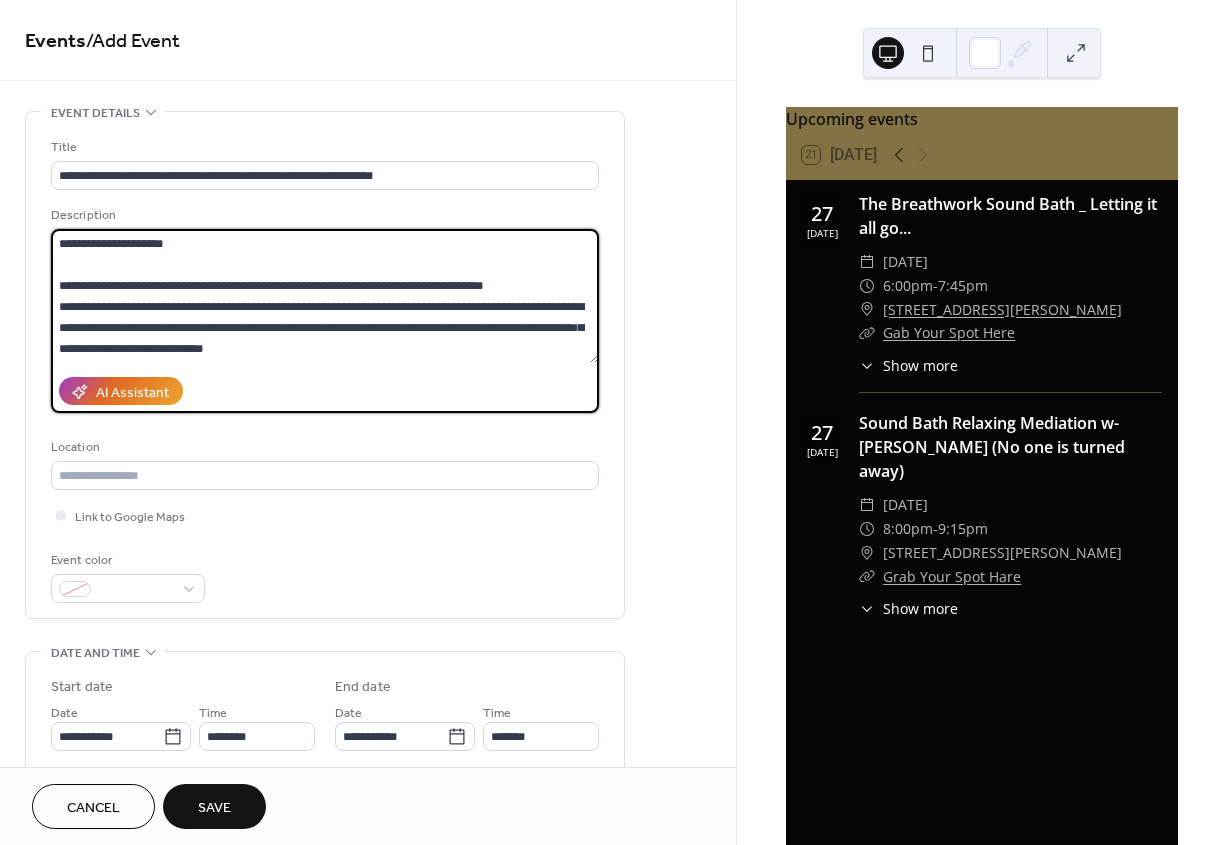 scroll, scrollTop: 1134, scrollLeft: 0, axis: vertical 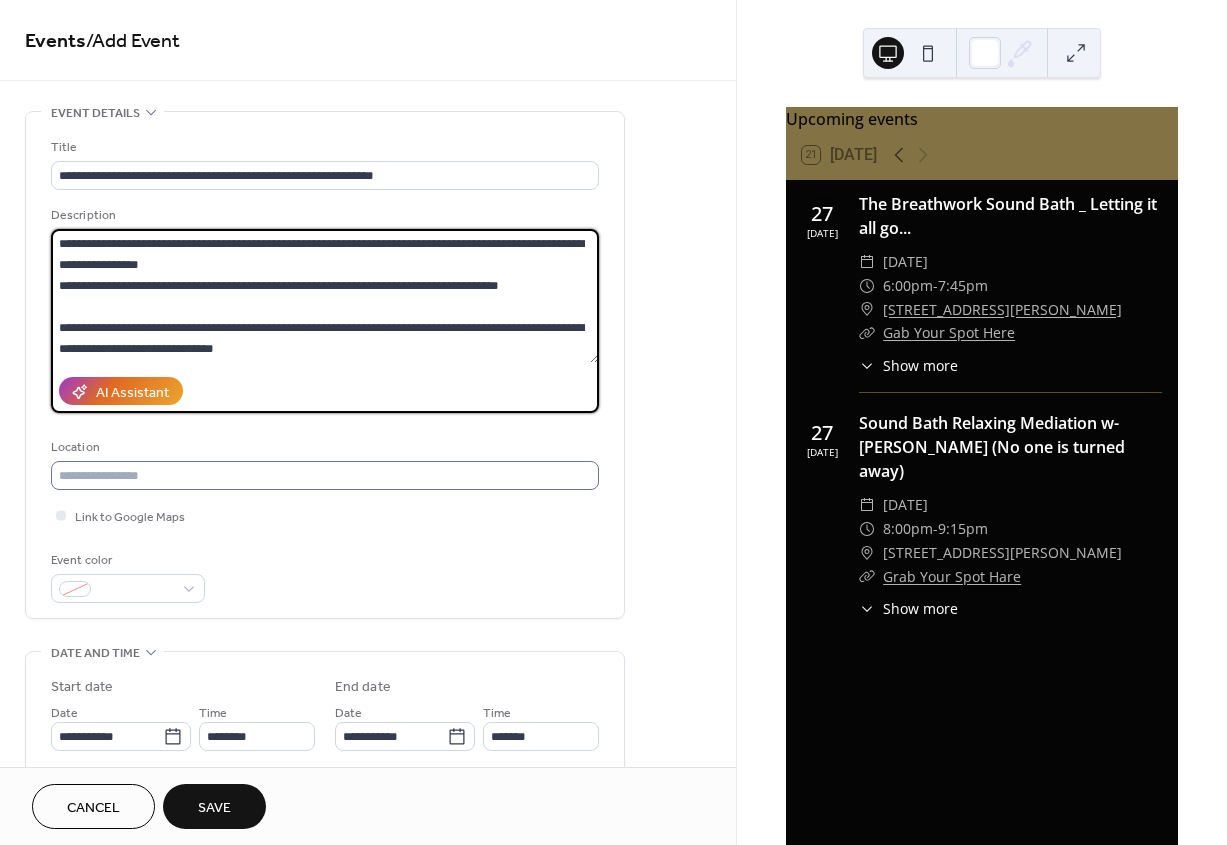 type on "**********" 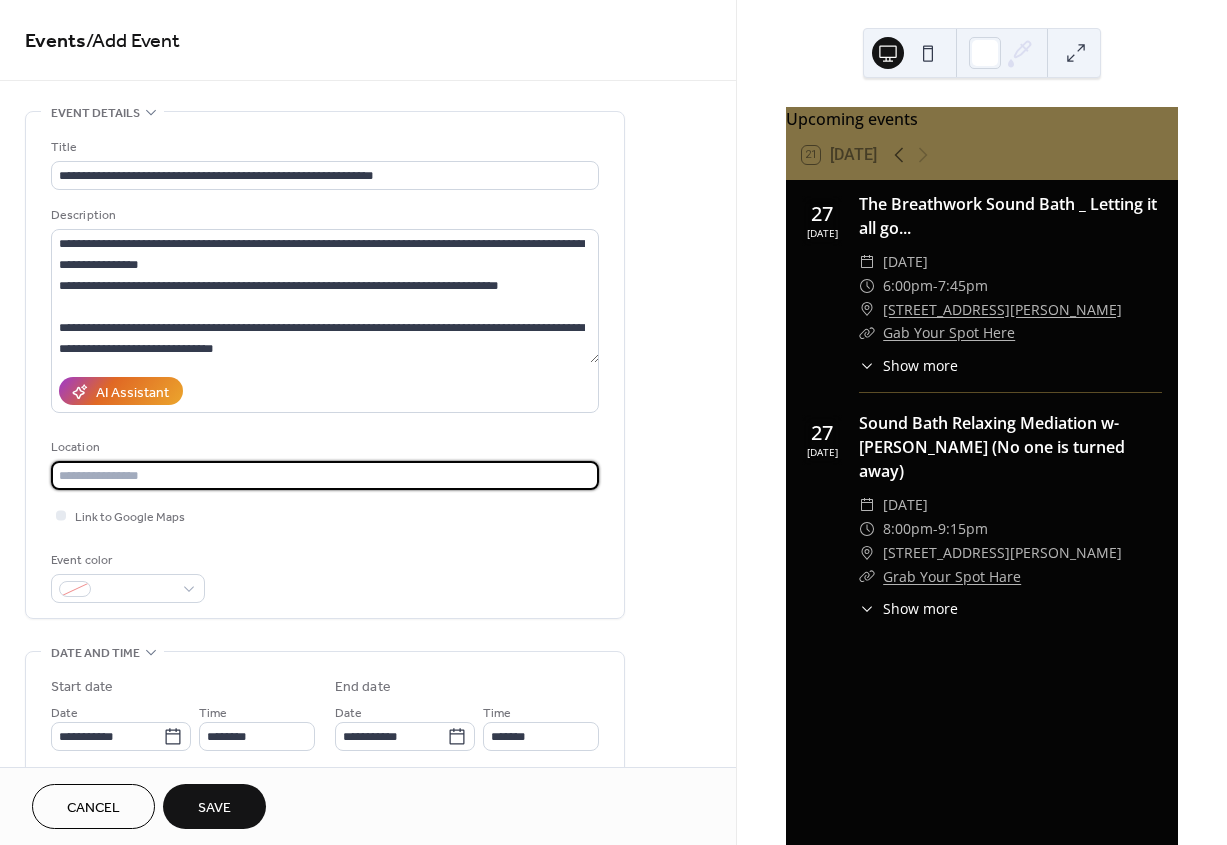 click at bounding box center [325, 475] 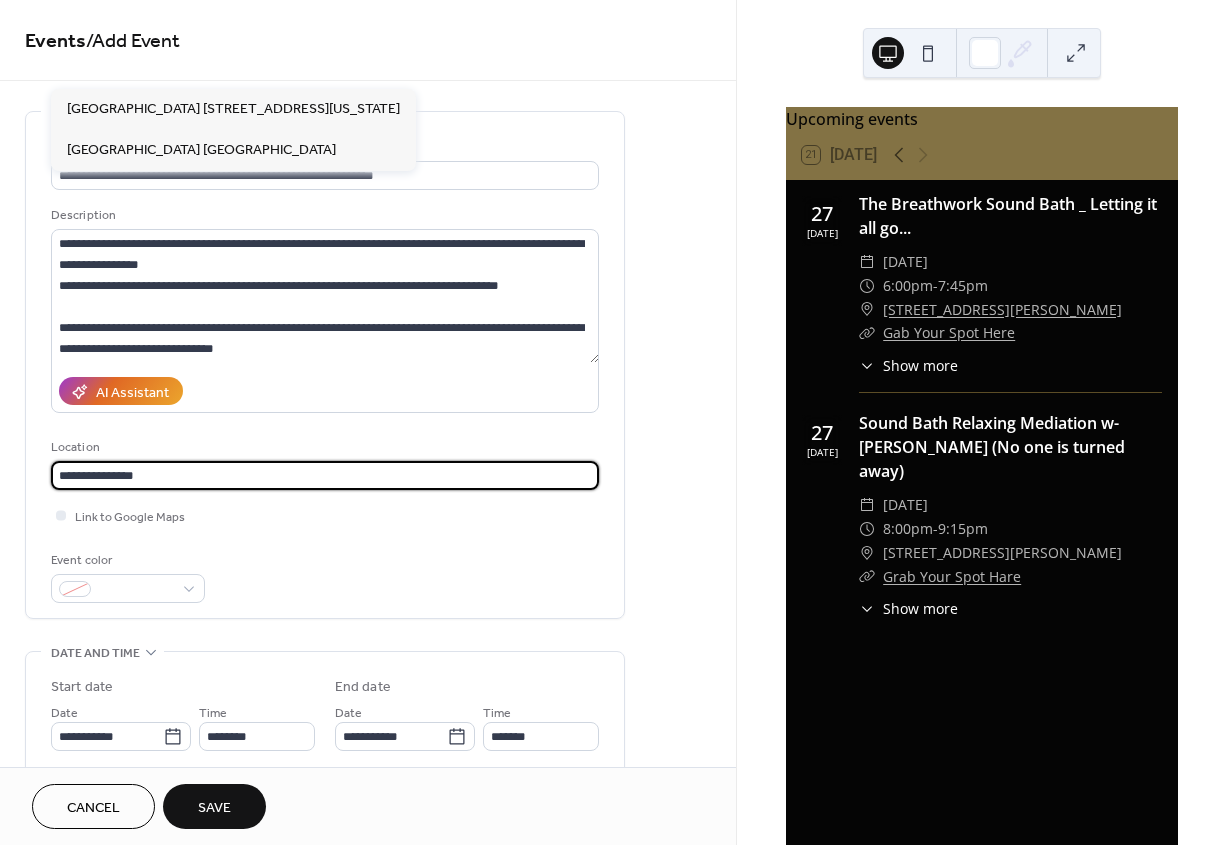 click on "**********" at bounding box center [325, 475] 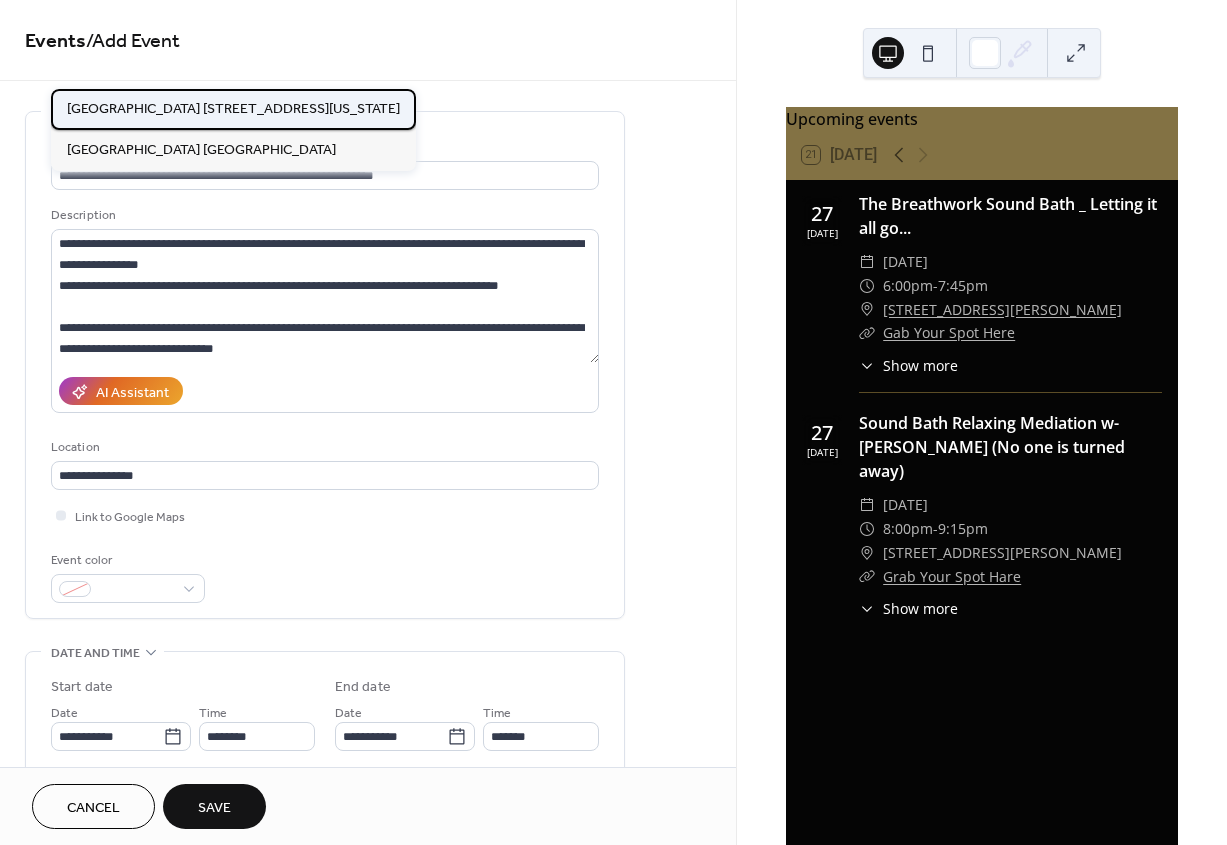 click on "[GEOGRAPHIC_DATA] [STREET_ADDRESS][US_STATE]" at bounding box center [233, 109] 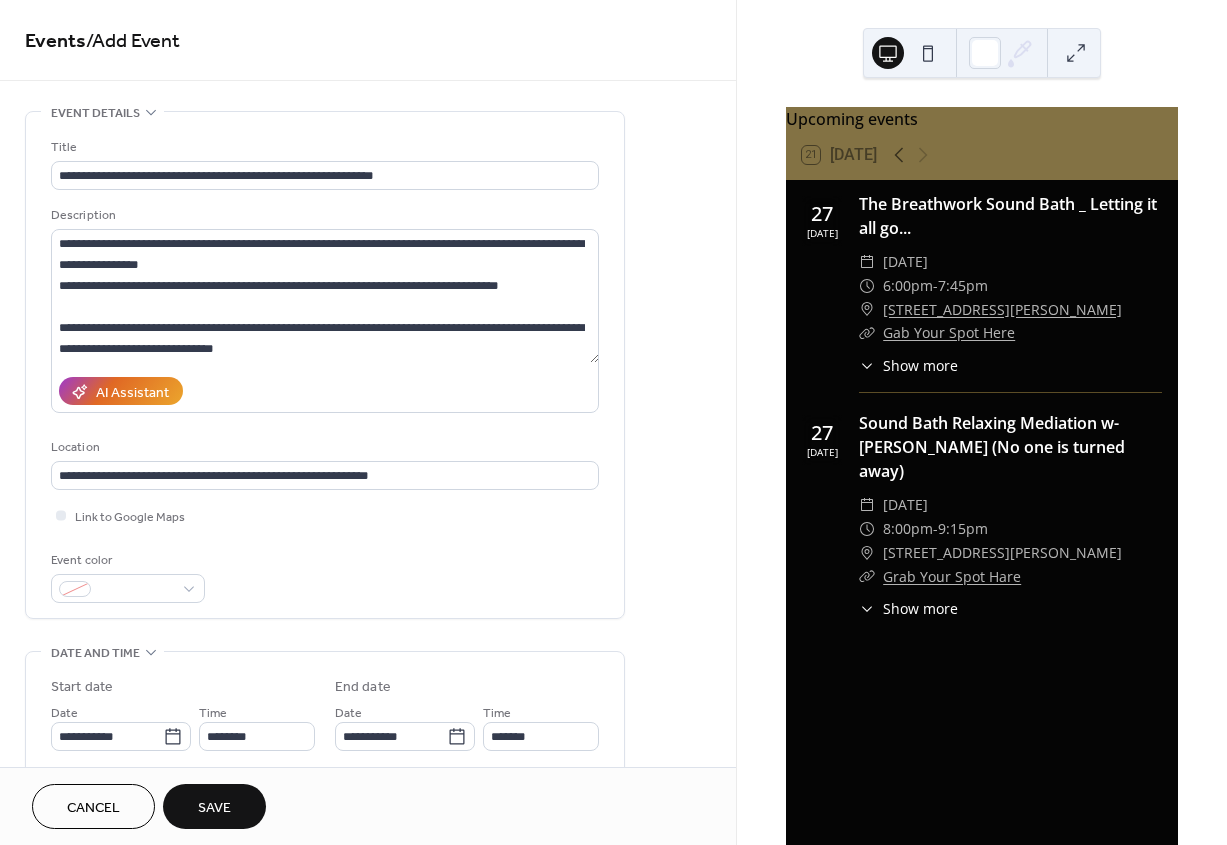 scroll, scrollTop: 13, scrollLeft: 0, axis: vertical 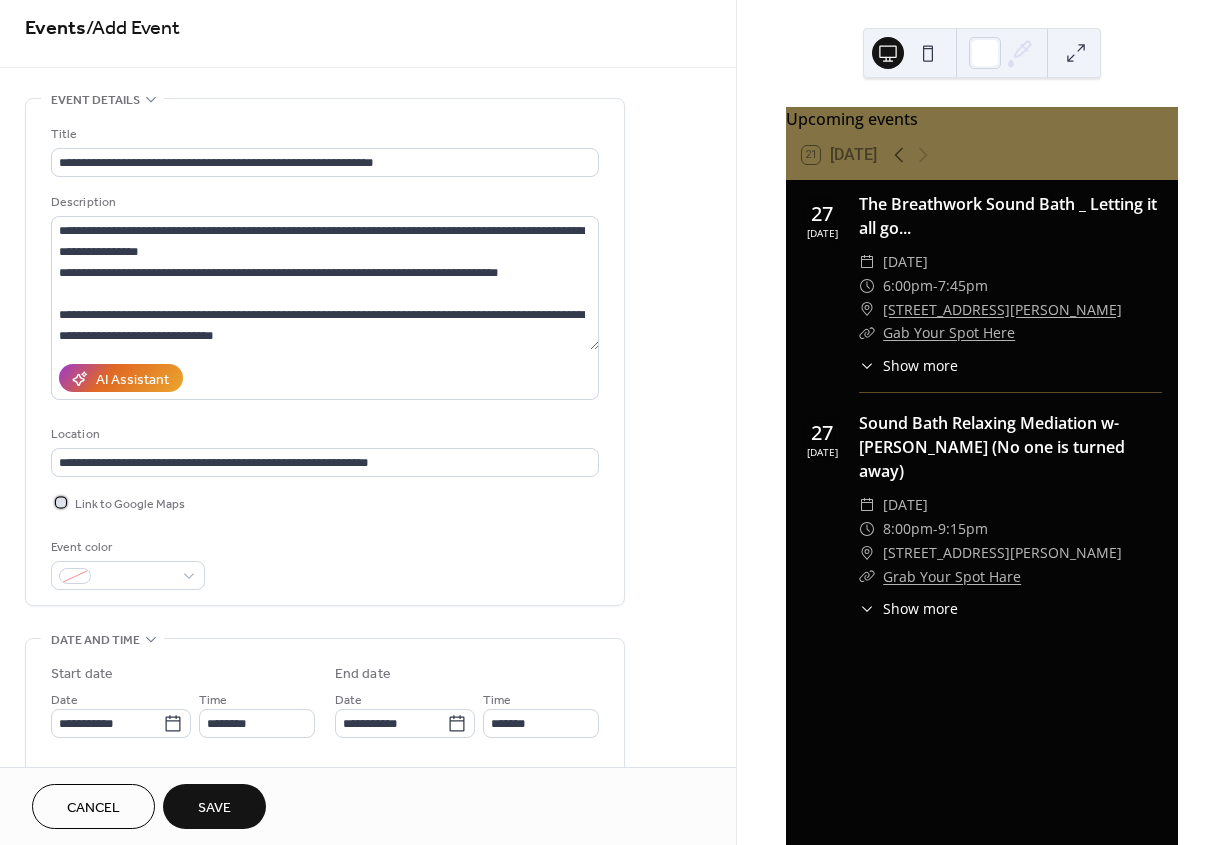 click at bounding box center [61, 502] 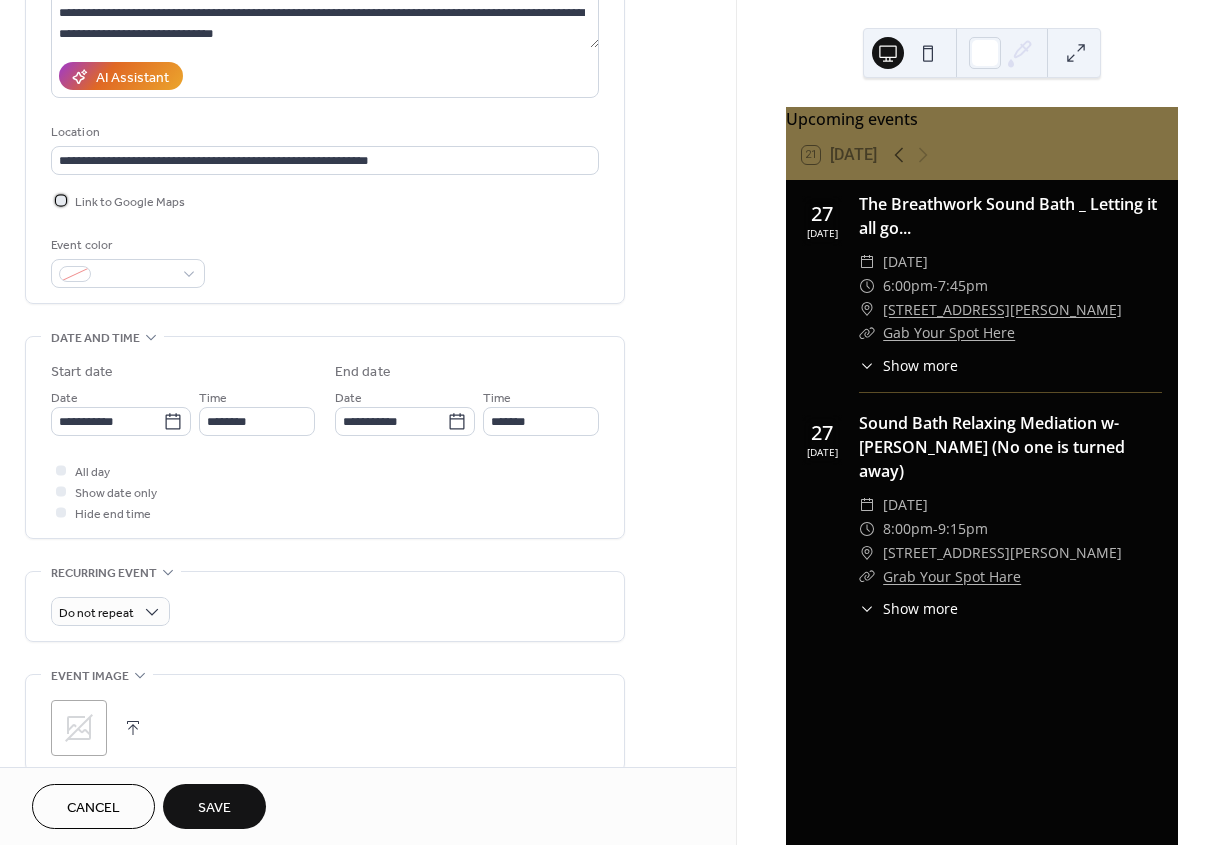 scroll, scrollTop: 381, scrollLeft: 0, axis: vertical 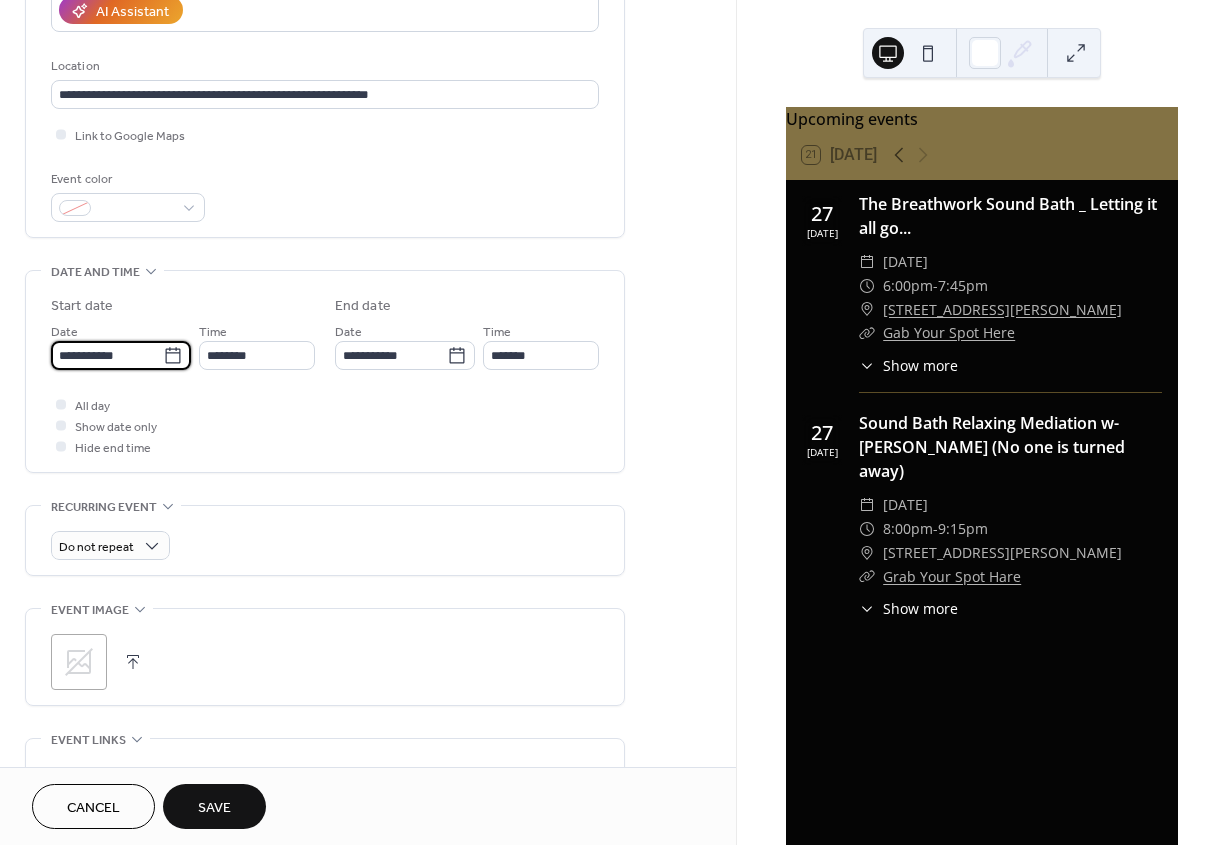 click on "**********" at bounding box center [107, 355] 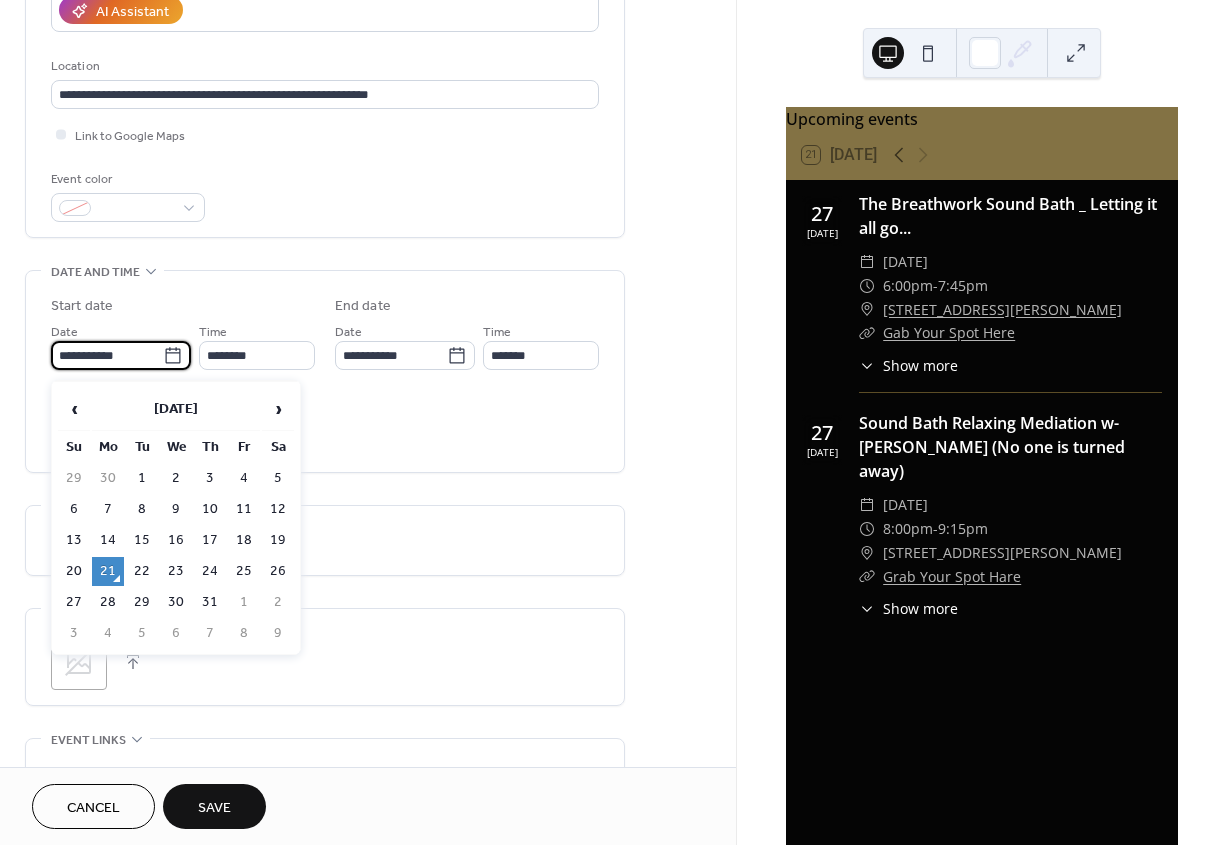 click on "‹ [DATE] › Su Mo Tu We Th Fr Sa 29 30 1 2 3 4 5 6 7 8 9 10 11 12 13 14 15 16 17 18 19 20 21 22 23 24 25 26 27 28 29 30 31 1 2 3 4 5 6 7 8 9" at bounding box center (176, 518) 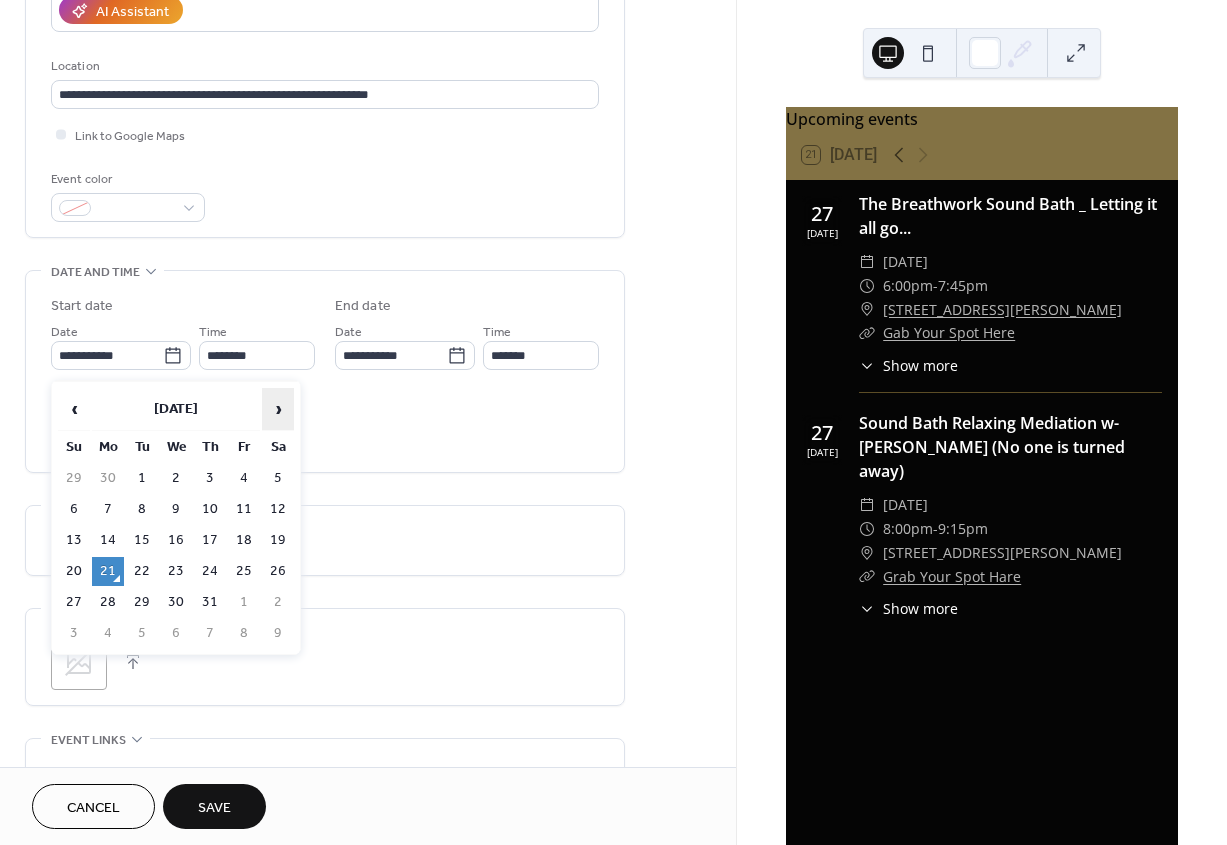click on "›" at bounding box center [278, 409] 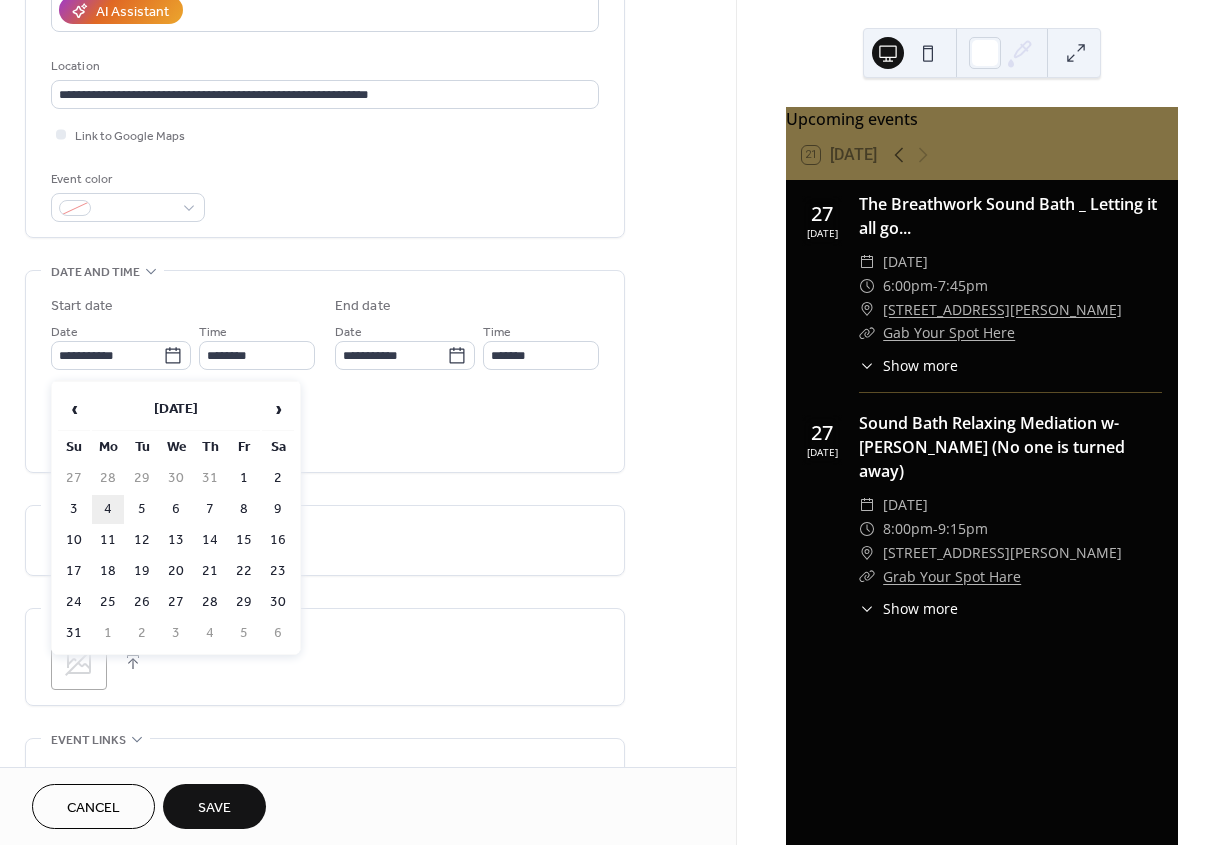click on "4" at bounding box center (108, 509) 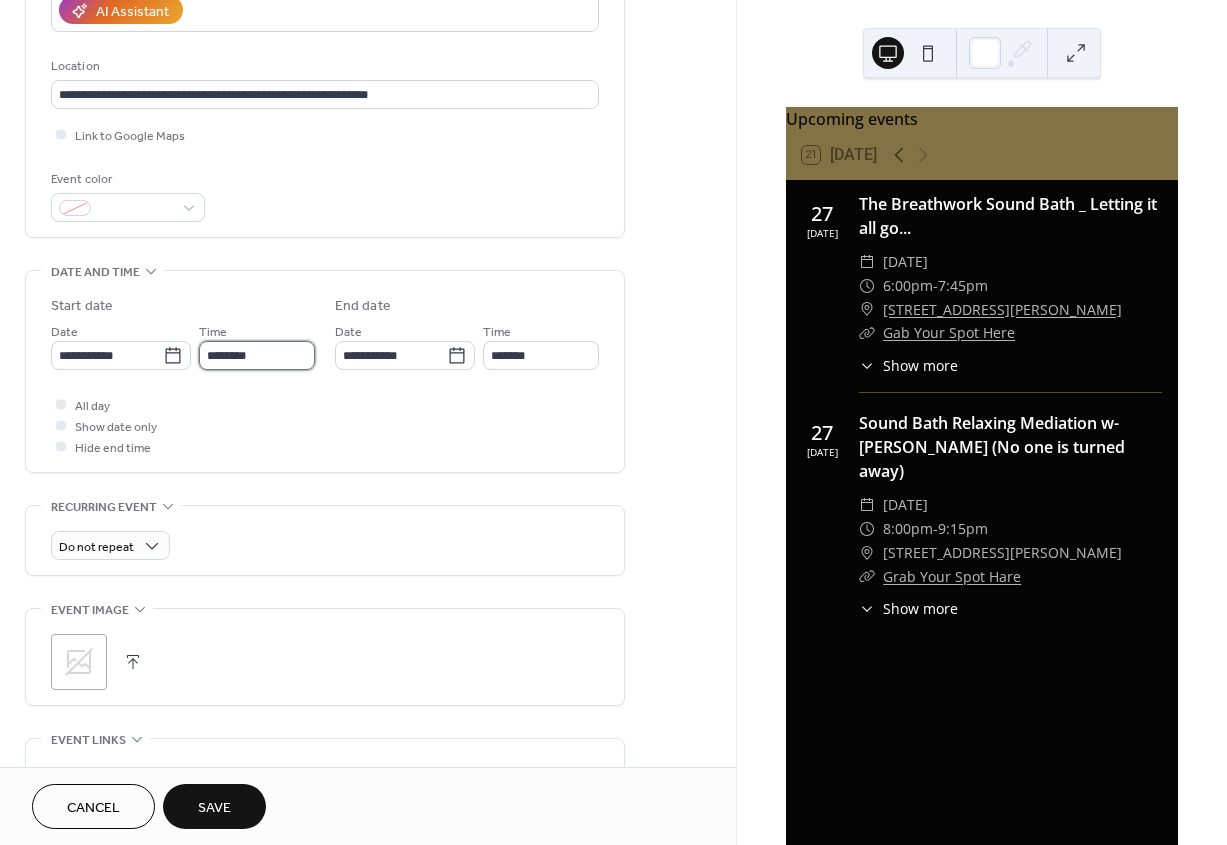 click on "********" at bounding box center (257, 355) 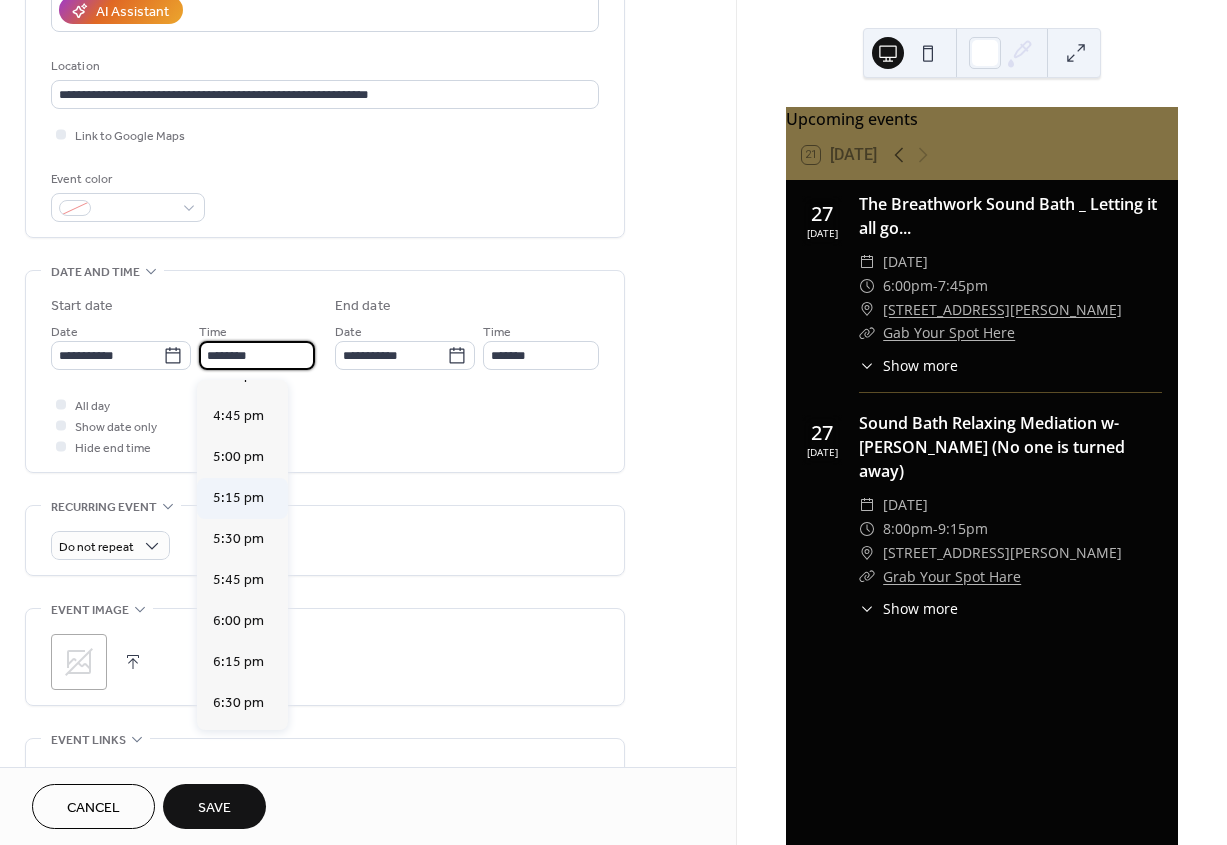 scroll, scrollTop: 2745, scrollLeft: 0, axis: vertical 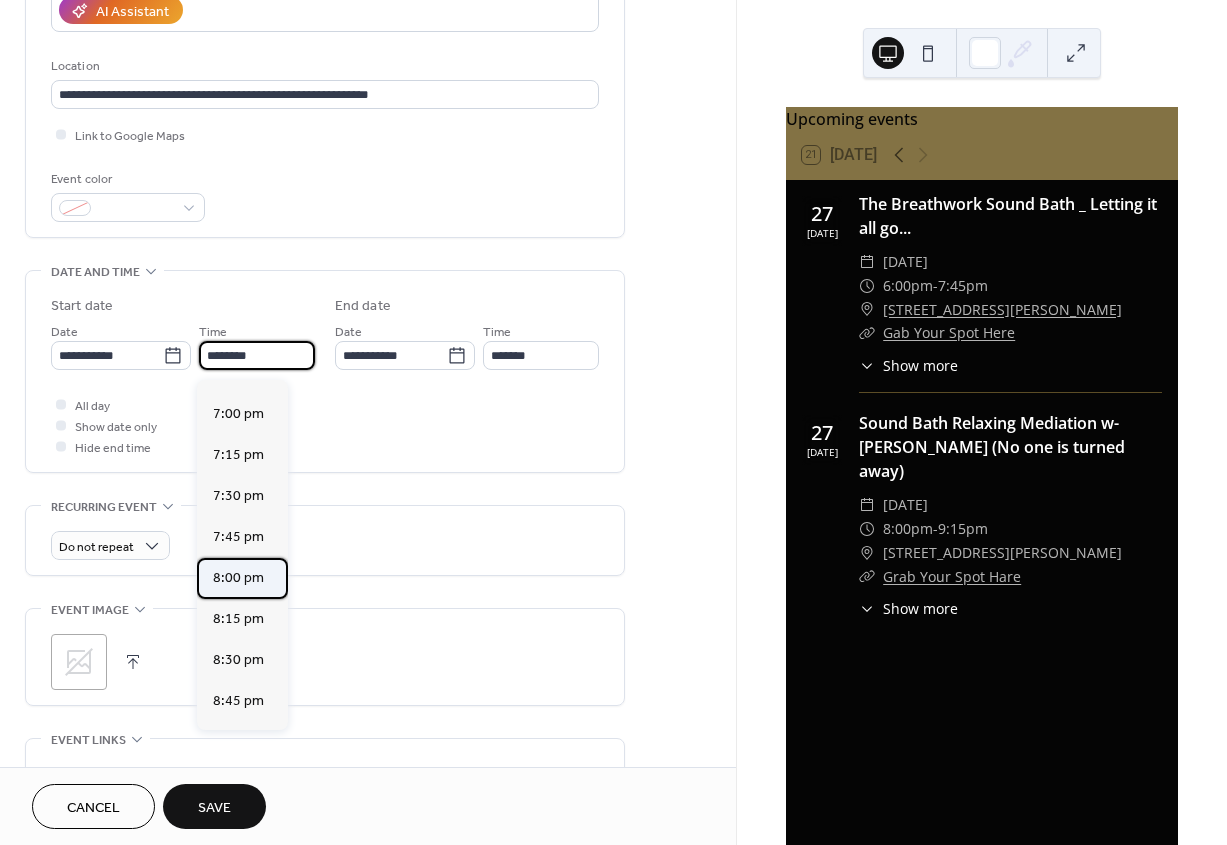 click on "8:00 pm" at bounding box center [238, 578] 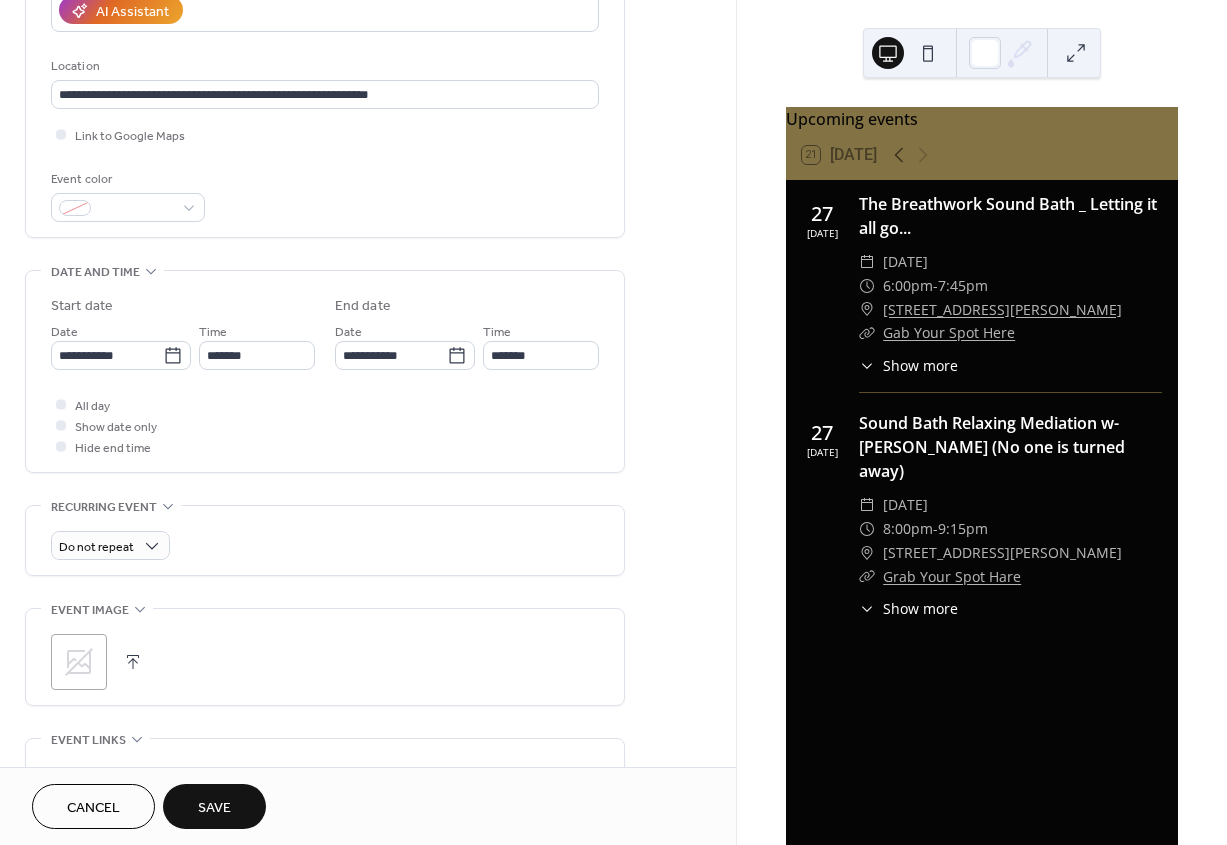 type on "*******" 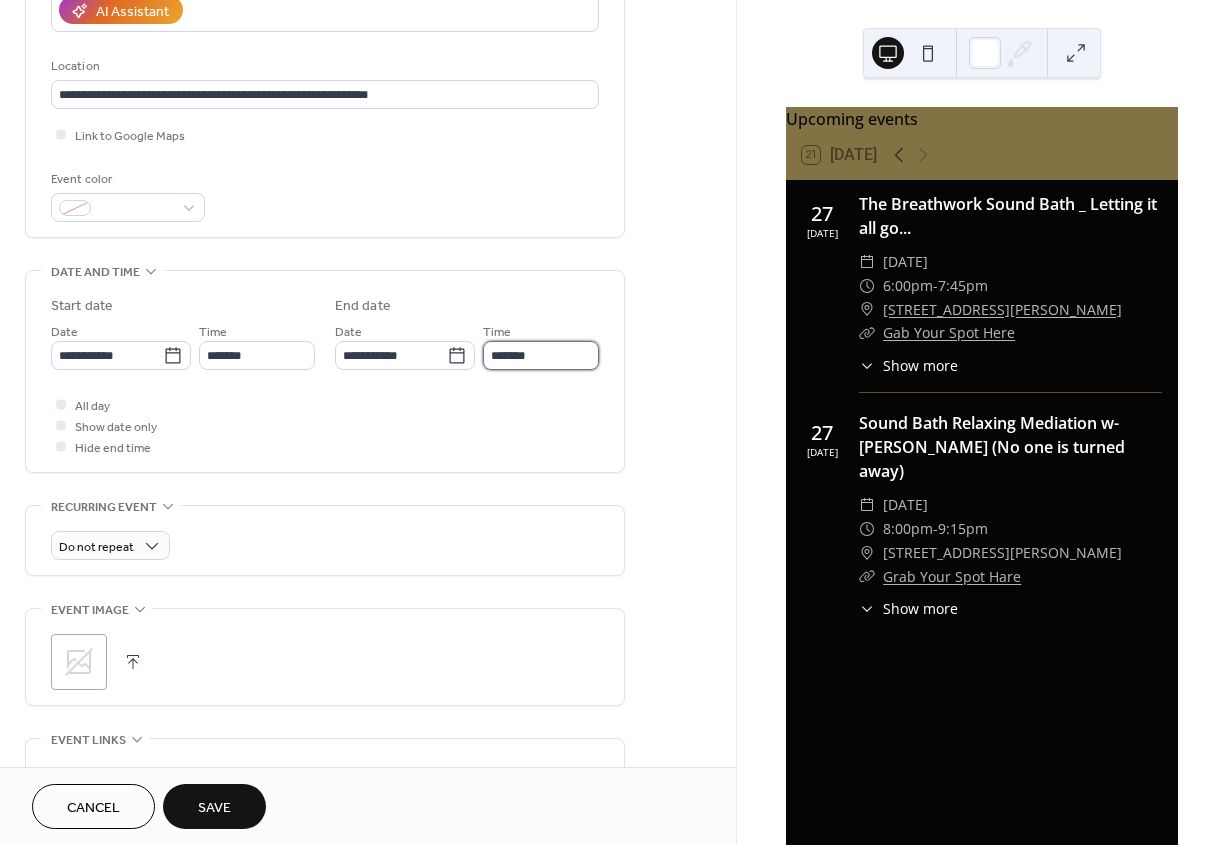 click on "*******" at bounding box center (541, 355) 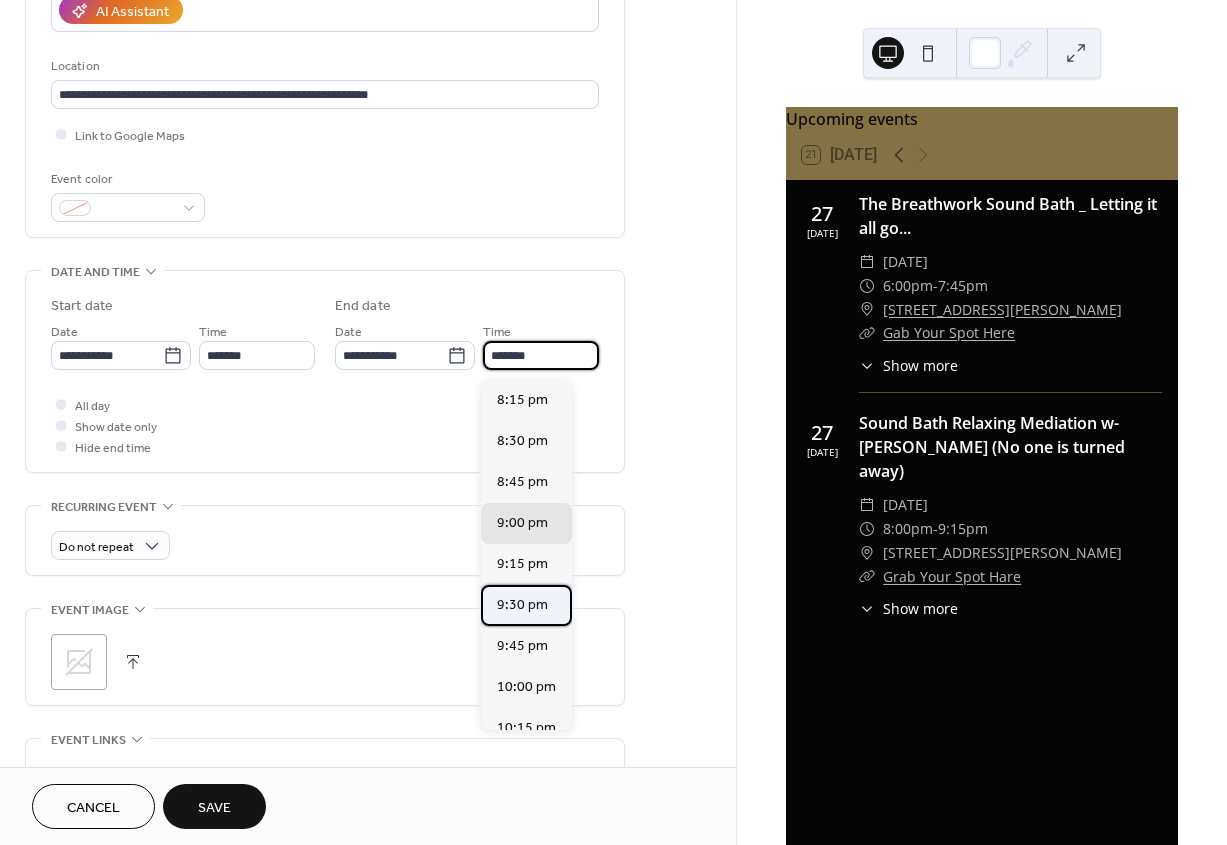 click on "9:30 pm" at bounding box center [526, 605] 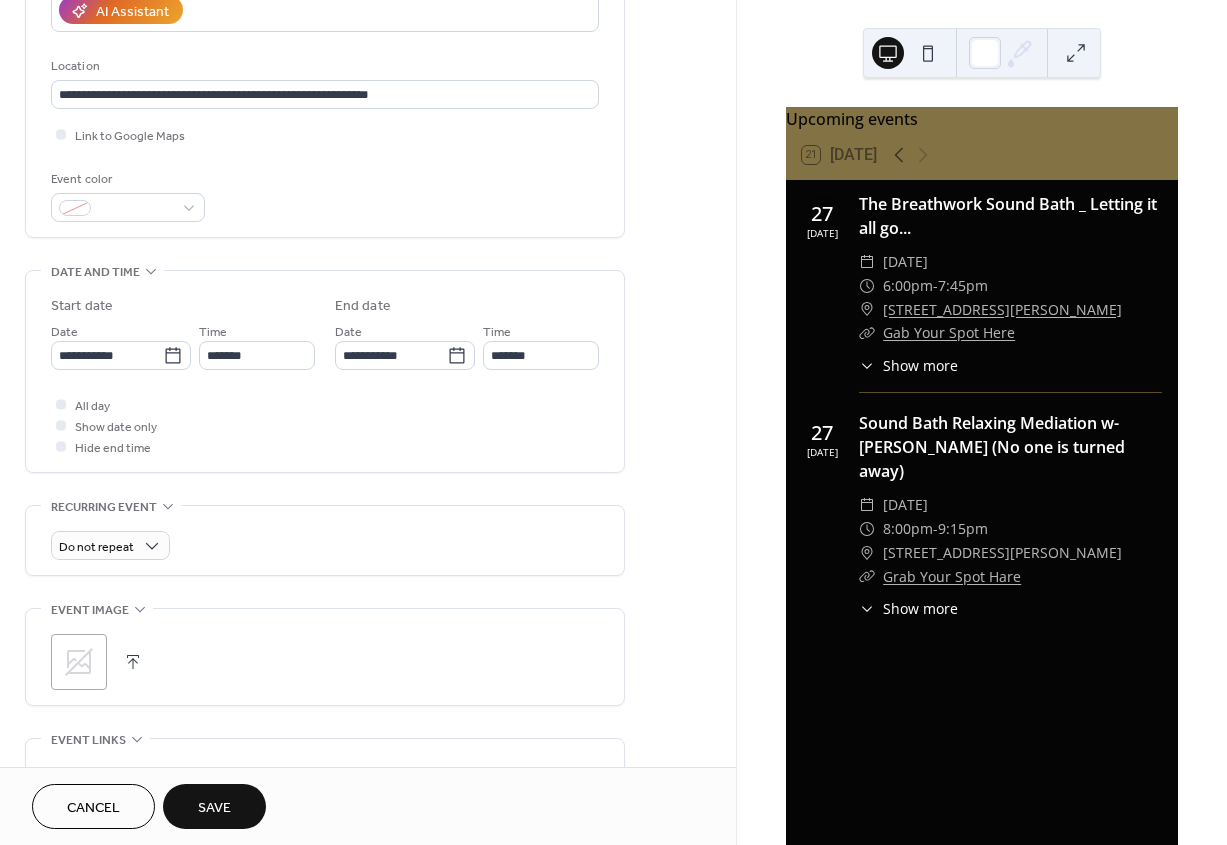 type on "*******" 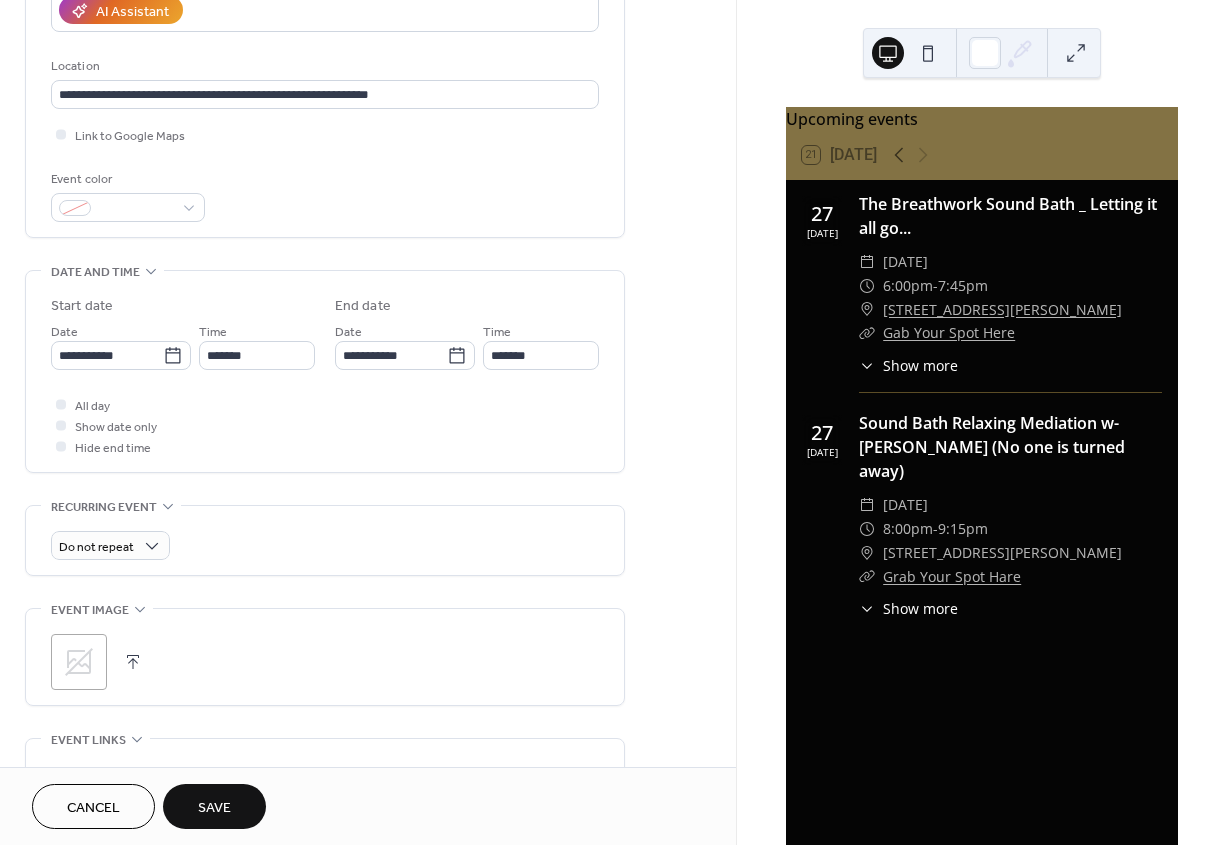 click 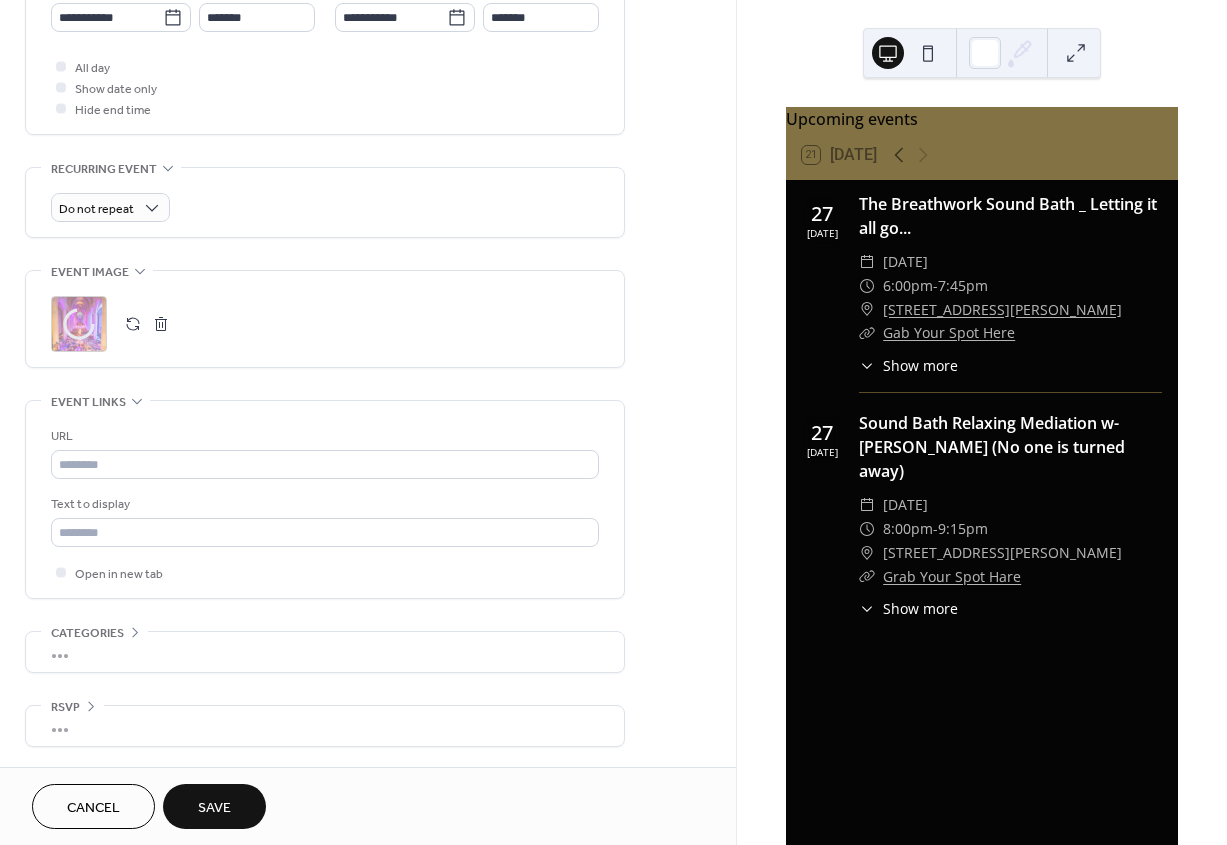 scroll, scrollTop: 729, scrollLeft: 0, axis: vertical 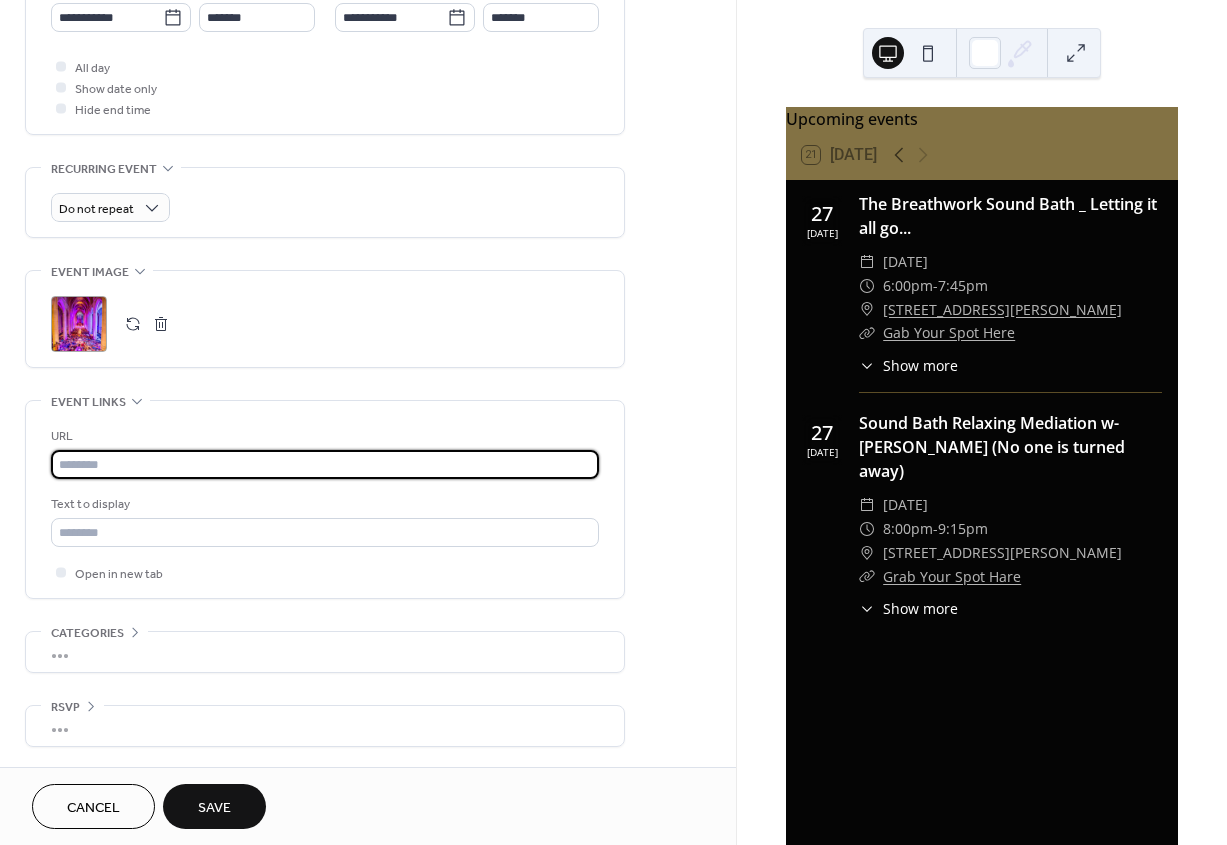 click at bounding box center (325, 464) 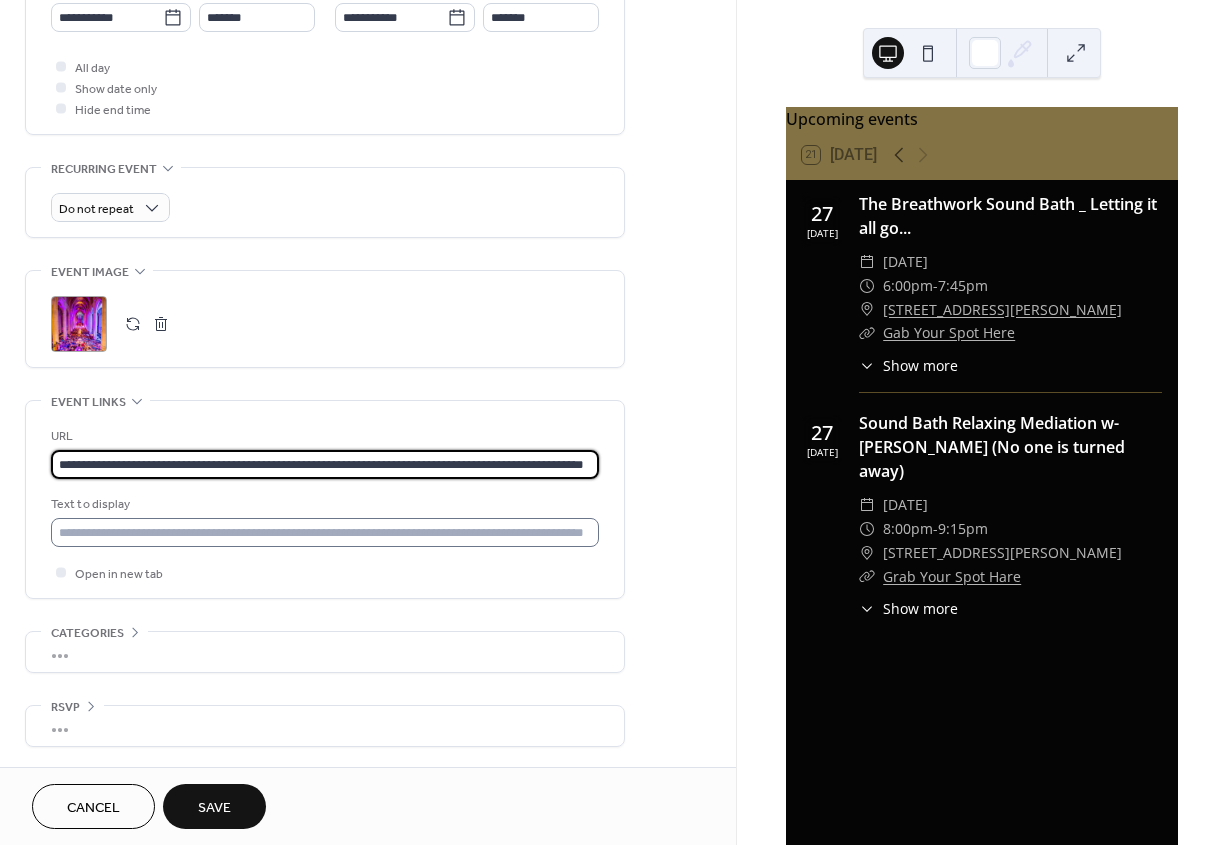 type on "**********" 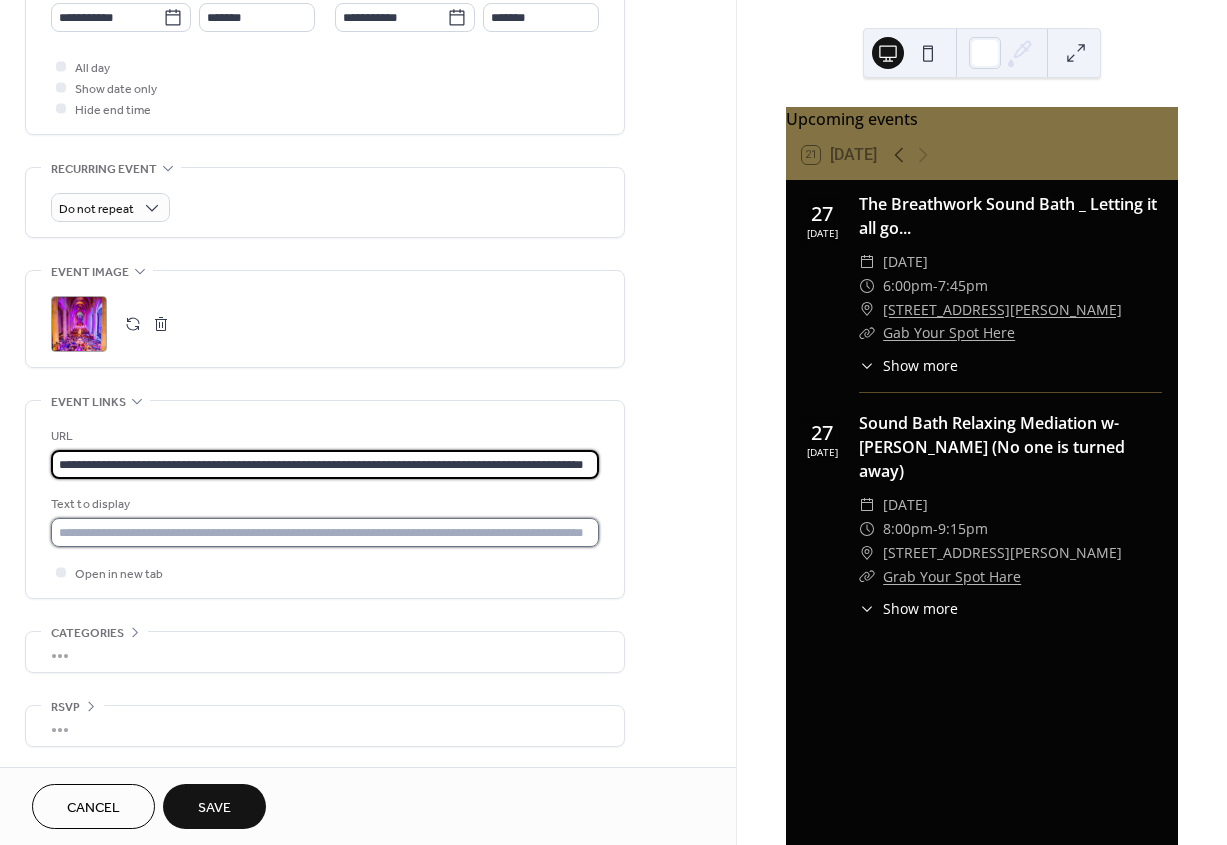 click at bounding box center [325, 532] 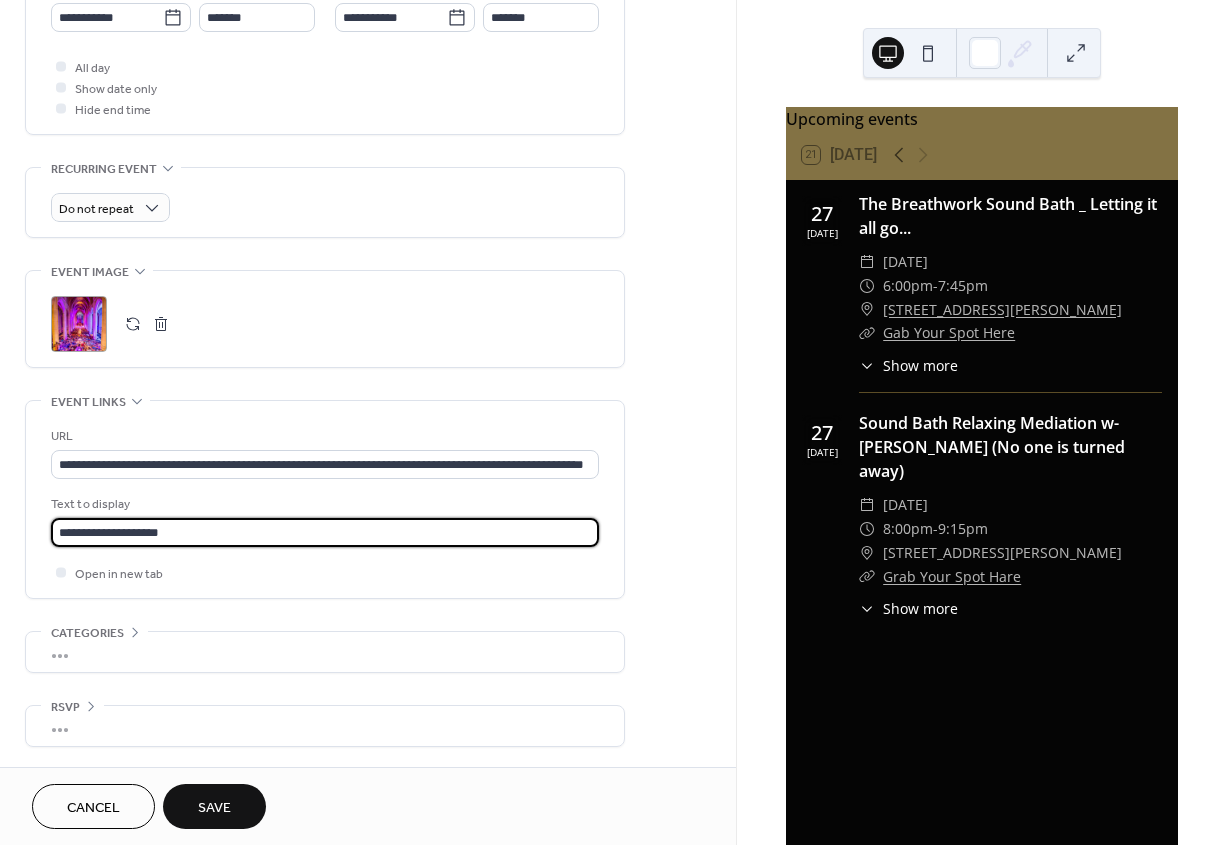 scroll, scrollTop: 729, scrollLeft: 0, axis: vertical 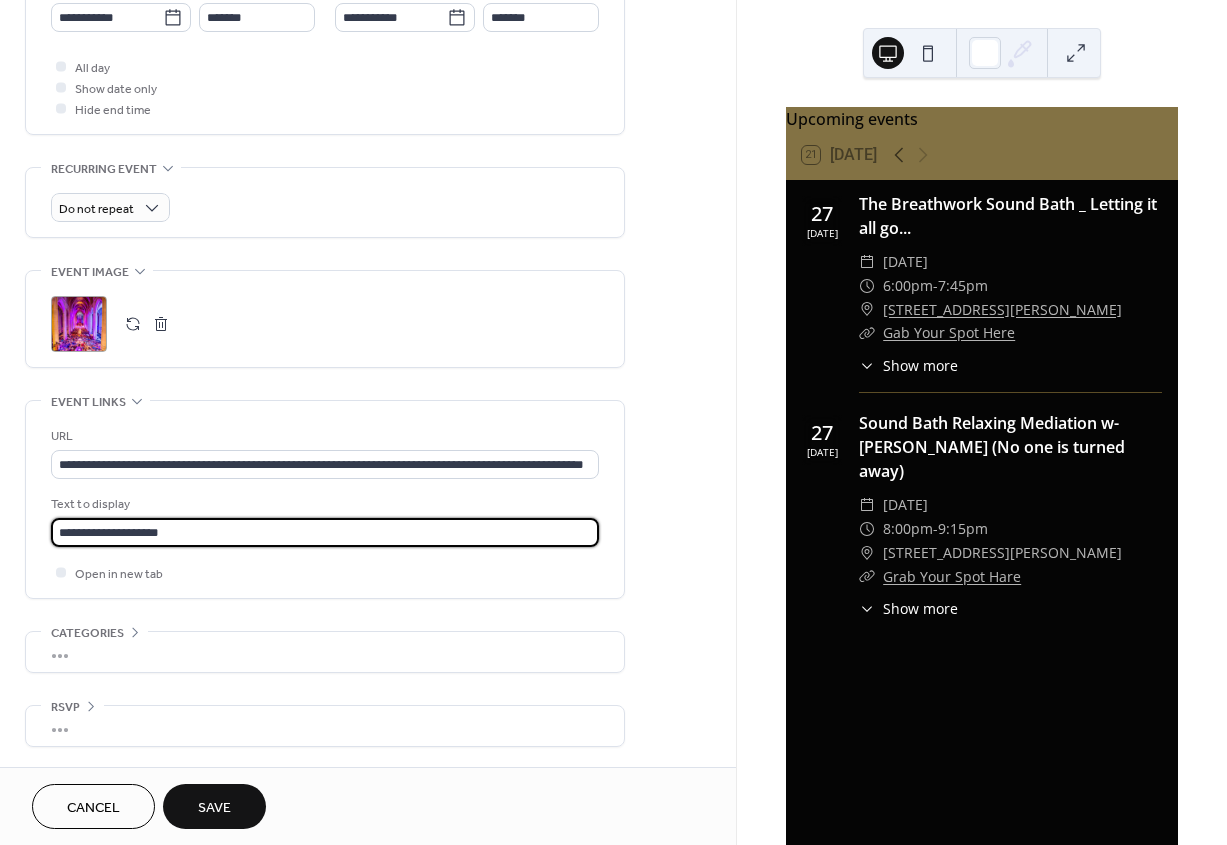 type on "**********" 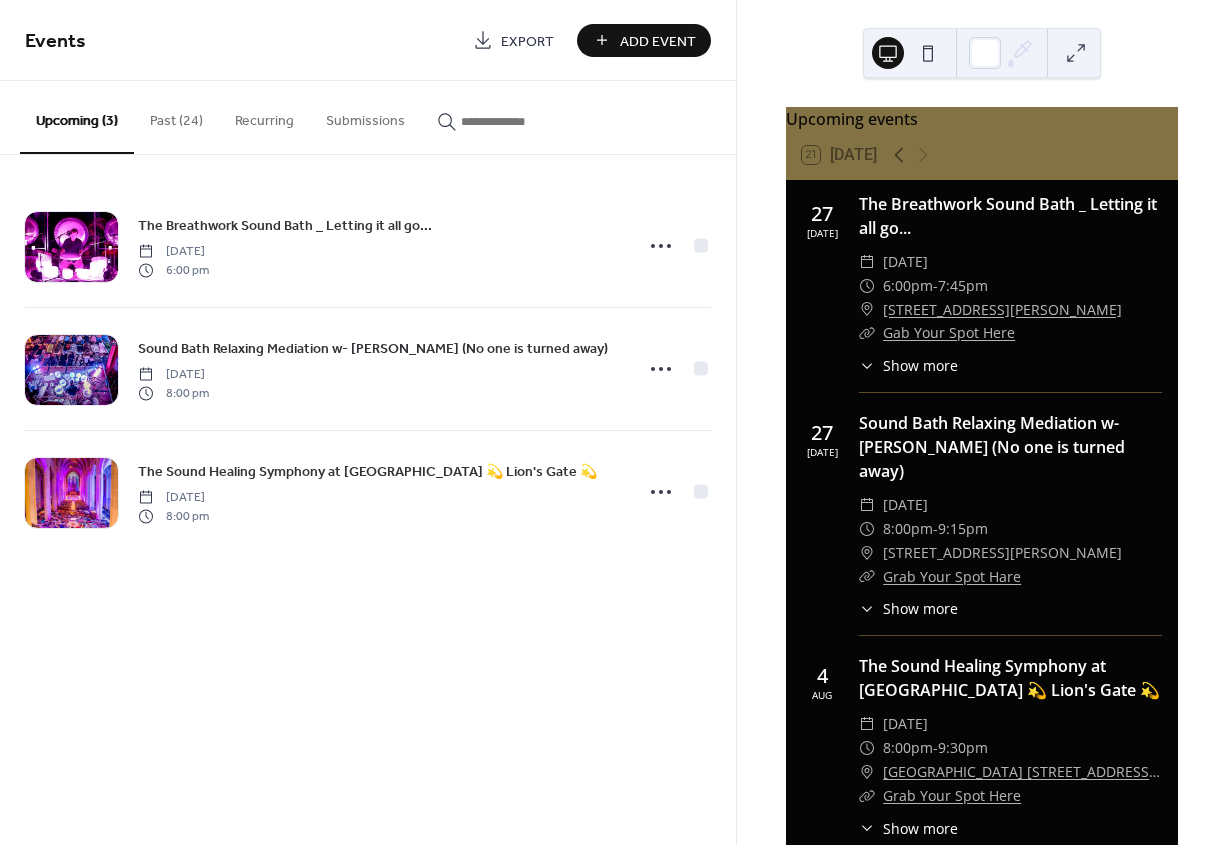 click on "Add Event" at bounding box center [658, 41] 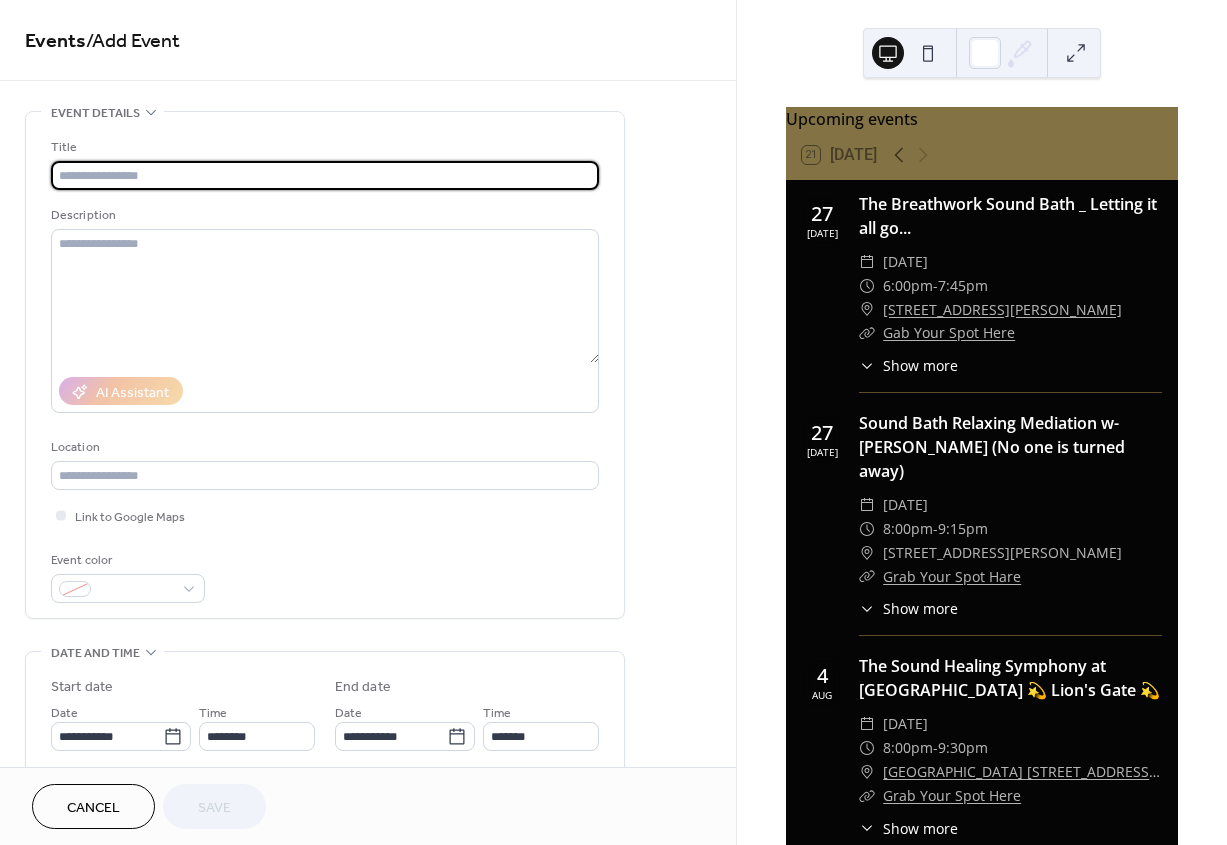 click at bounding box center (325, 175) 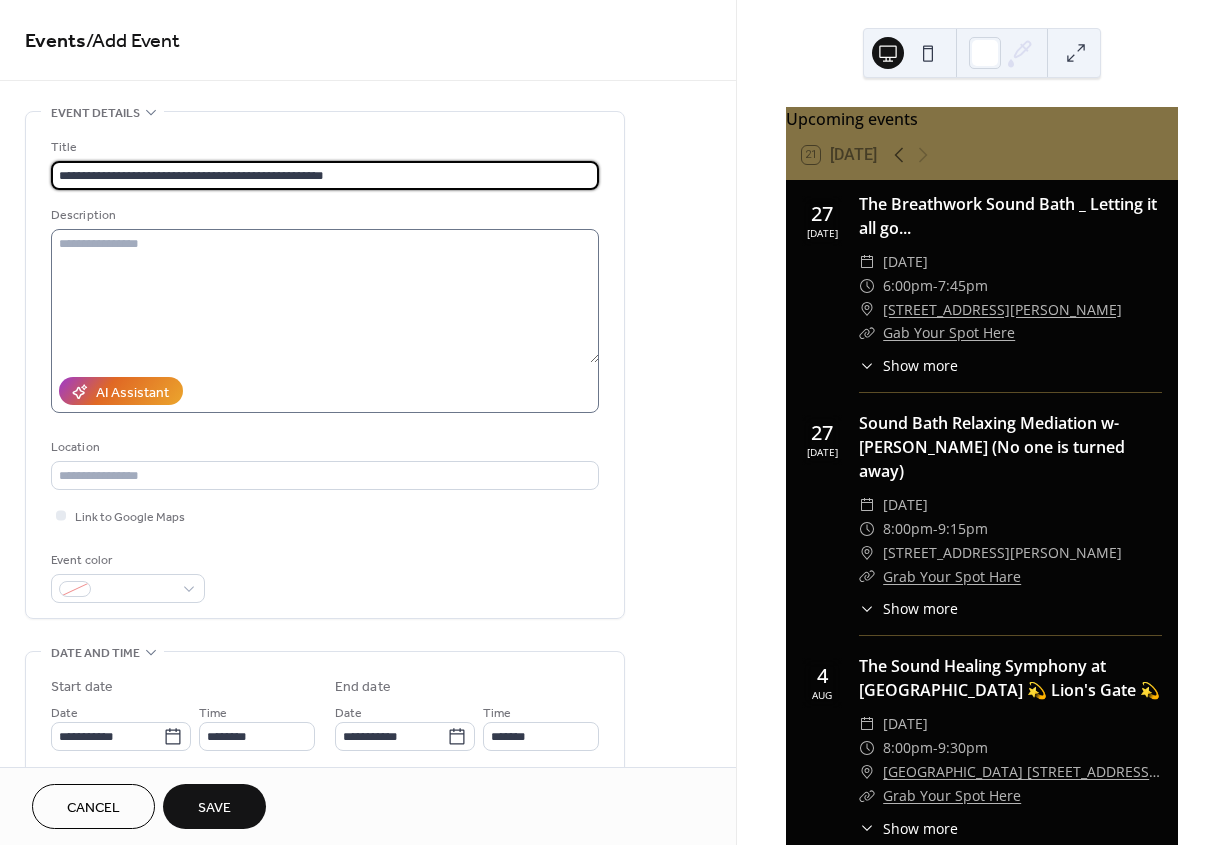 type on "**********" 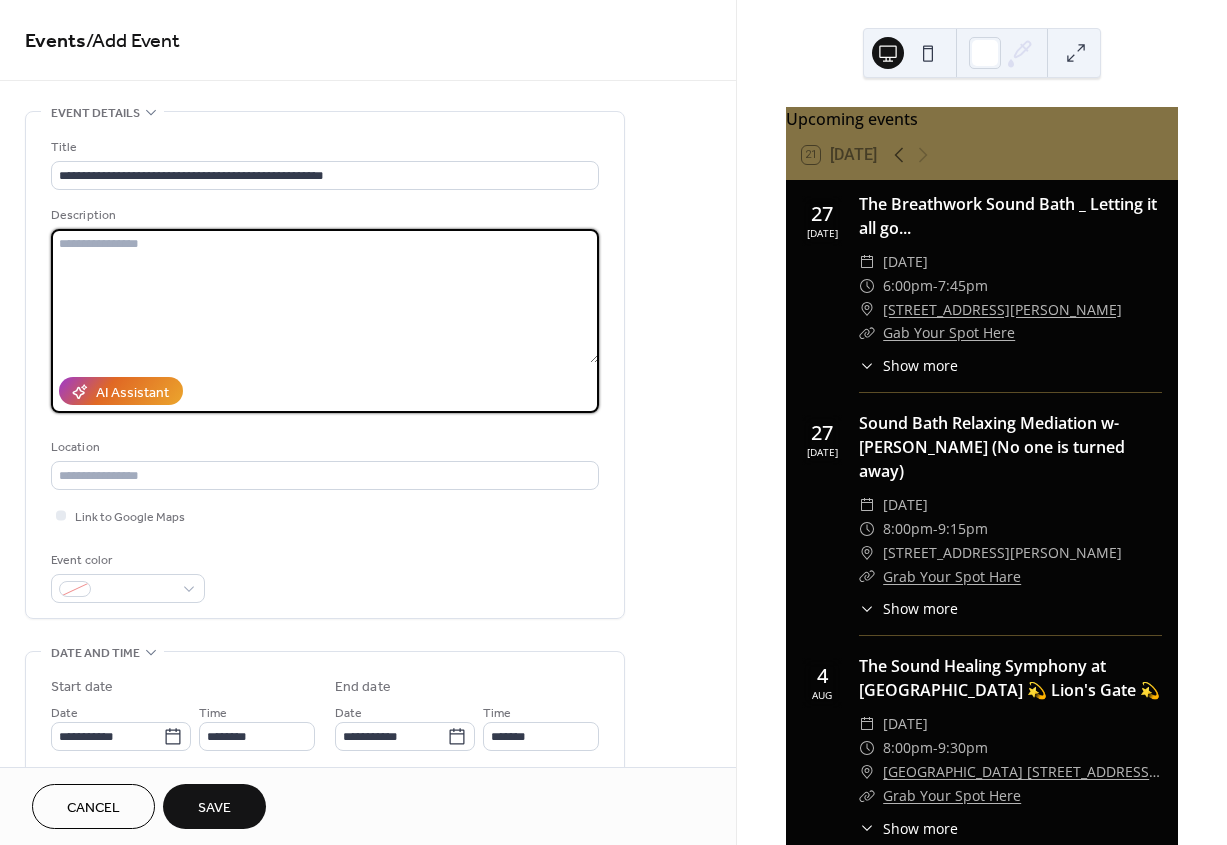 click at bounding box center (325, 296) 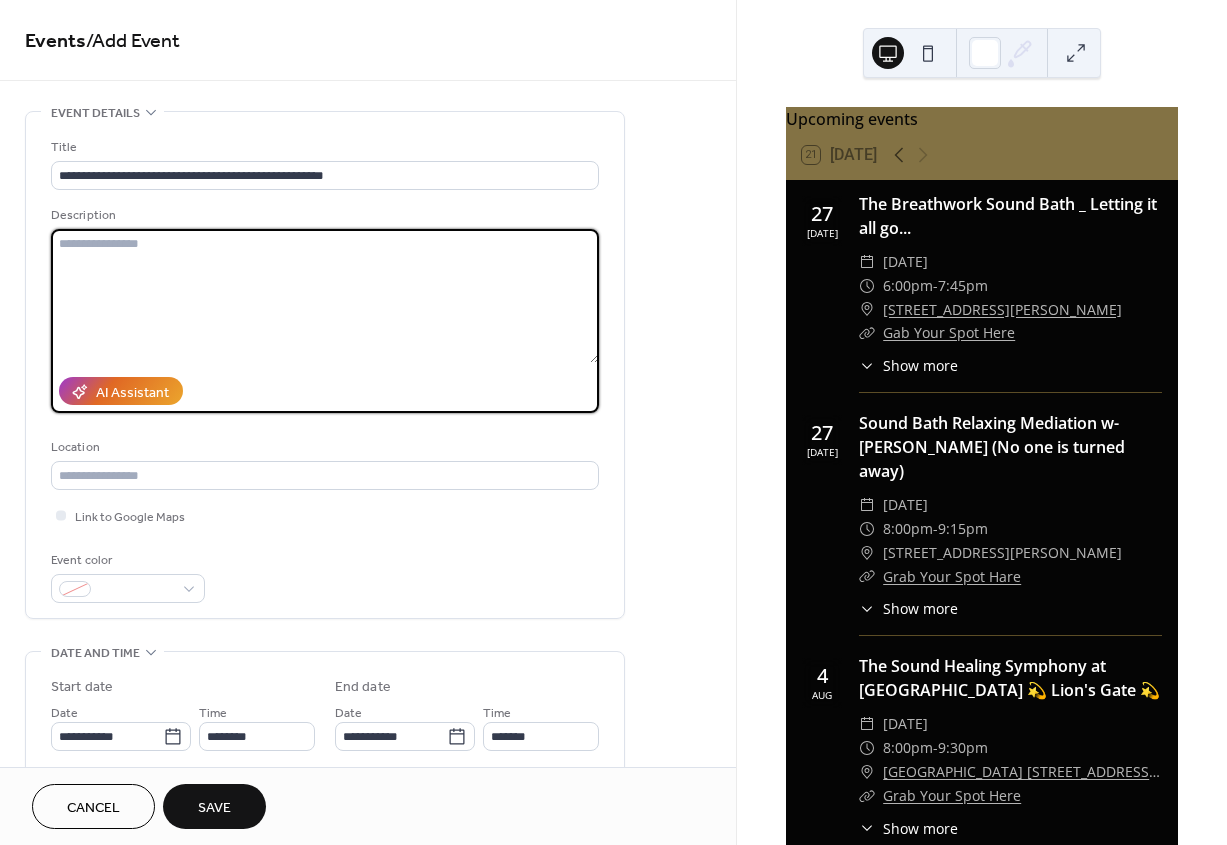 paste on "**********" 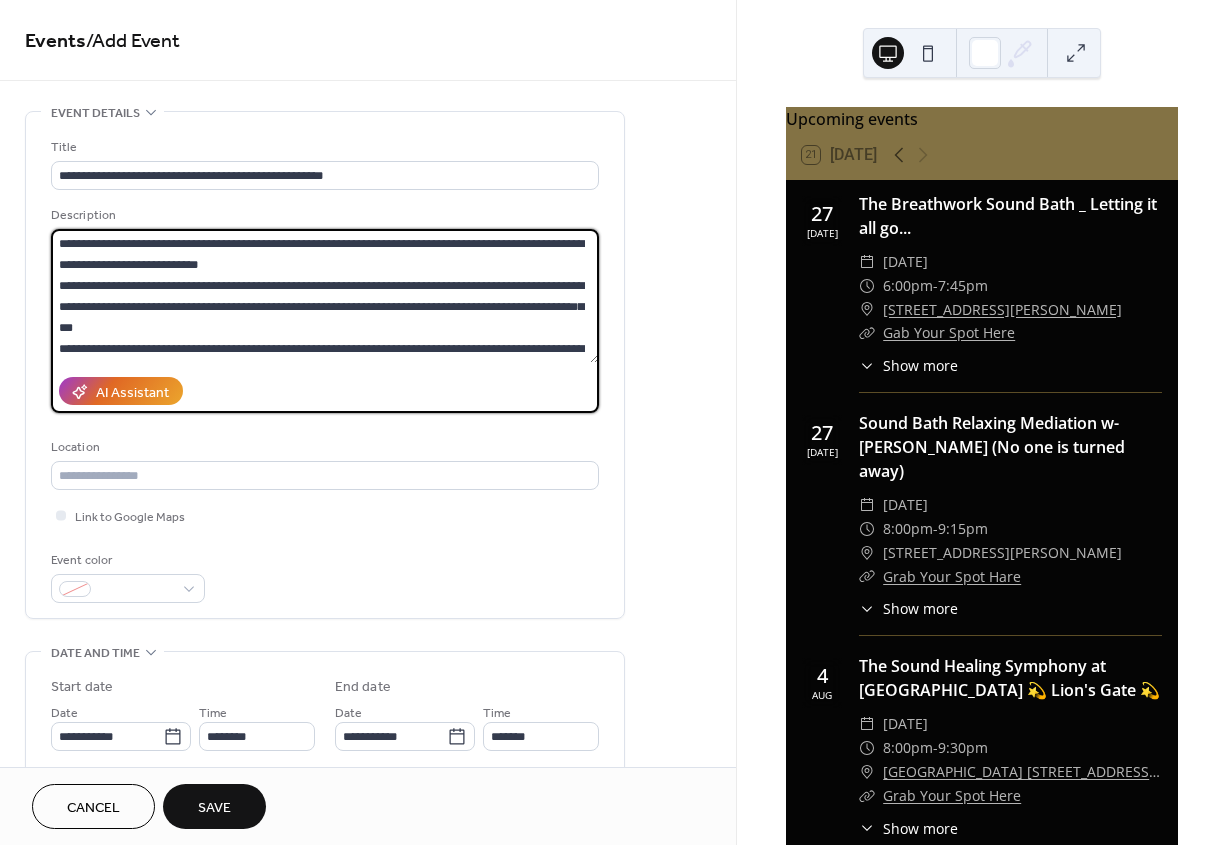 scroll, scrollTop: 1806, scrollLeft: 0, axis: vertical 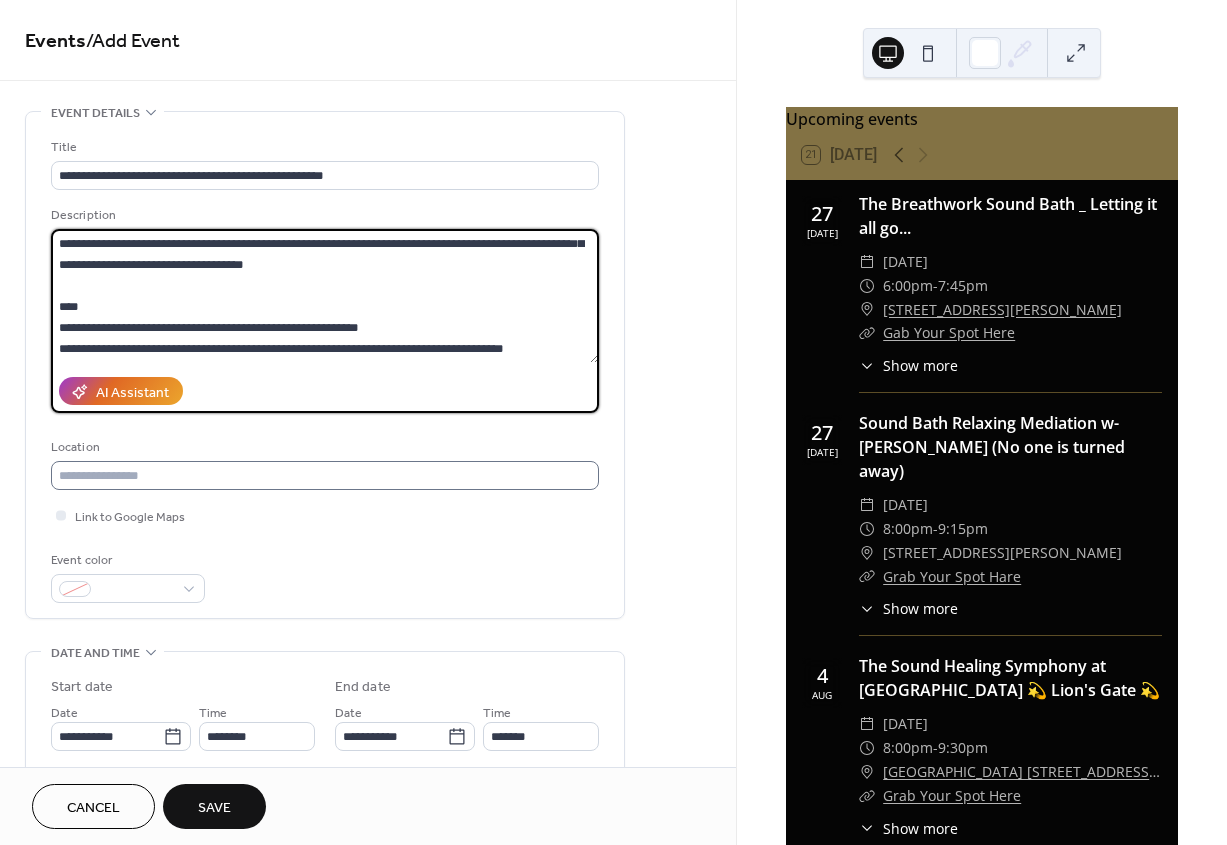type on "**********" 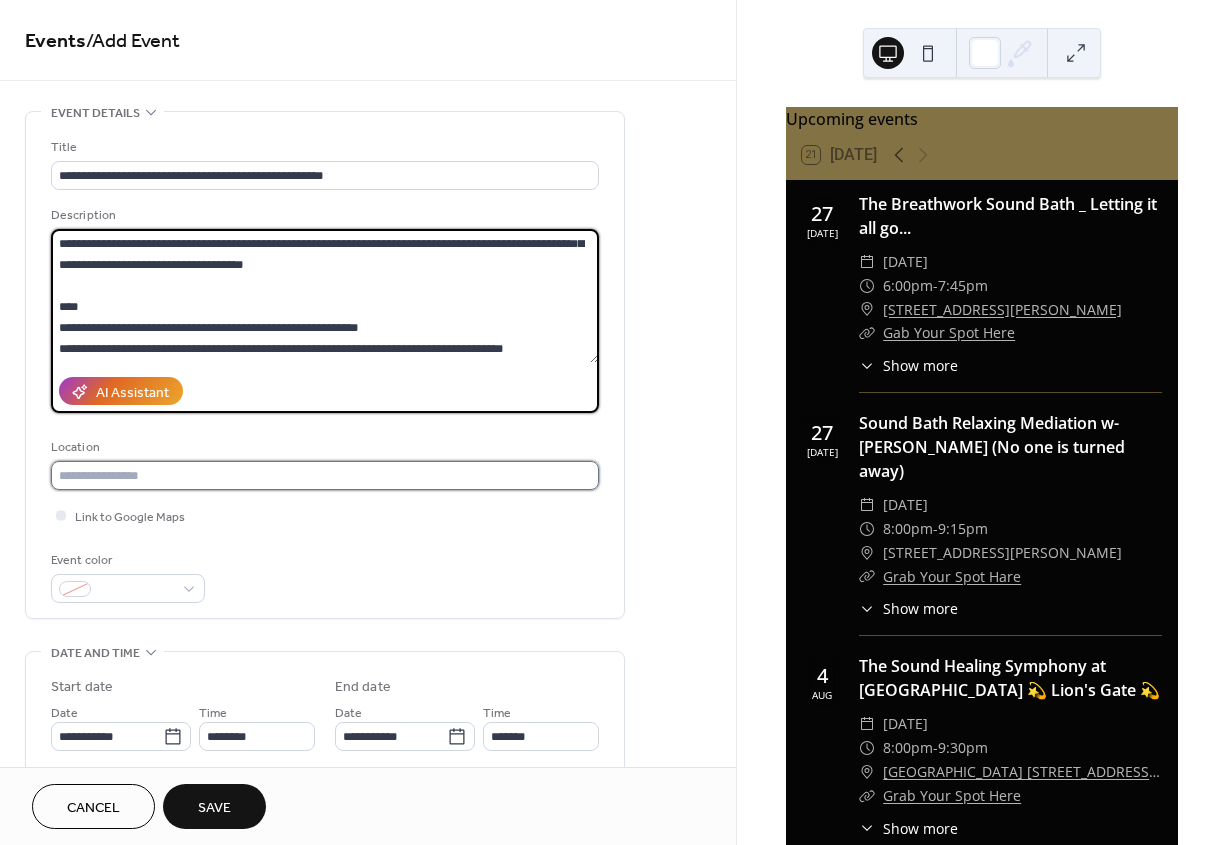 click at bounding box center (325, 475) 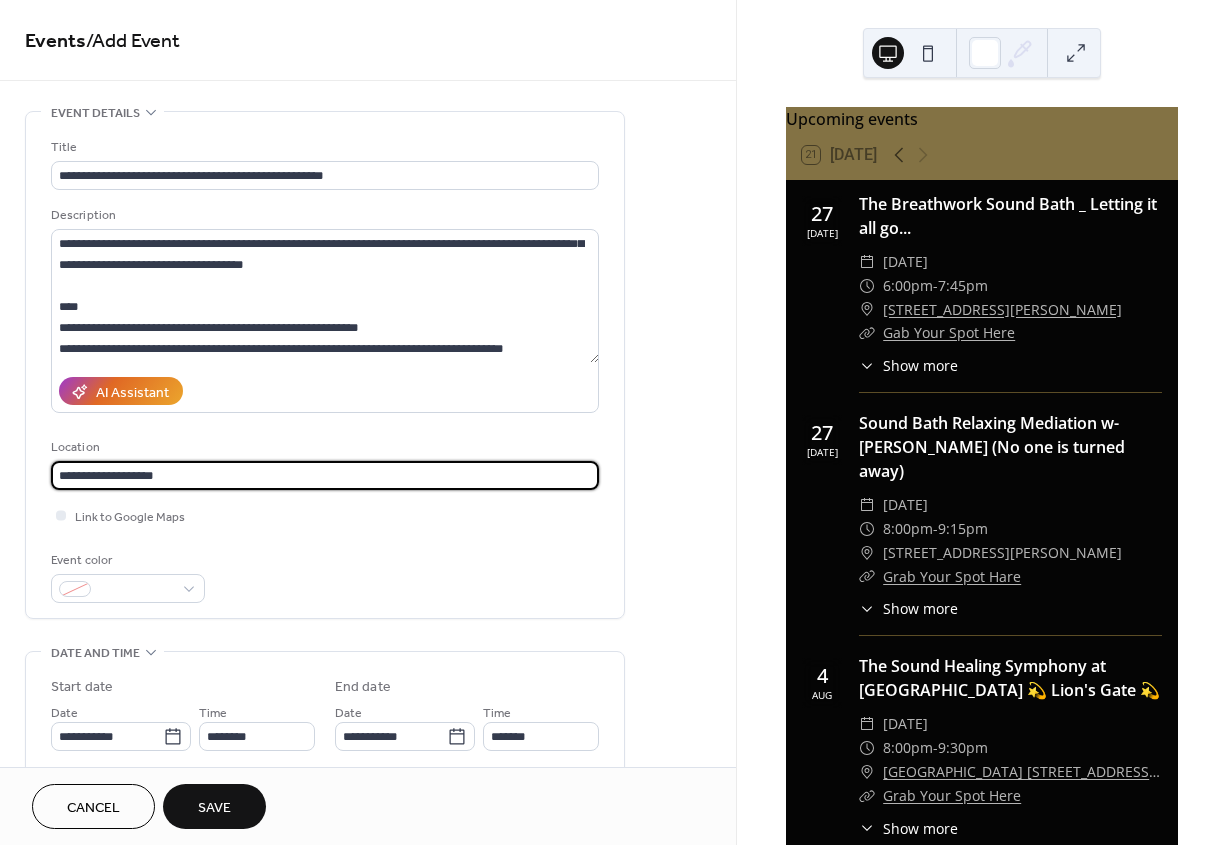 click on "**********" at bounding box center [325, 475] 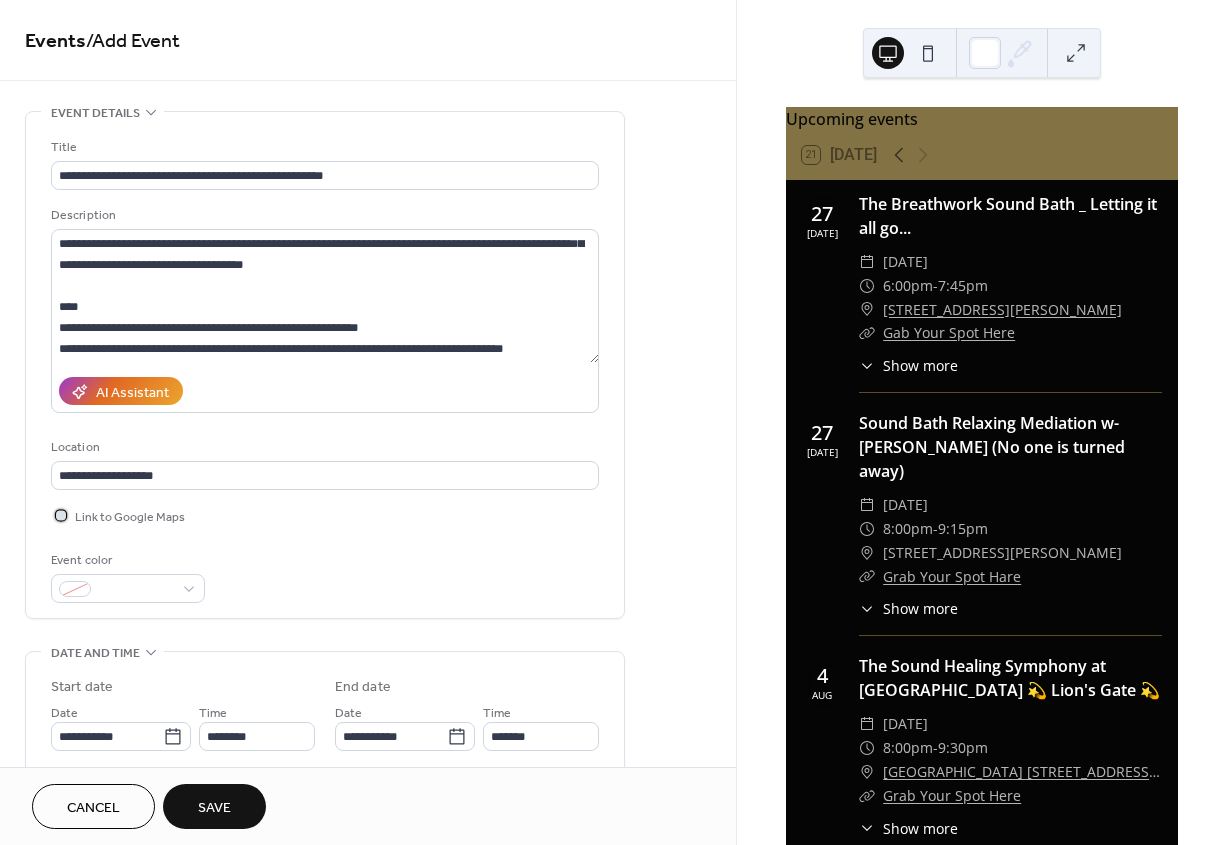 click at bounding box center (61, 515) 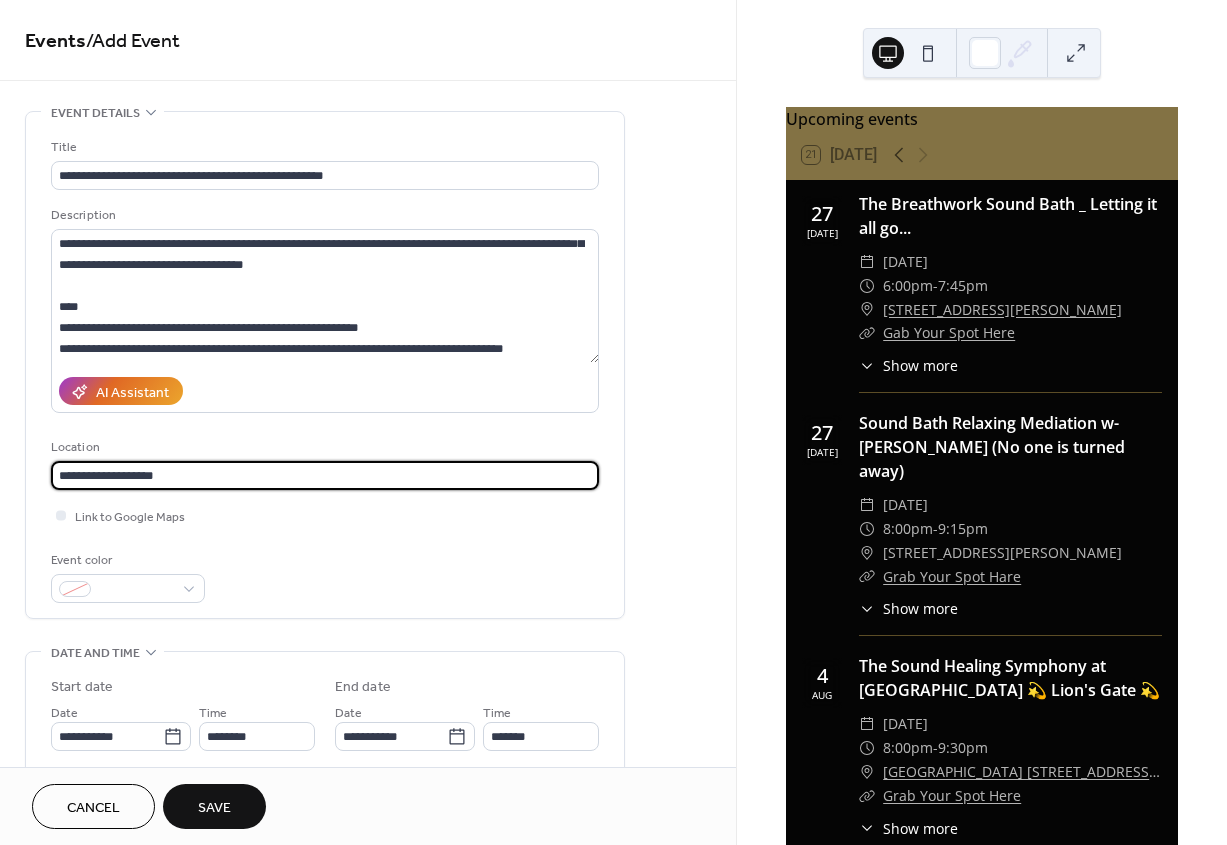 click on "**********" at bounding box center [325, 475] 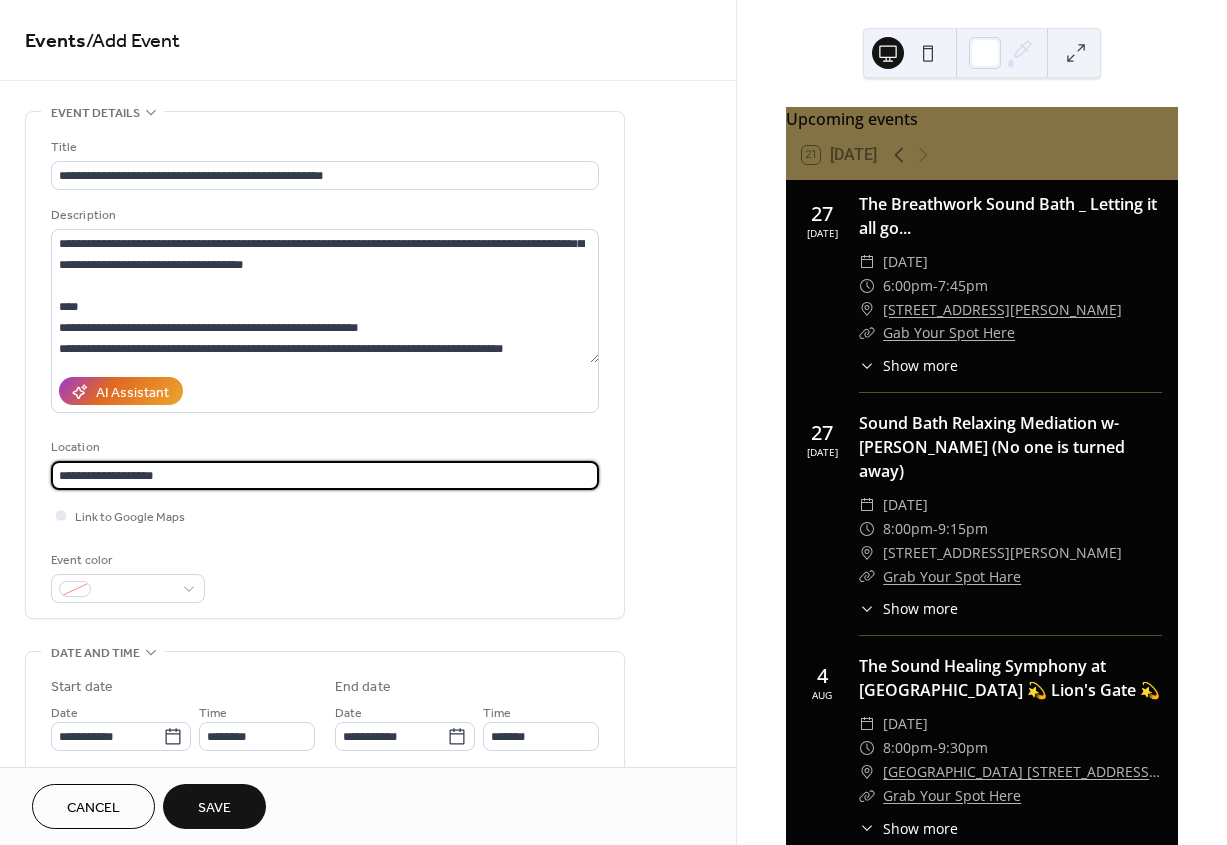 scroll, scrollTop: 1806, scrollLeft: 0, axis: vertical 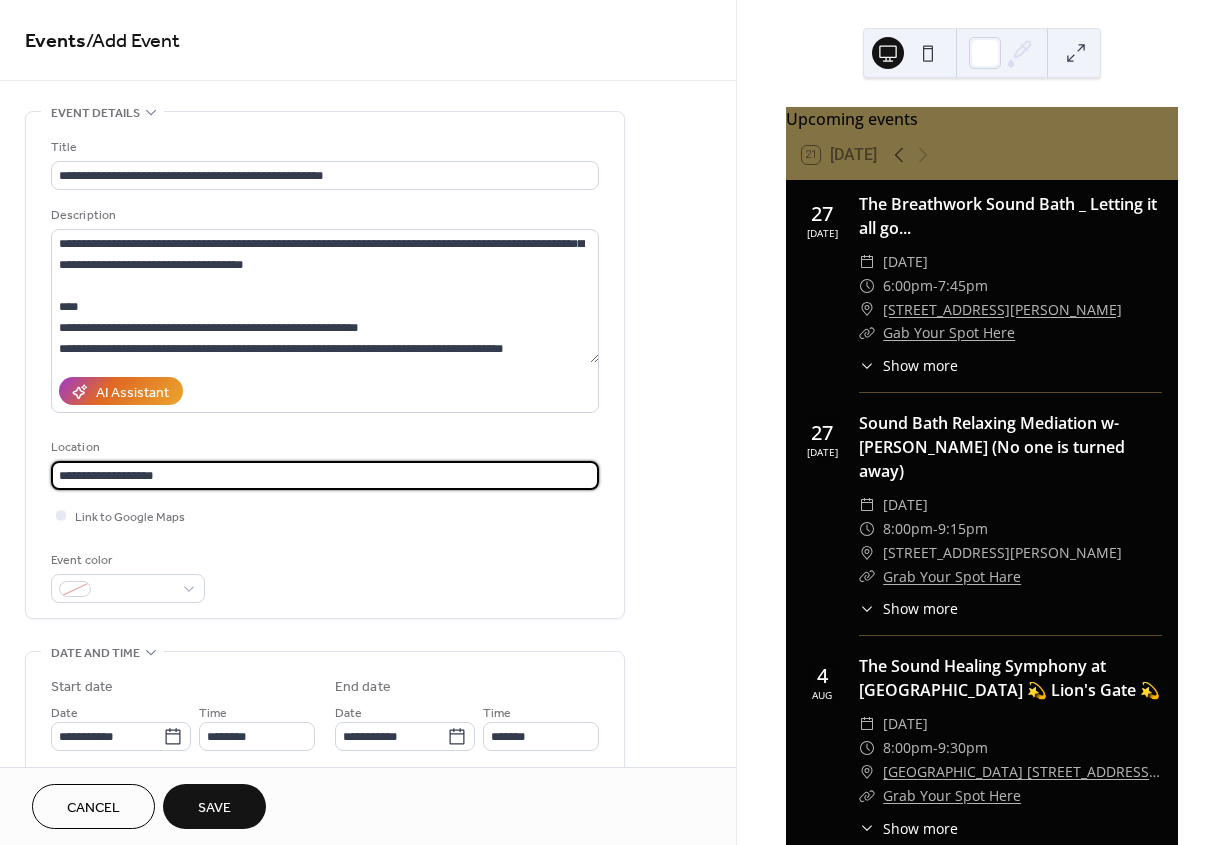 click on "**********" at bounding box center (325, 475) 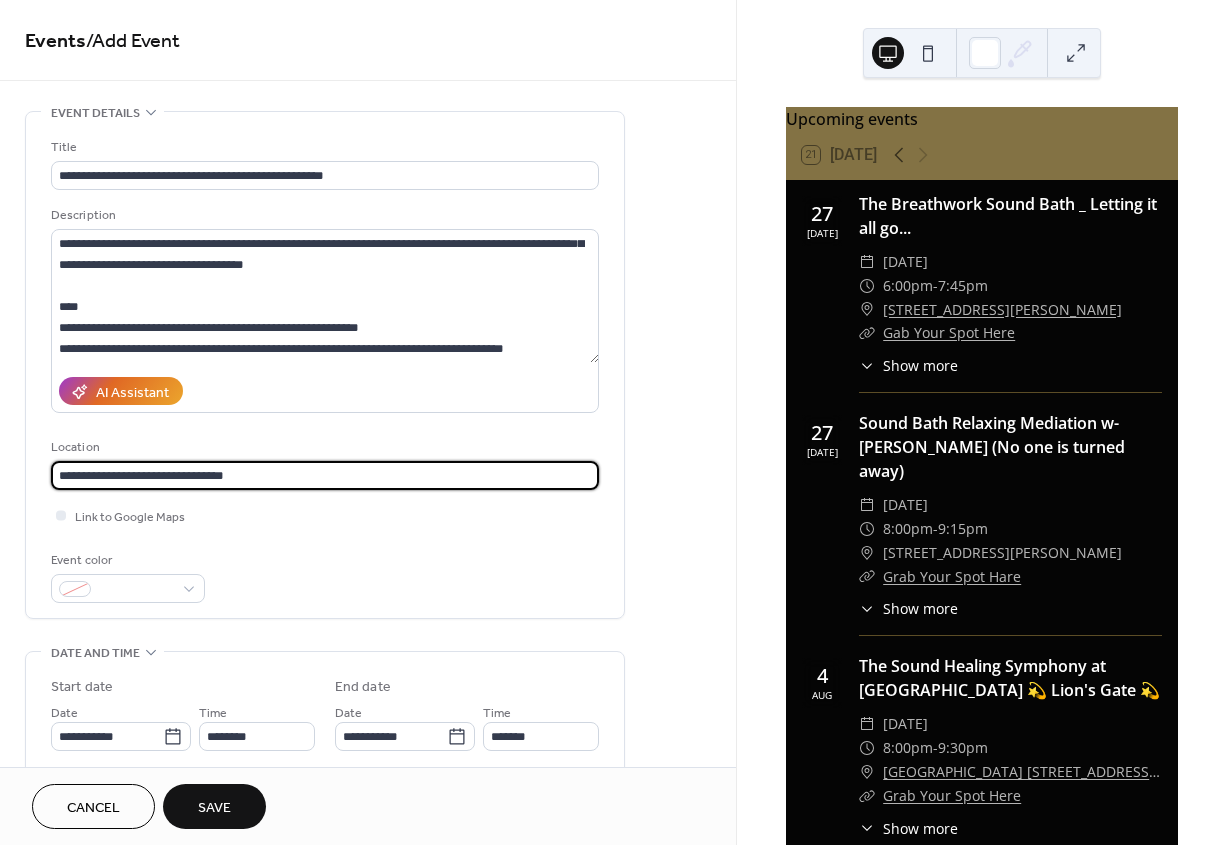 click on "**********" at bounding box center [325, 475] 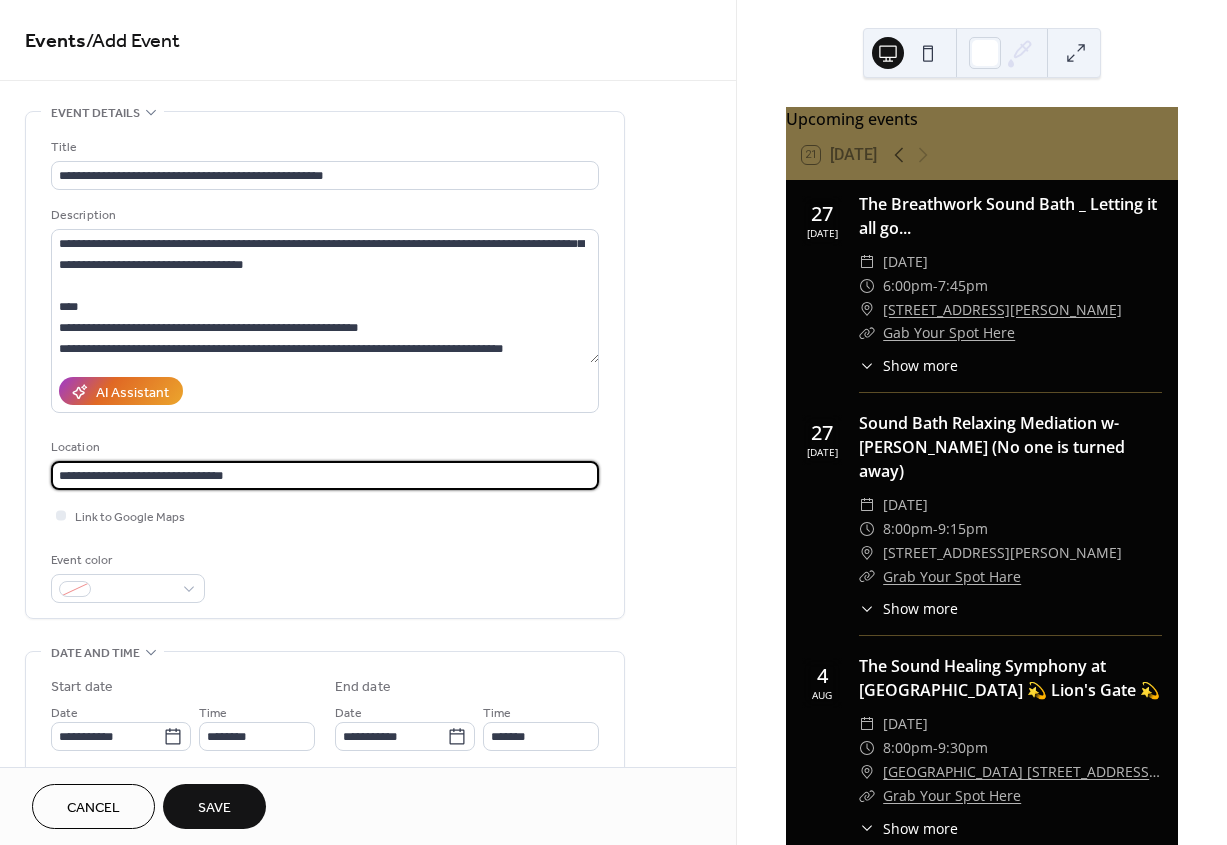 paste on "**********" 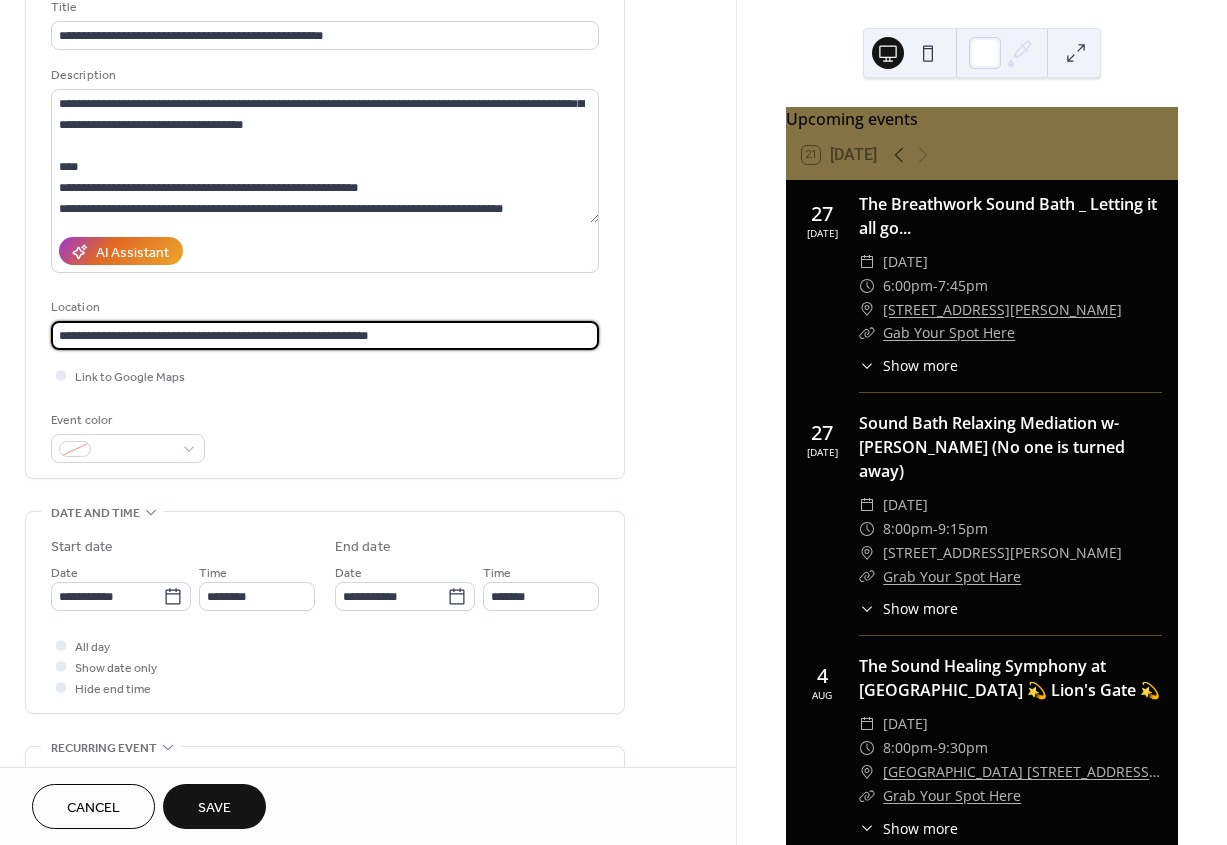 scroll, scrollTop: 214, scrollLeft: 0, axis: vertical 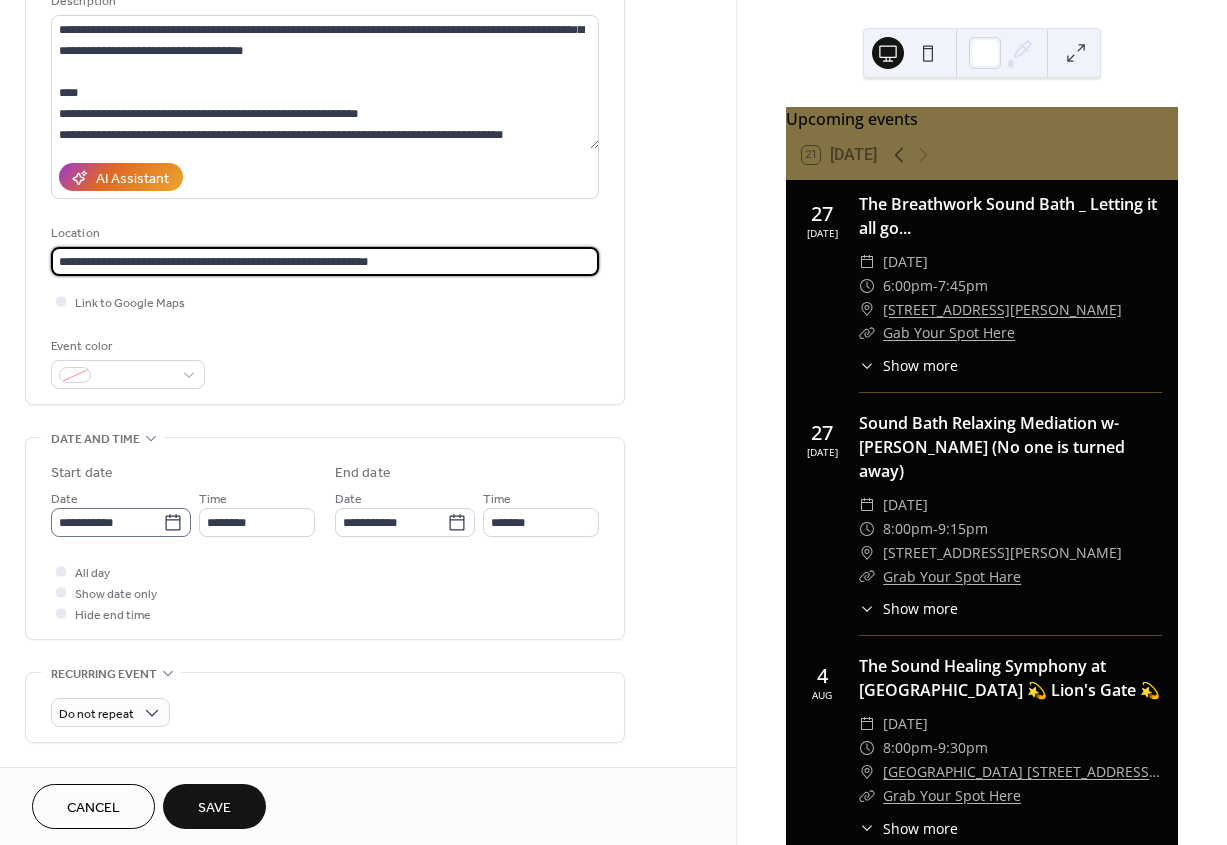type on "**********" 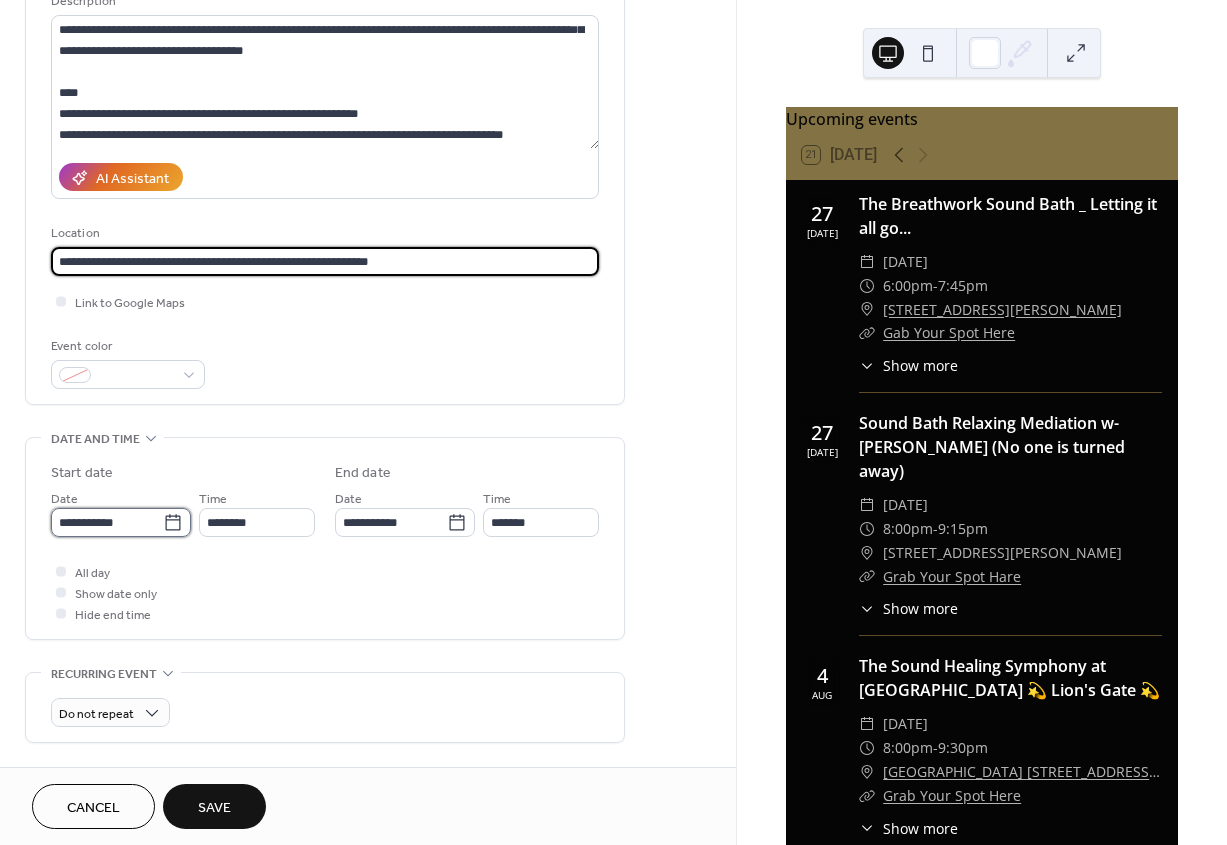 click on "**********" at bounding box center [107, 522] 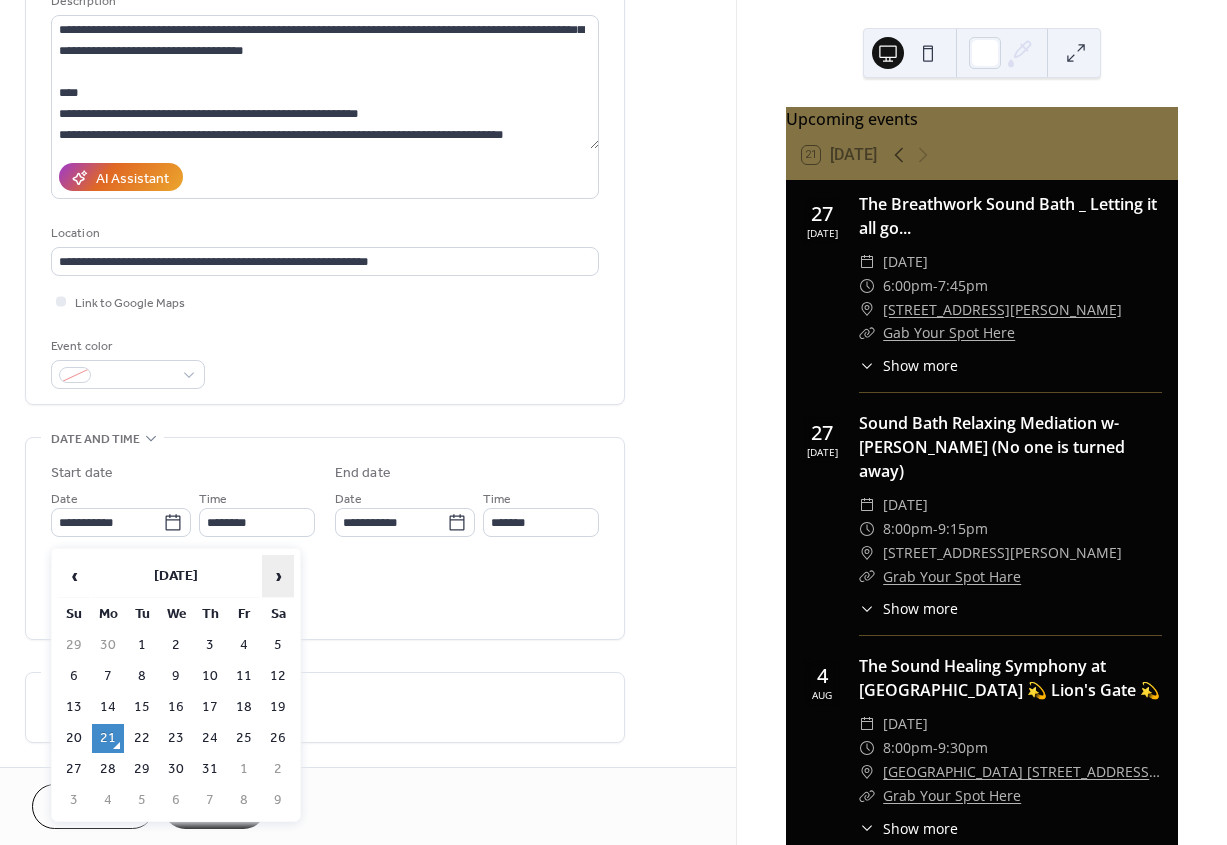click on "›" at bounding box center [278, 576] 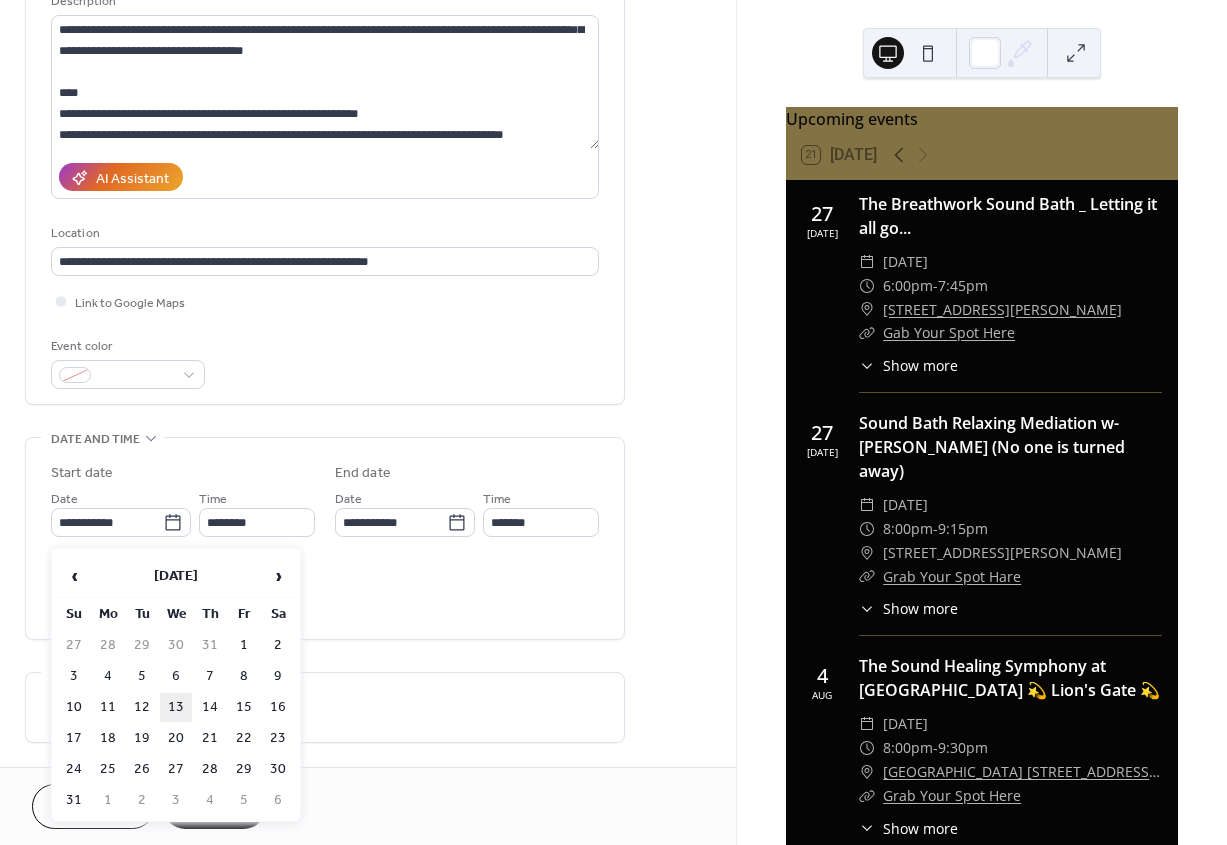 click on "13" at bounding box center (176, 707) 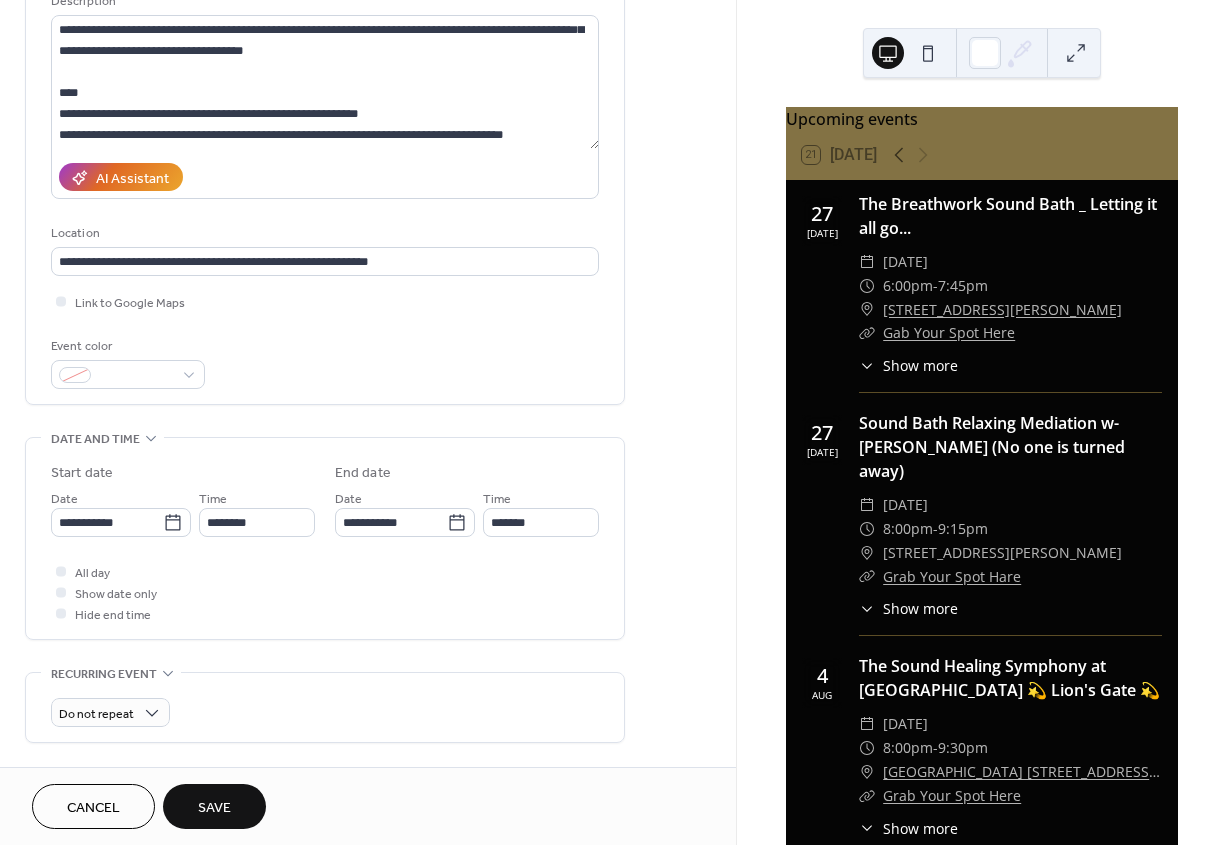 type on "**********" 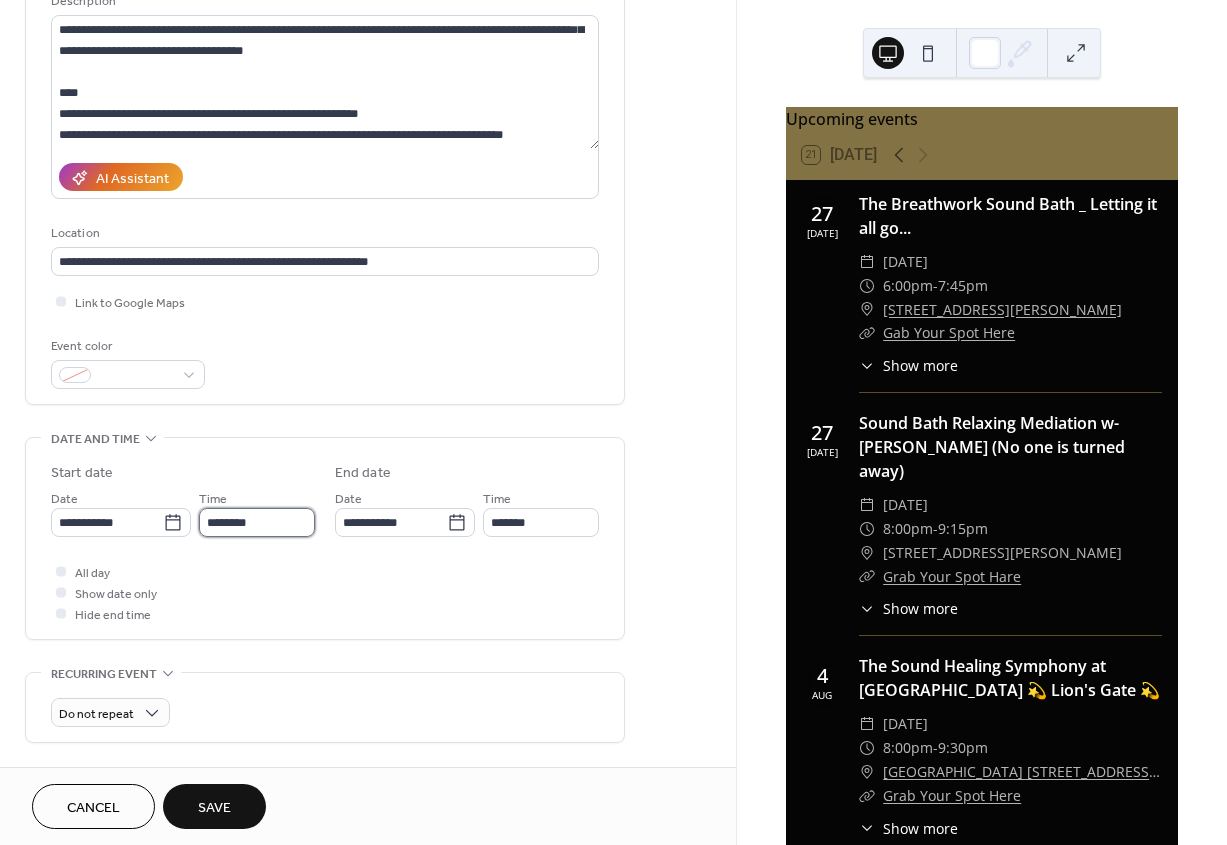 click on "********" at bounding box center (257, 522) 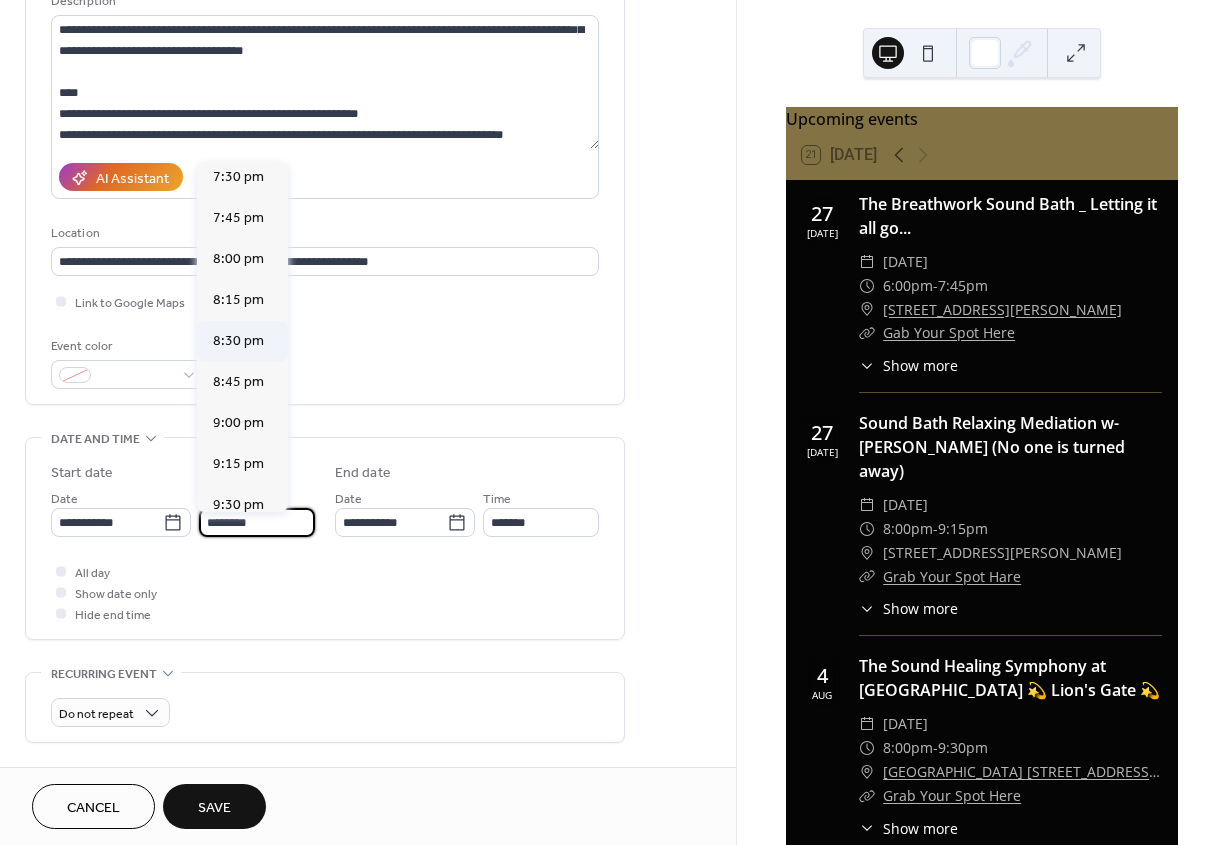 scroll, scrollTop: 3202, scrollLeft: 0, axis: vertical 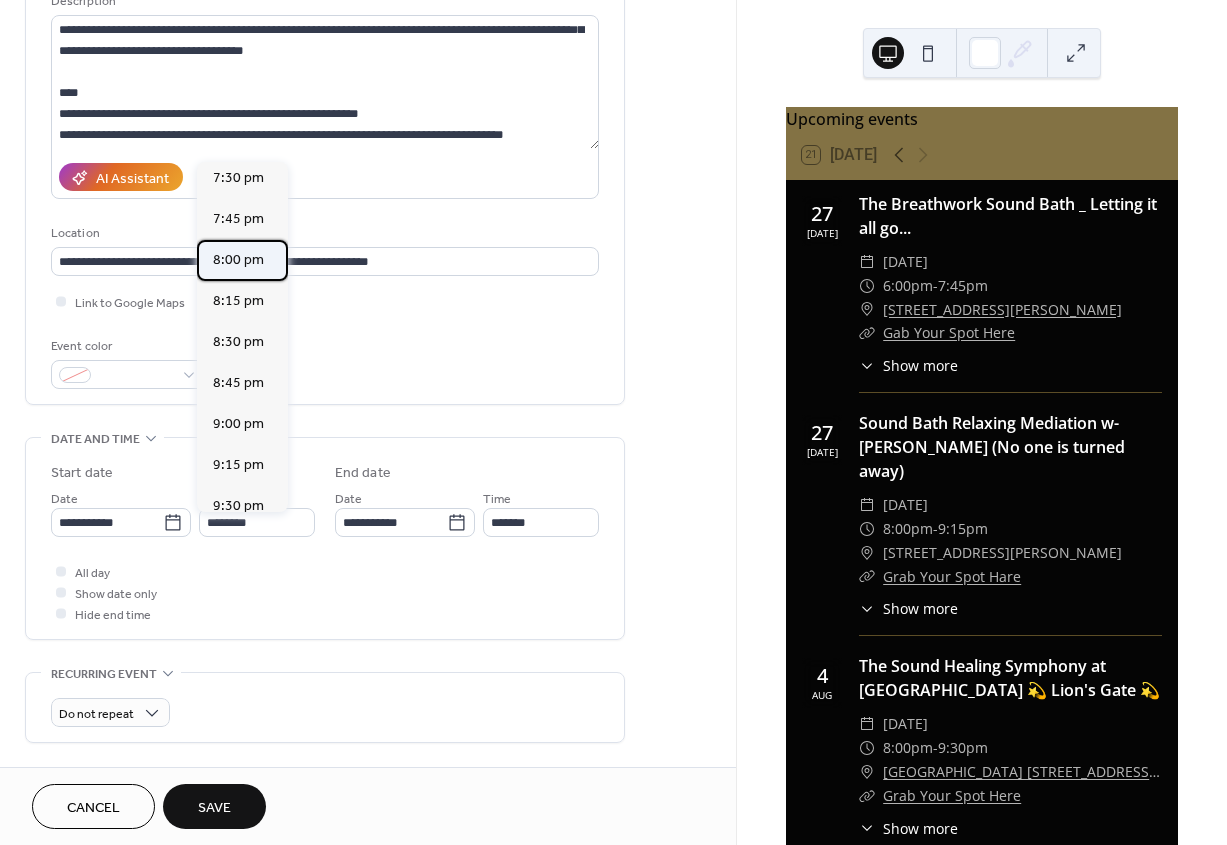 click on "8:00 pm" at bounding box center [242, 260] 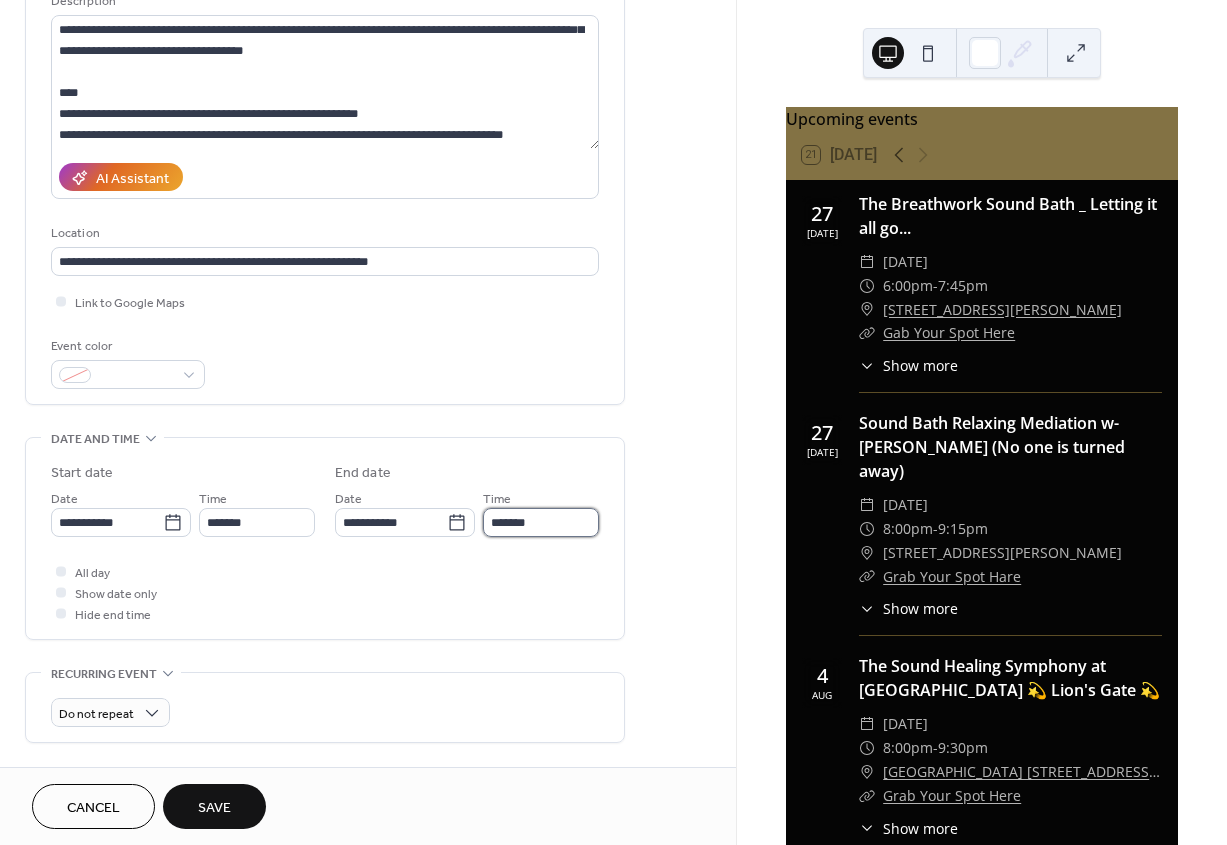 click on "*******" at bounding box center (541, 522) 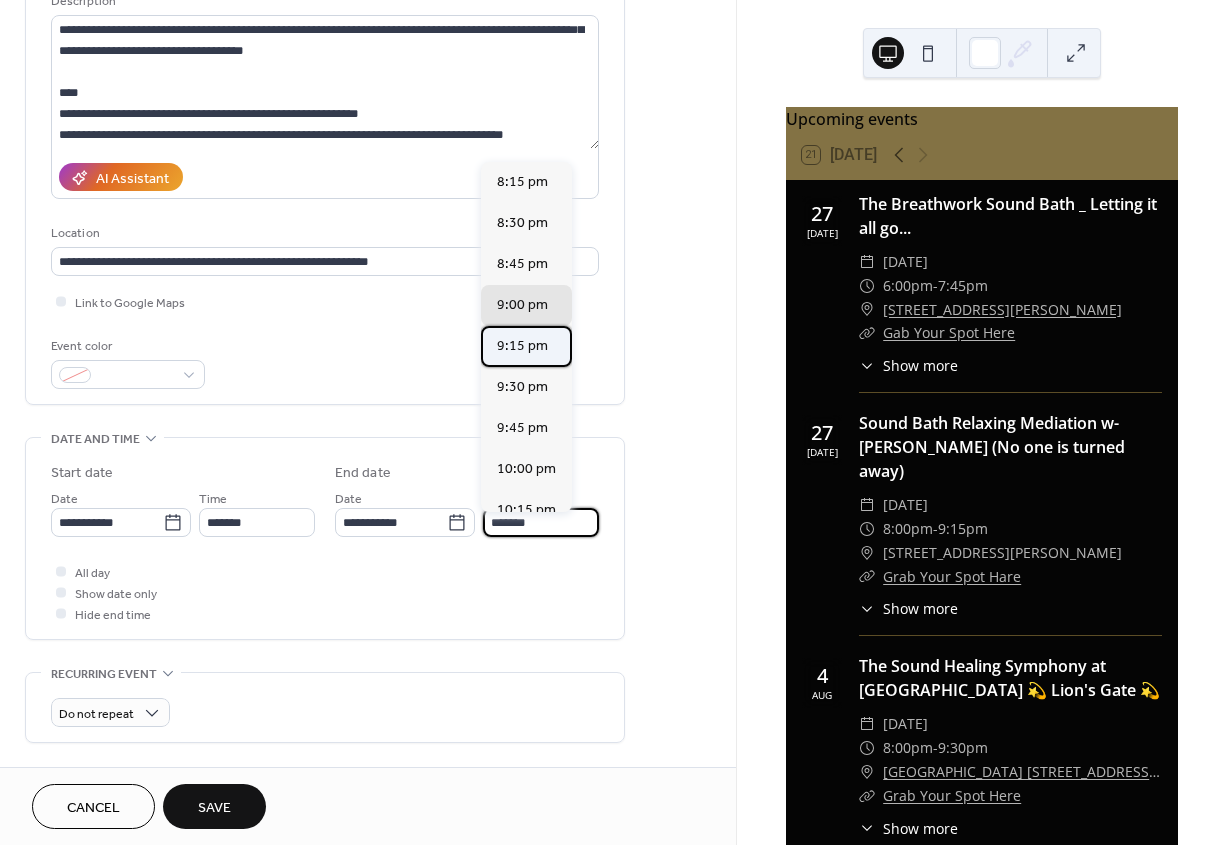 click on "9:15 pm" at bounding box center [522, 346] 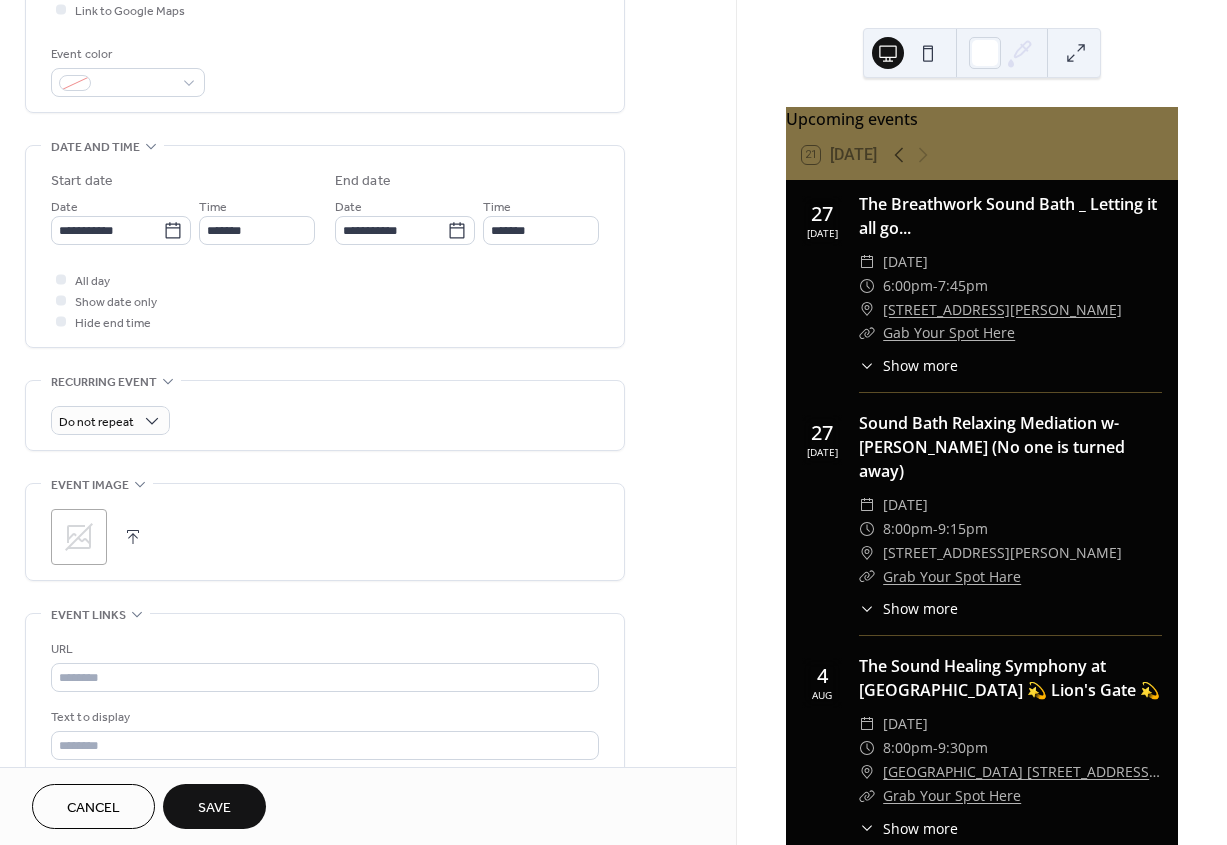scroll, scrollTop: 541, scrollLeft: 0, axis: vertical 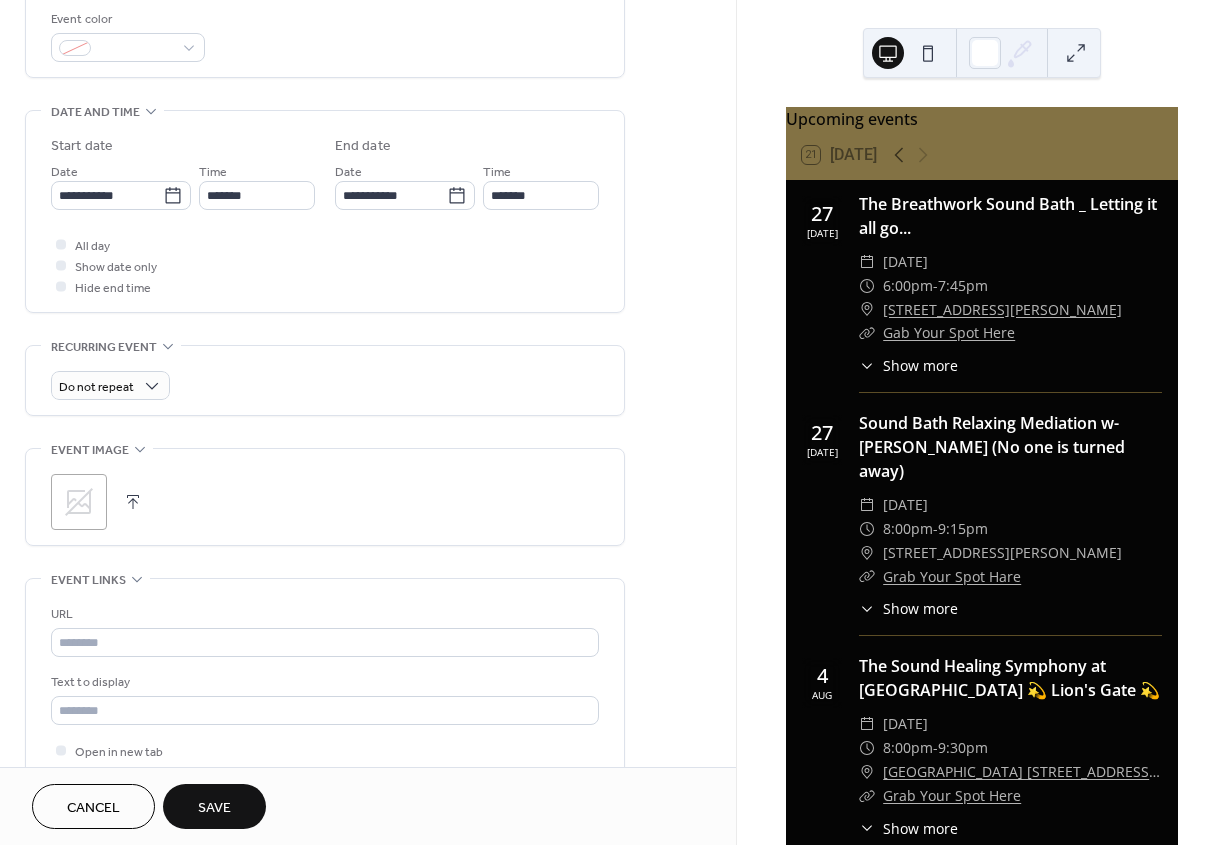 click 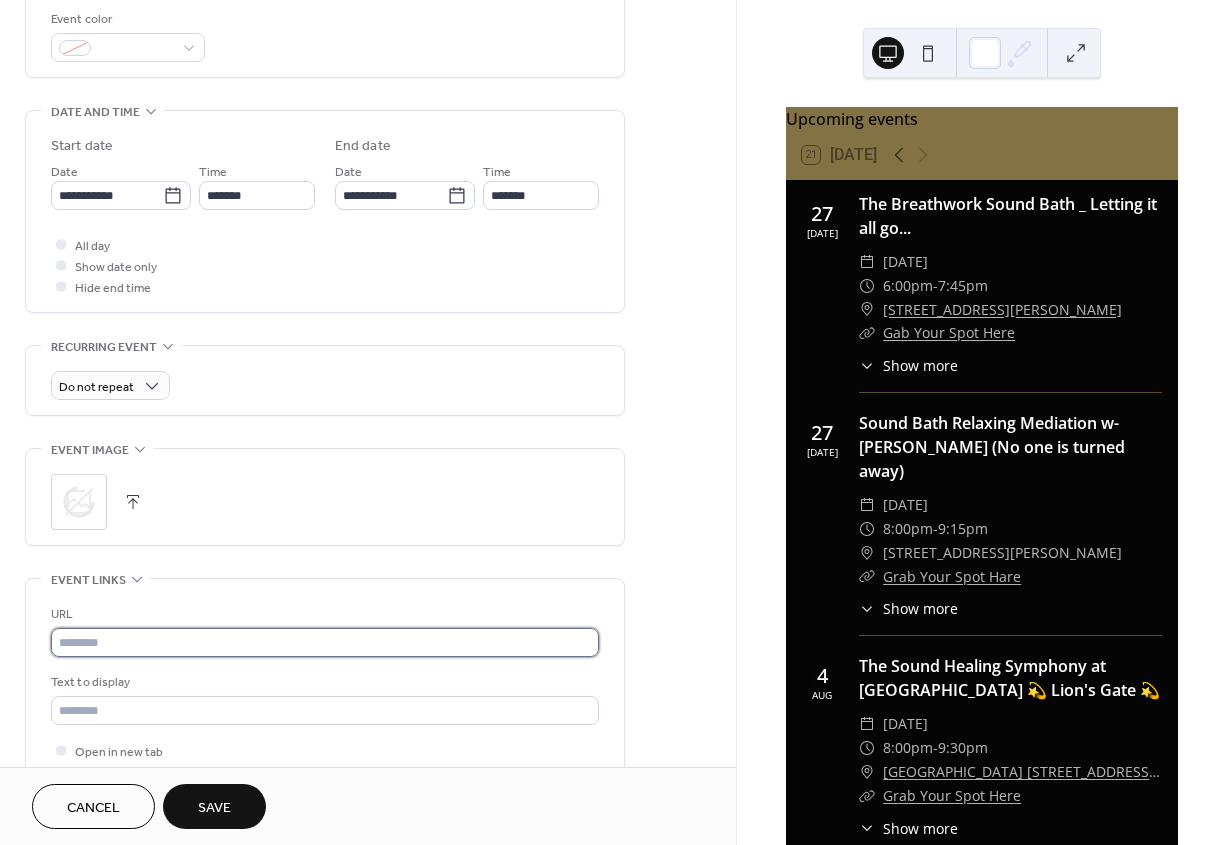 click at bounding box center [325, 642] 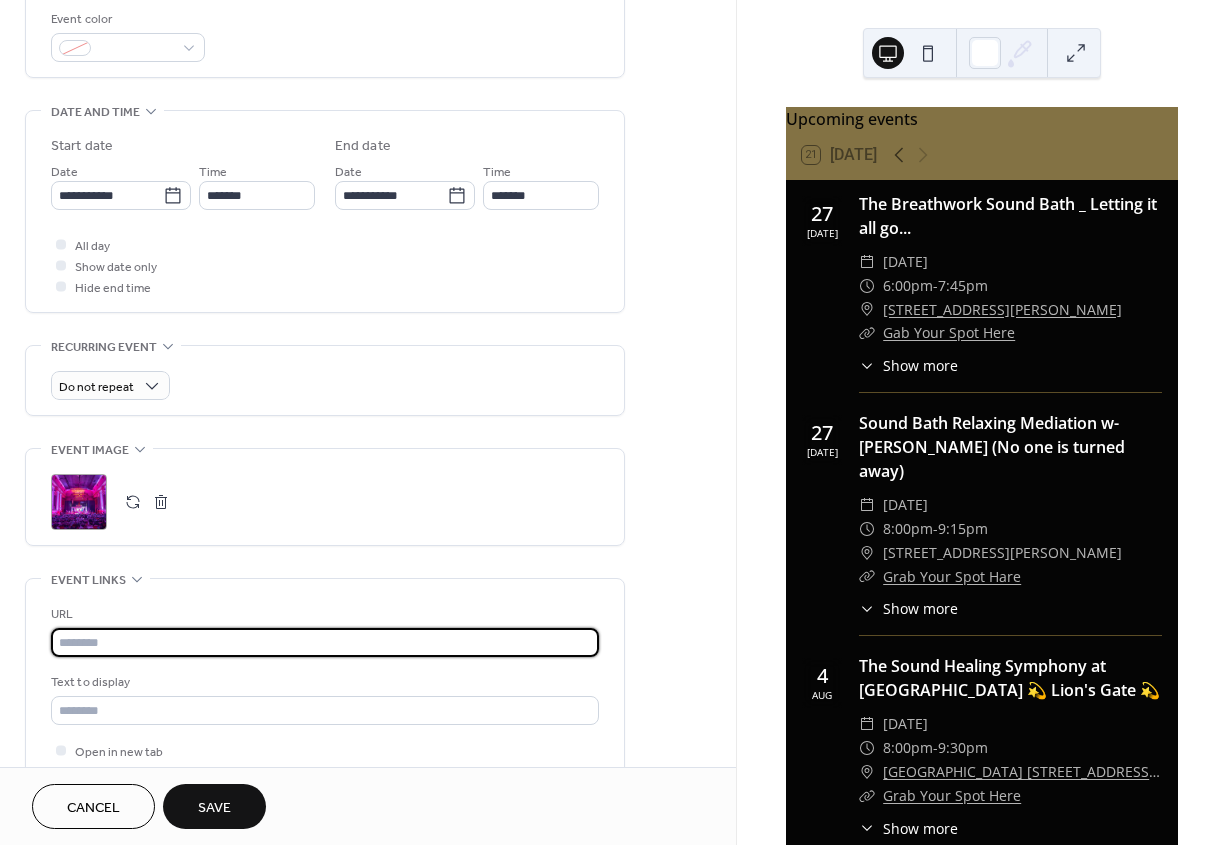 click at bounding box center [325, 642] 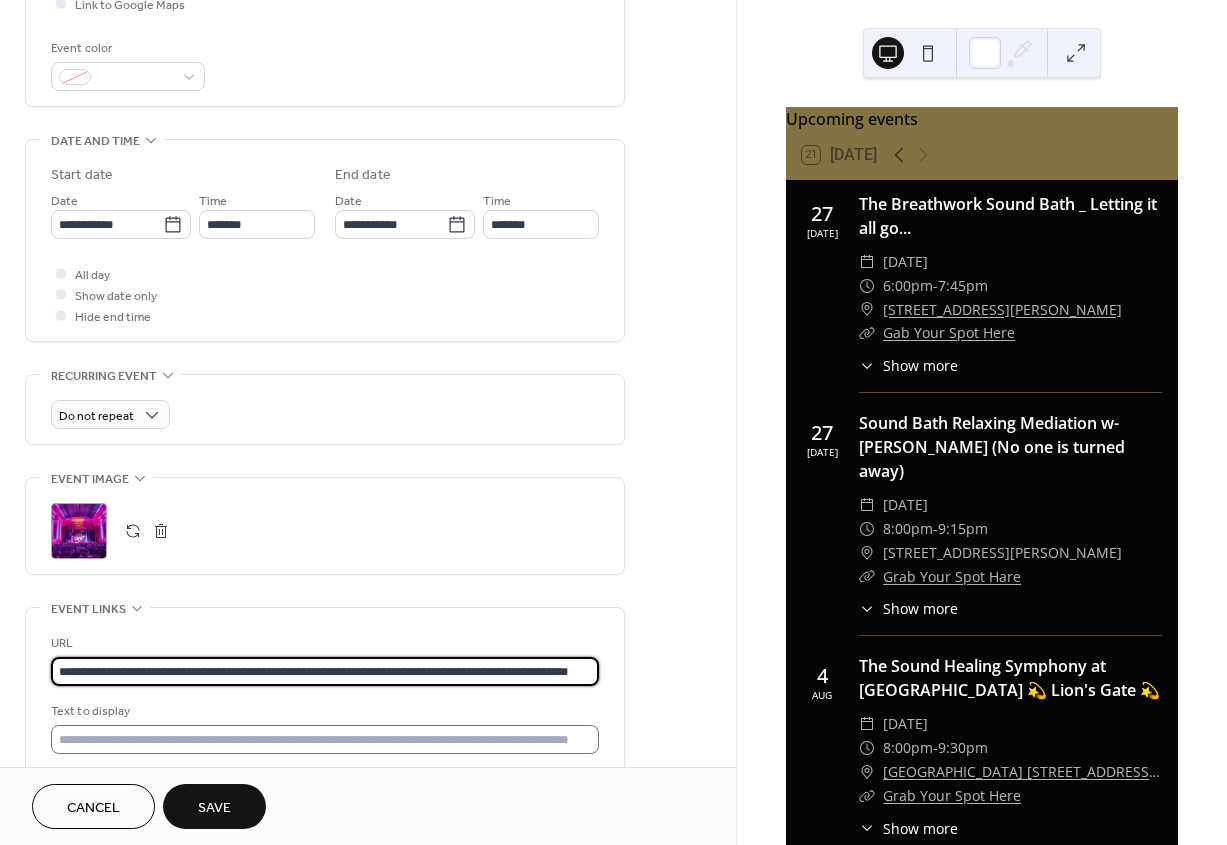 scroll, scrollTop: 509, scrollLeft: 0, axis: vertical 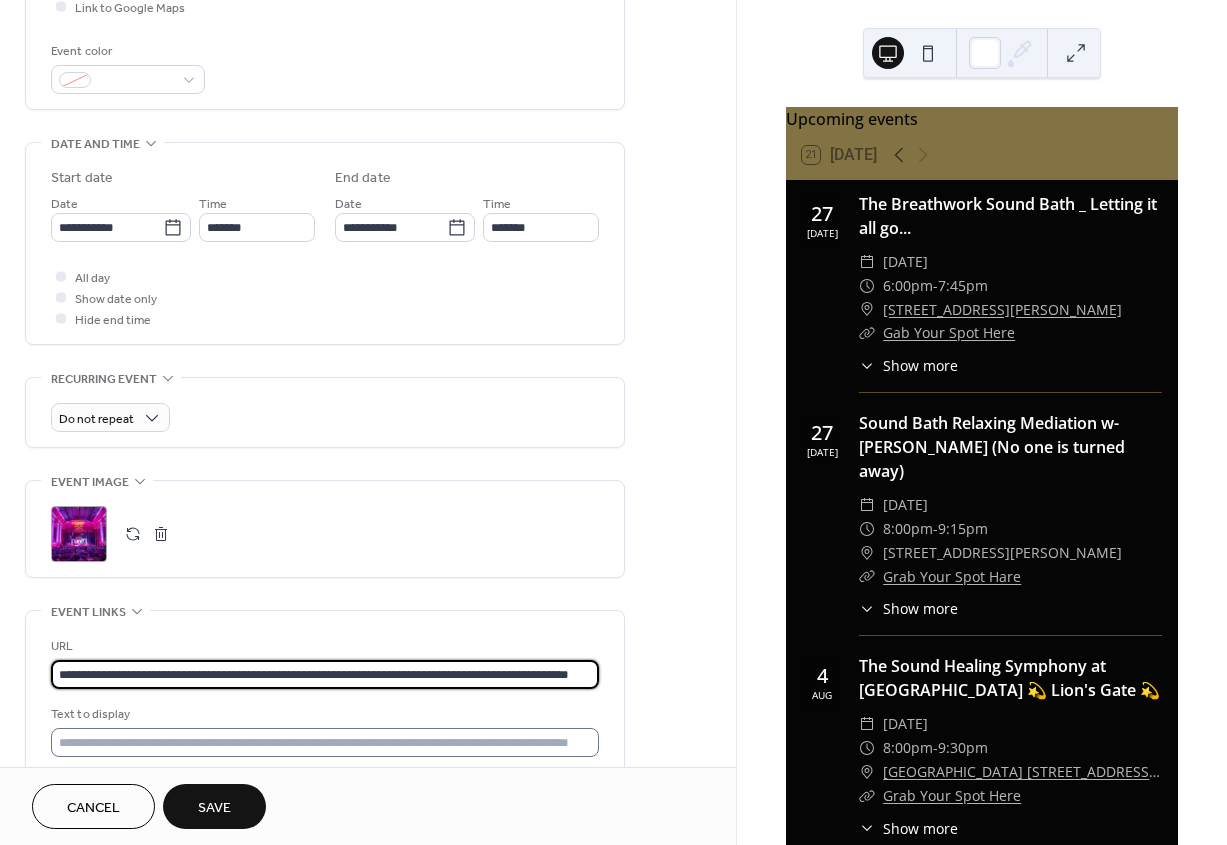 type on "**********" 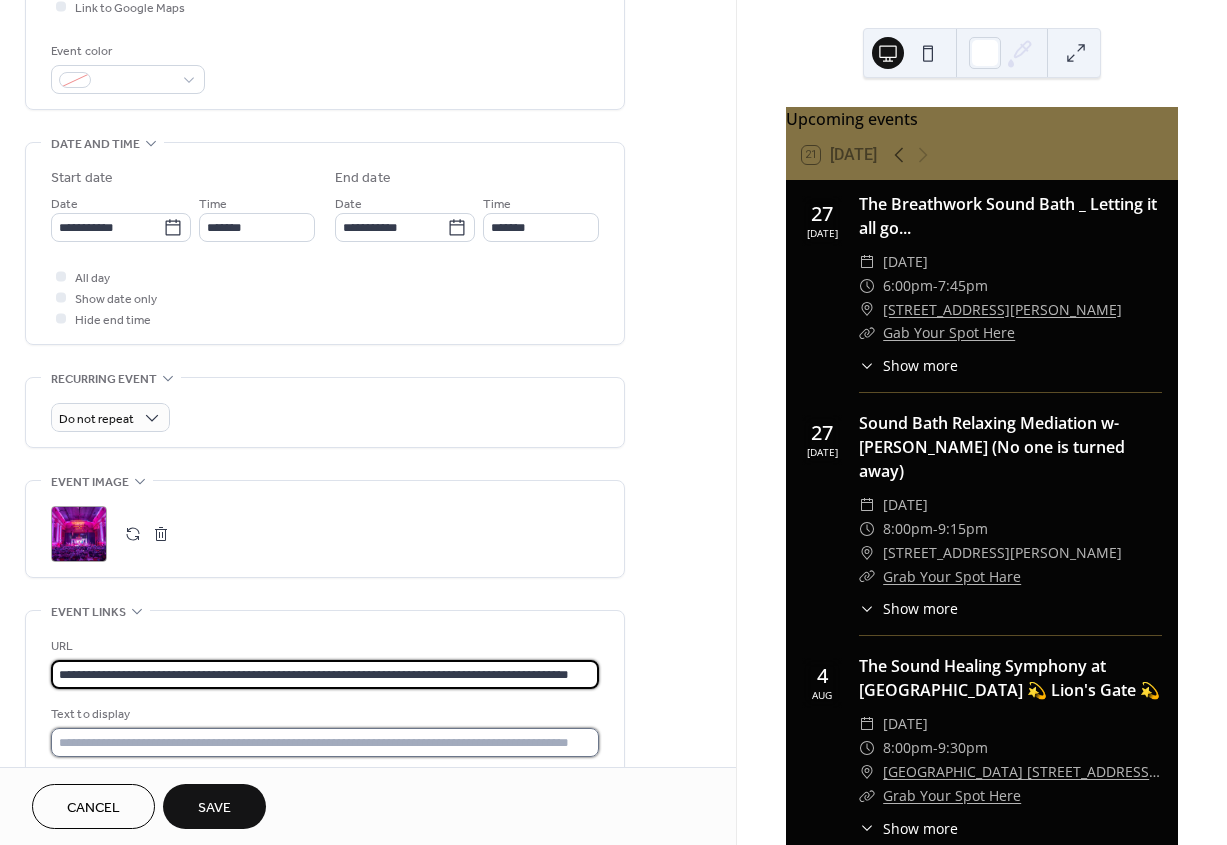 click at bounding box center (325, 742) 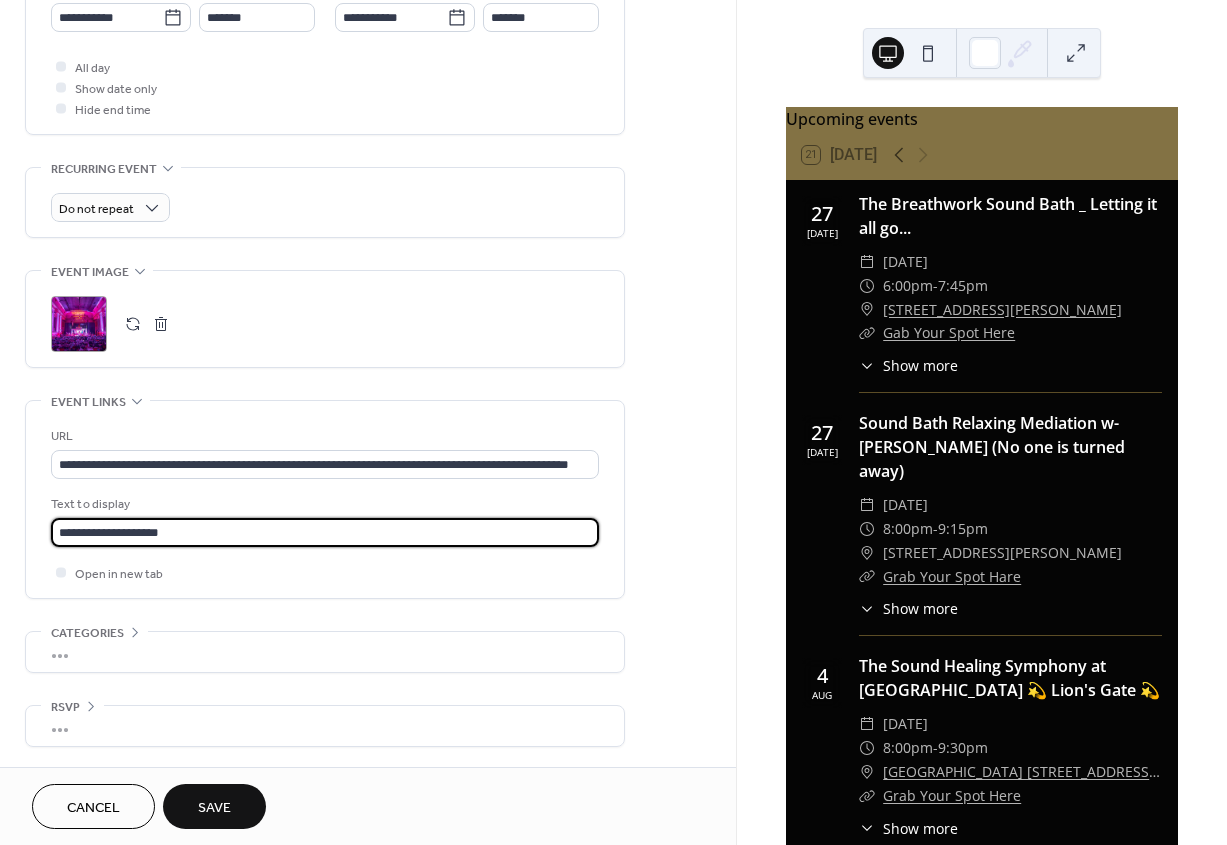 scroll, scrollTop: 729, scrollLeft: 0, axis: vertical 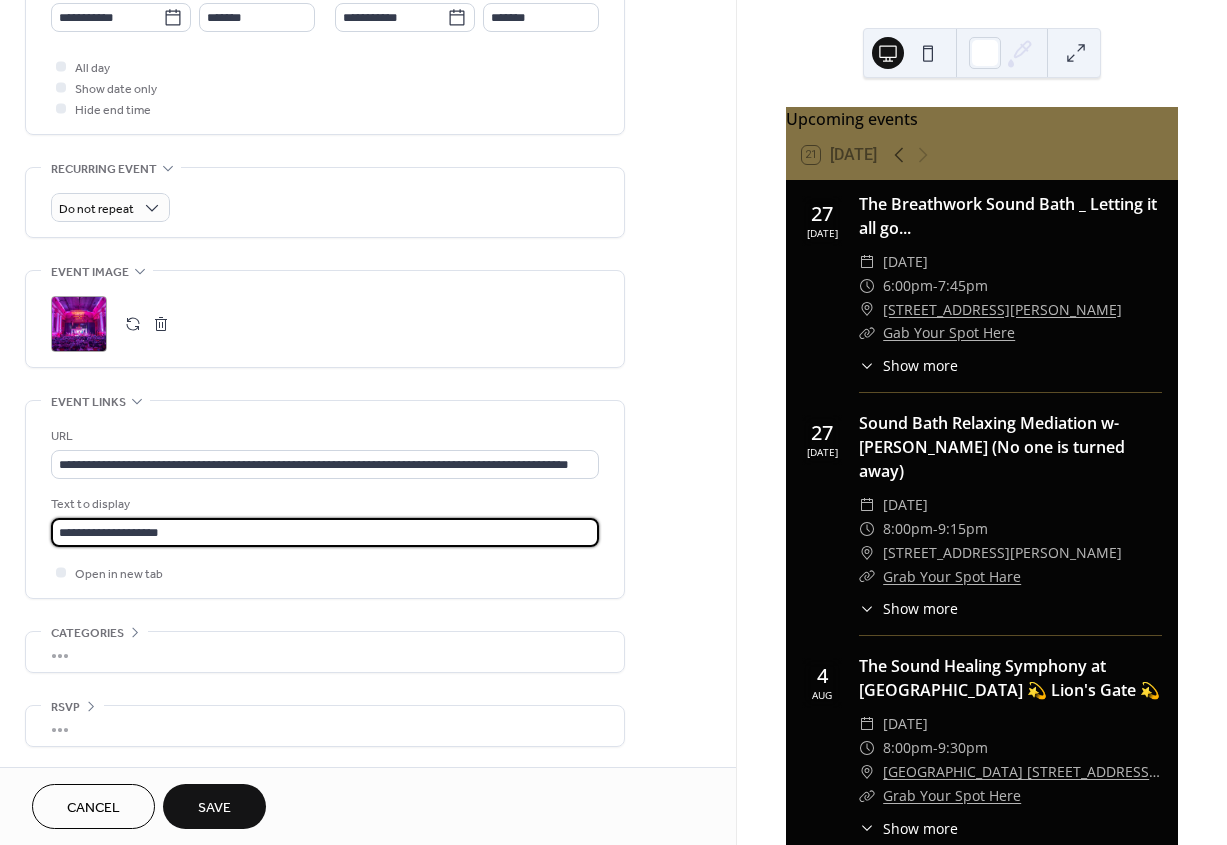 type on "**********" 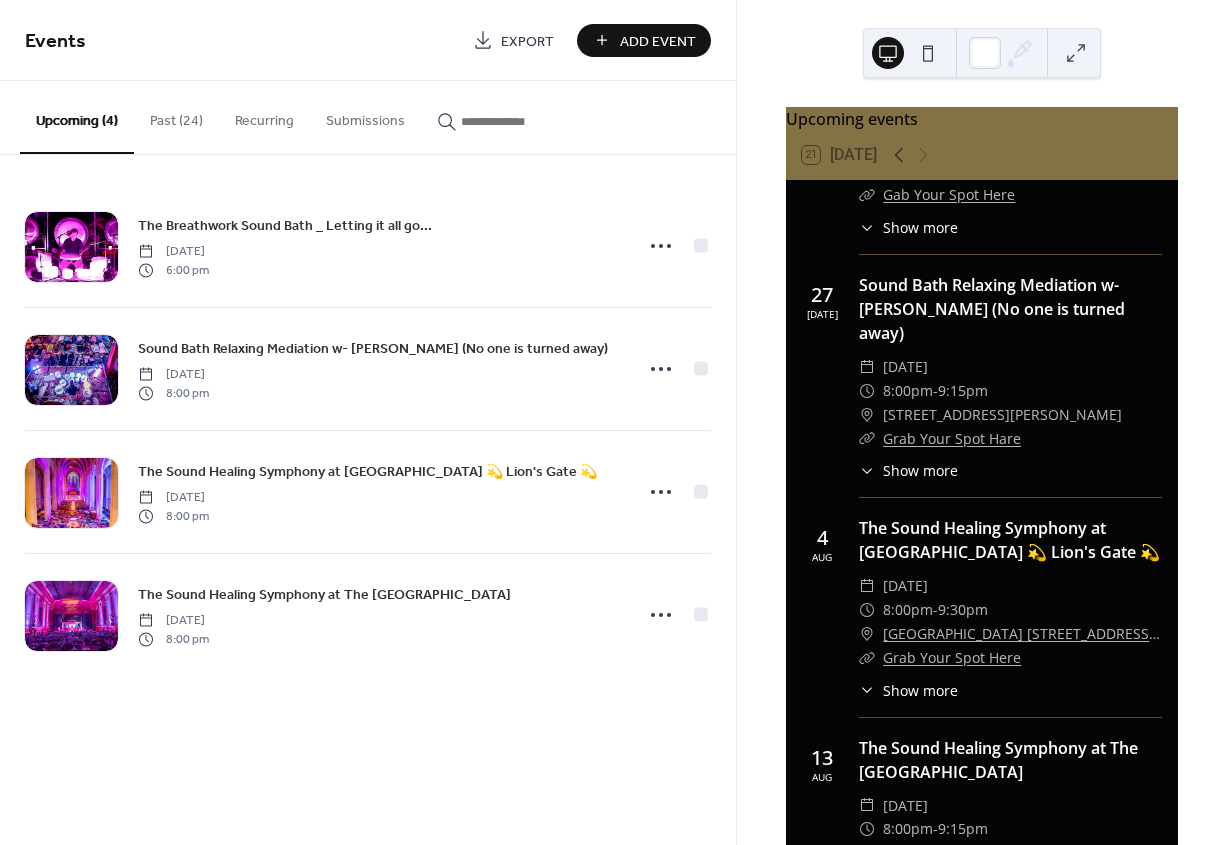 scroll, scrollTop: 136, scrollLeft: 0, axis: vertical 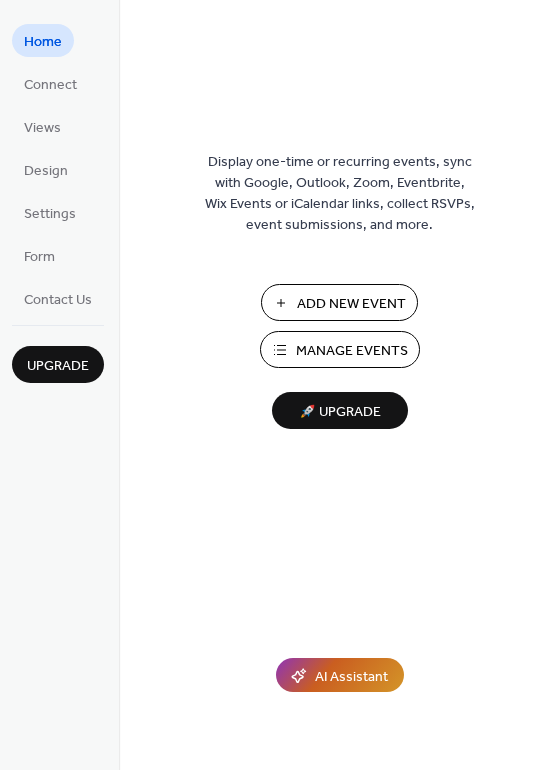 click on "AI Assistant" at bounding box center [351, 676] 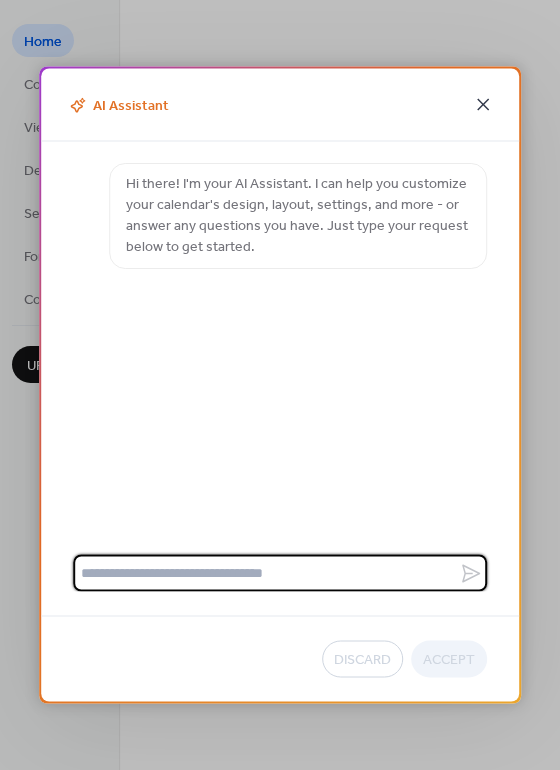 click 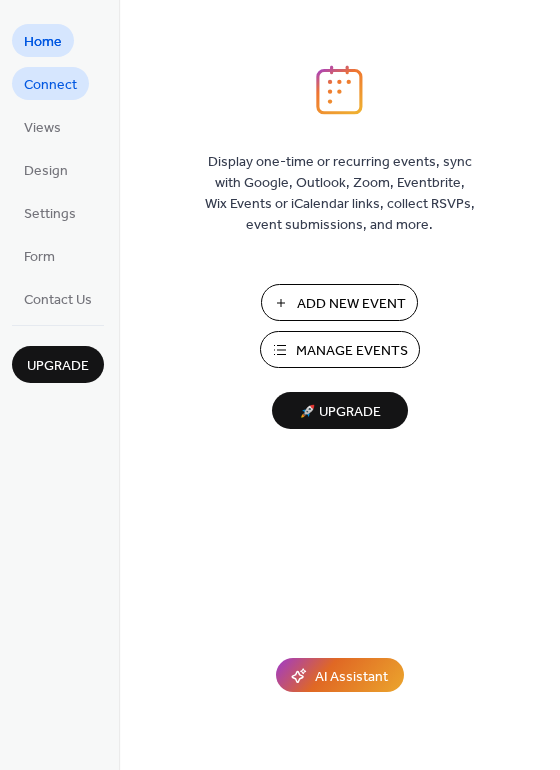 click on "Connect" at bounding box center (50, 85) 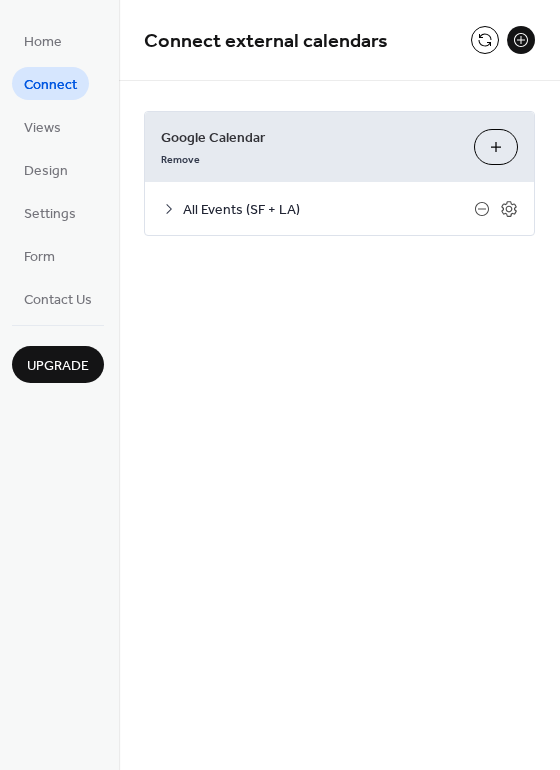 click on "All Events (SF + LA)" at bounding box center [328, 210] 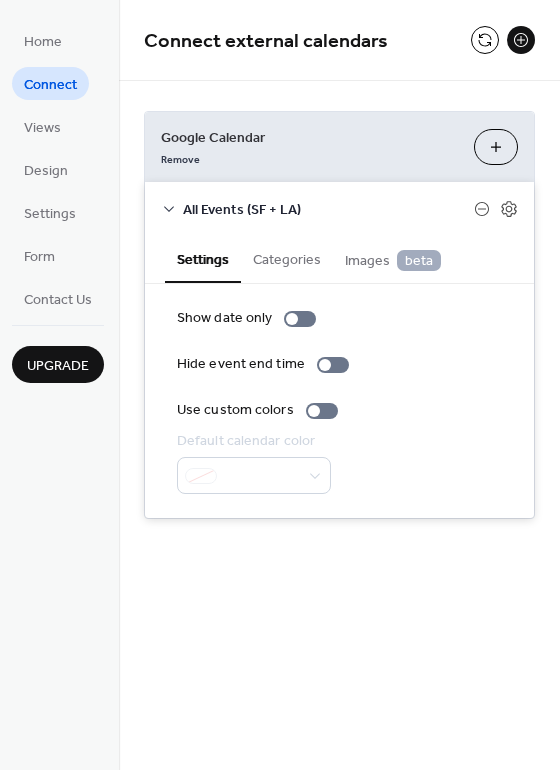 click on "Categories" at bounding box center [287, 258] 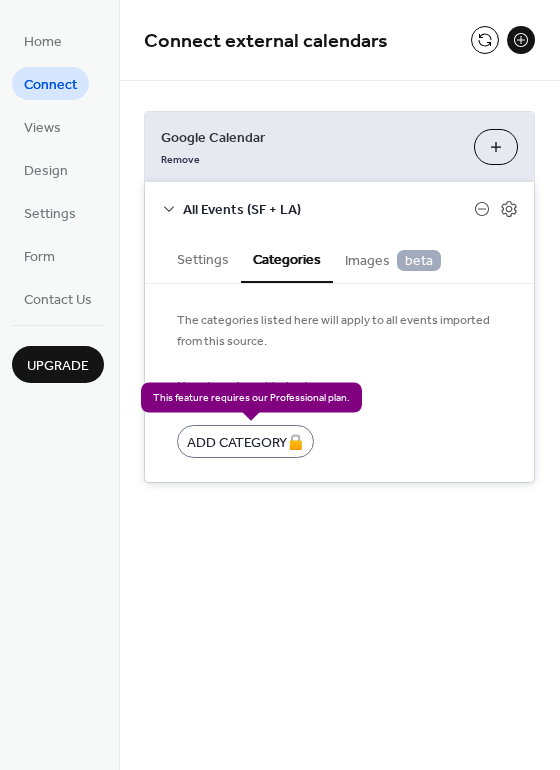 click on "Add Category  🔒" at bounding box center [245, 441] 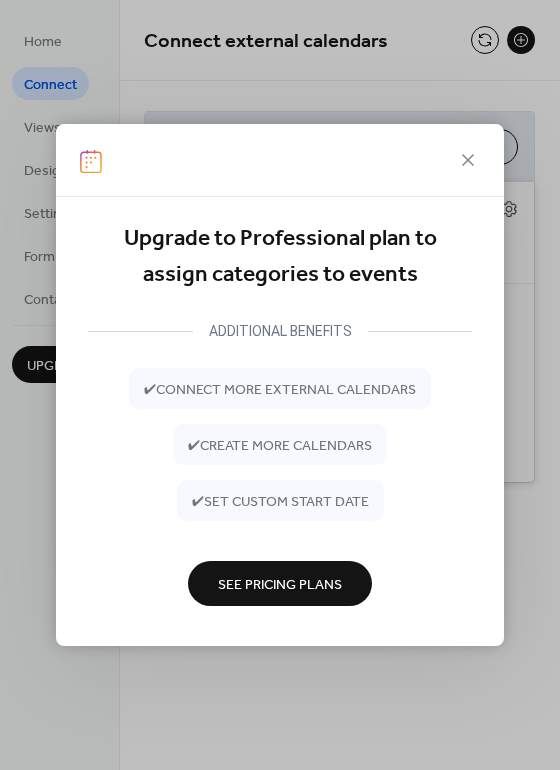 click at bounding box center [280, 160] 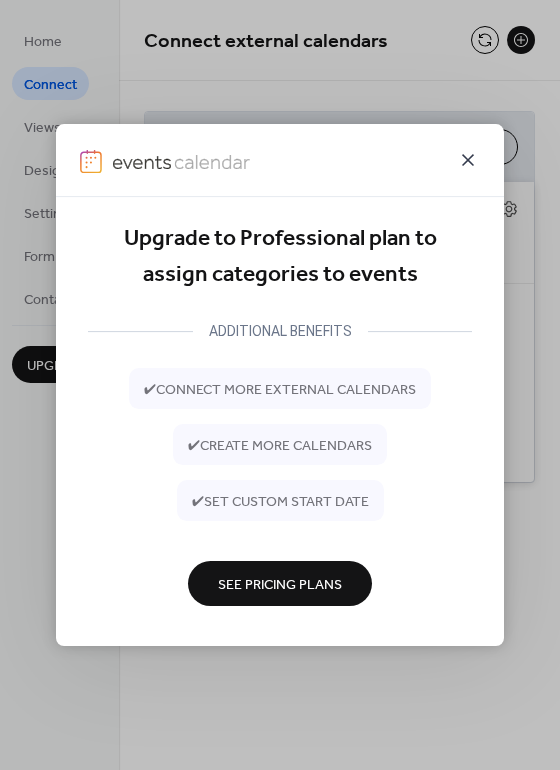 click 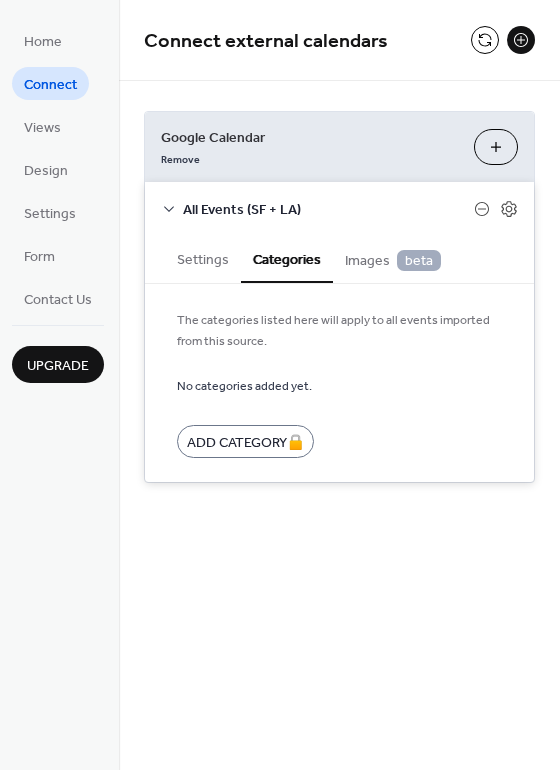 click on "Settings" at bounding box center [203, 258] 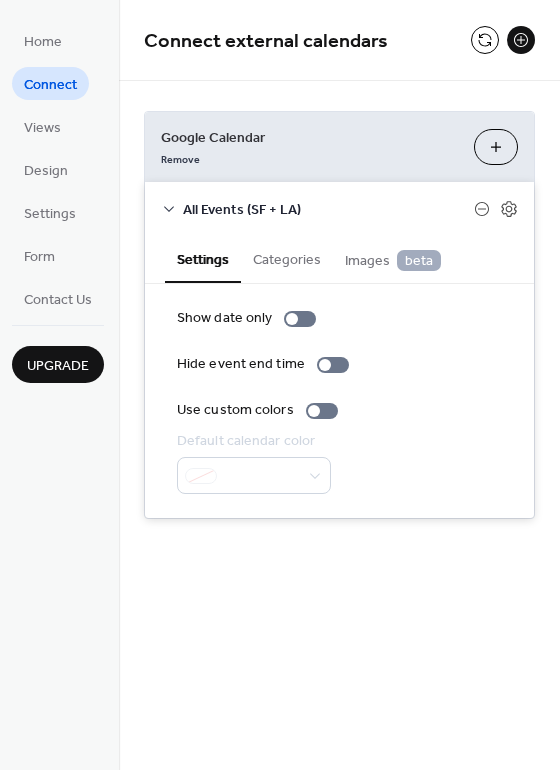click on "Hide event end time" at bounding box center (339, 364) 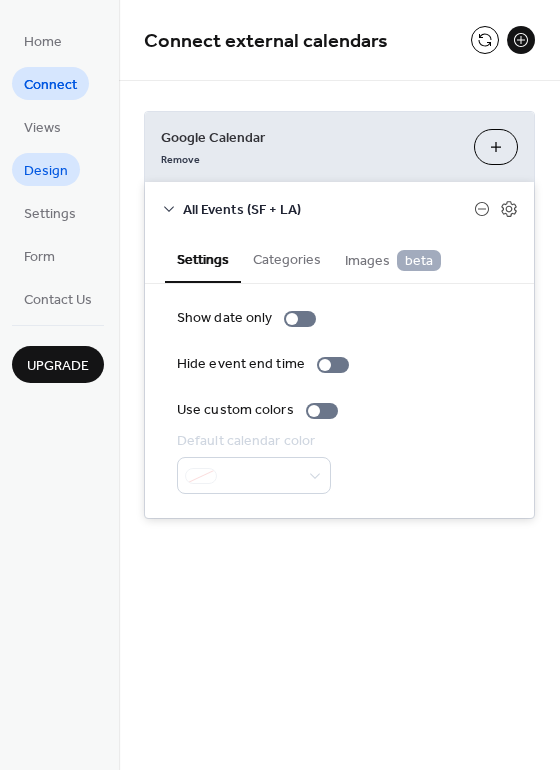 click on "Design" at bounding box center [46, 171] 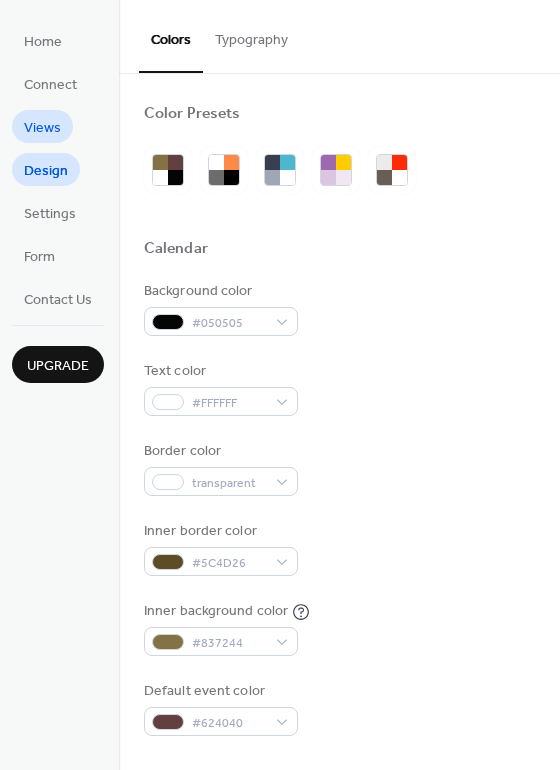 click on "Views" at bounding box center [42, 128] 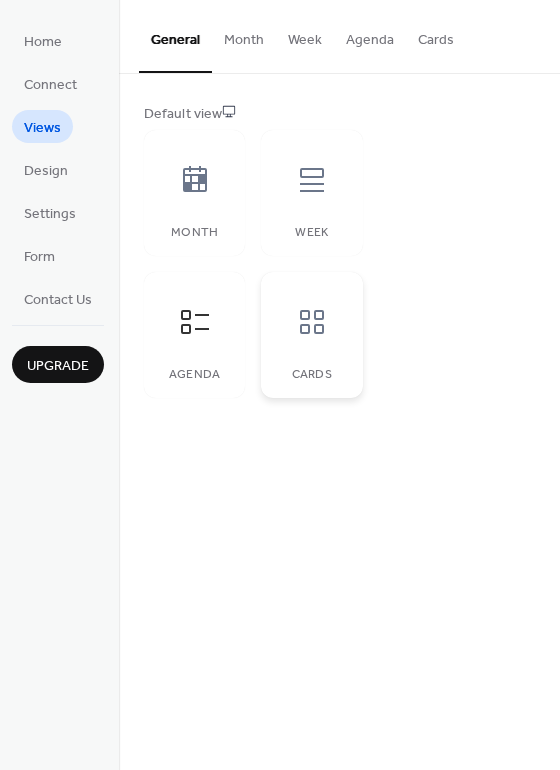 click 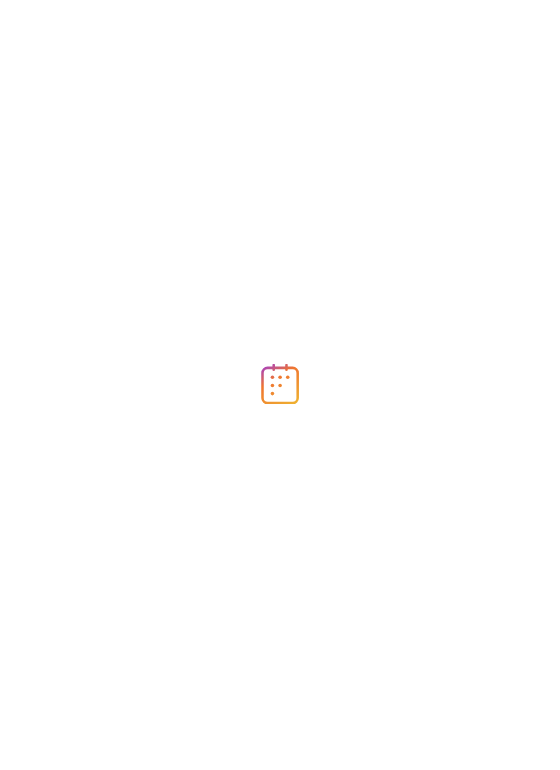 scroll, scrollTop: 0, scrollLeft: 0, axis: both 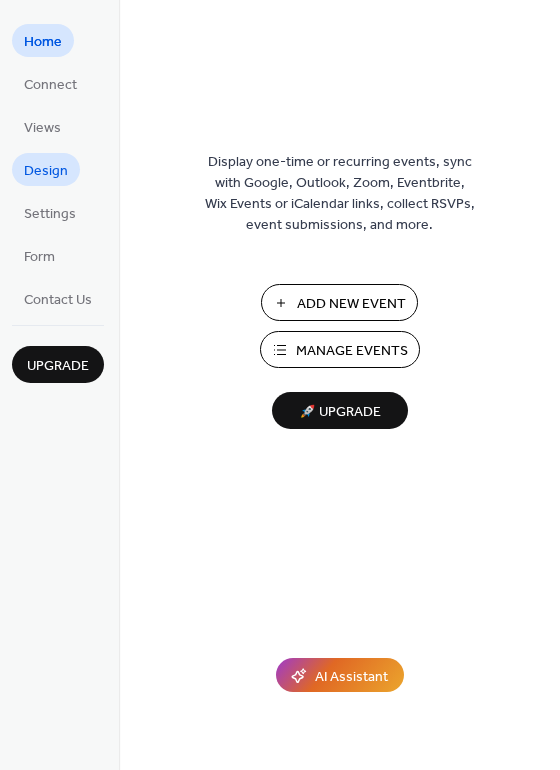click on "Design" at bounding box center [46, 171] 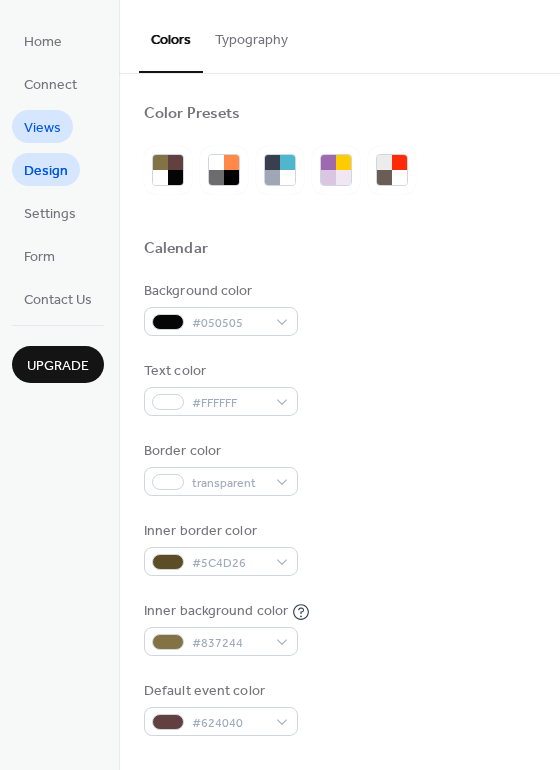 click on "Views" at bounding box center [42, 128] 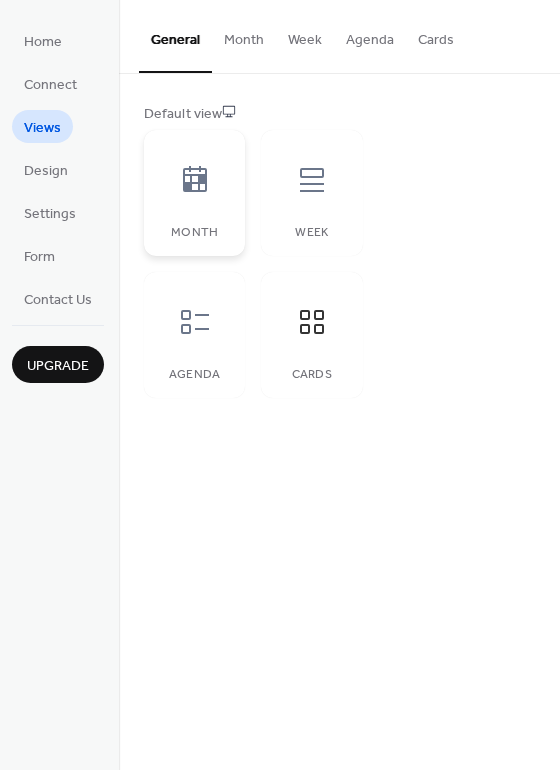 click 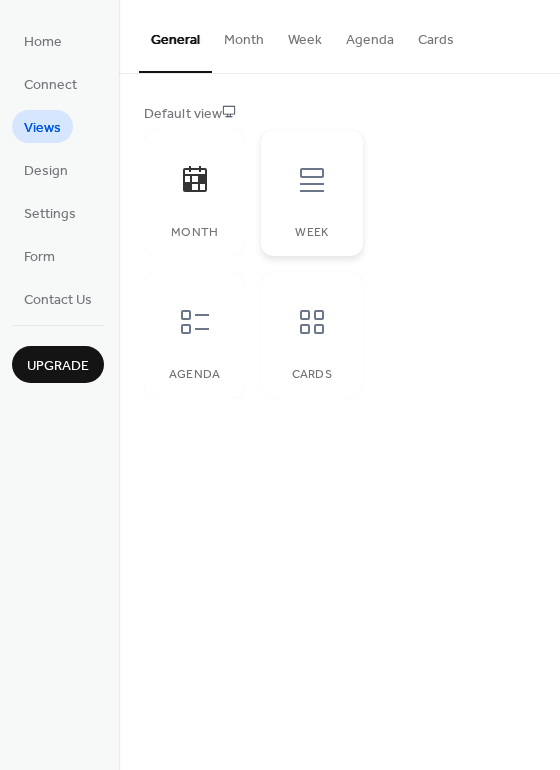 click 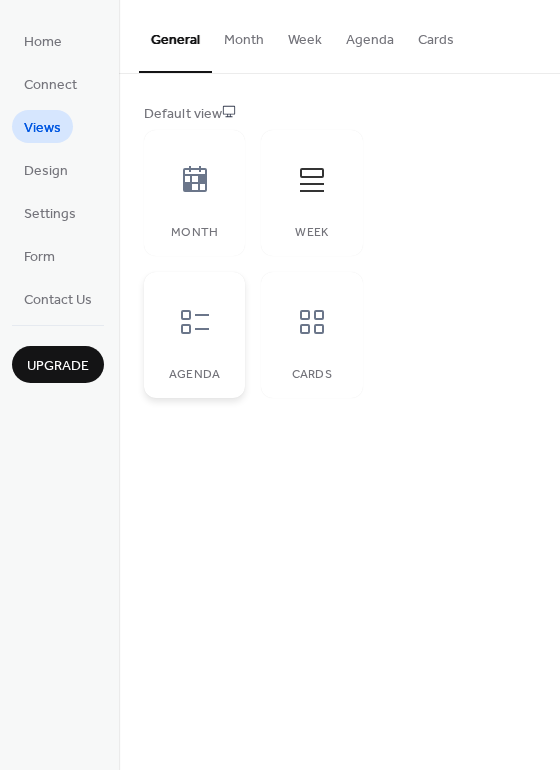 click at bounding box center [195, 322] 